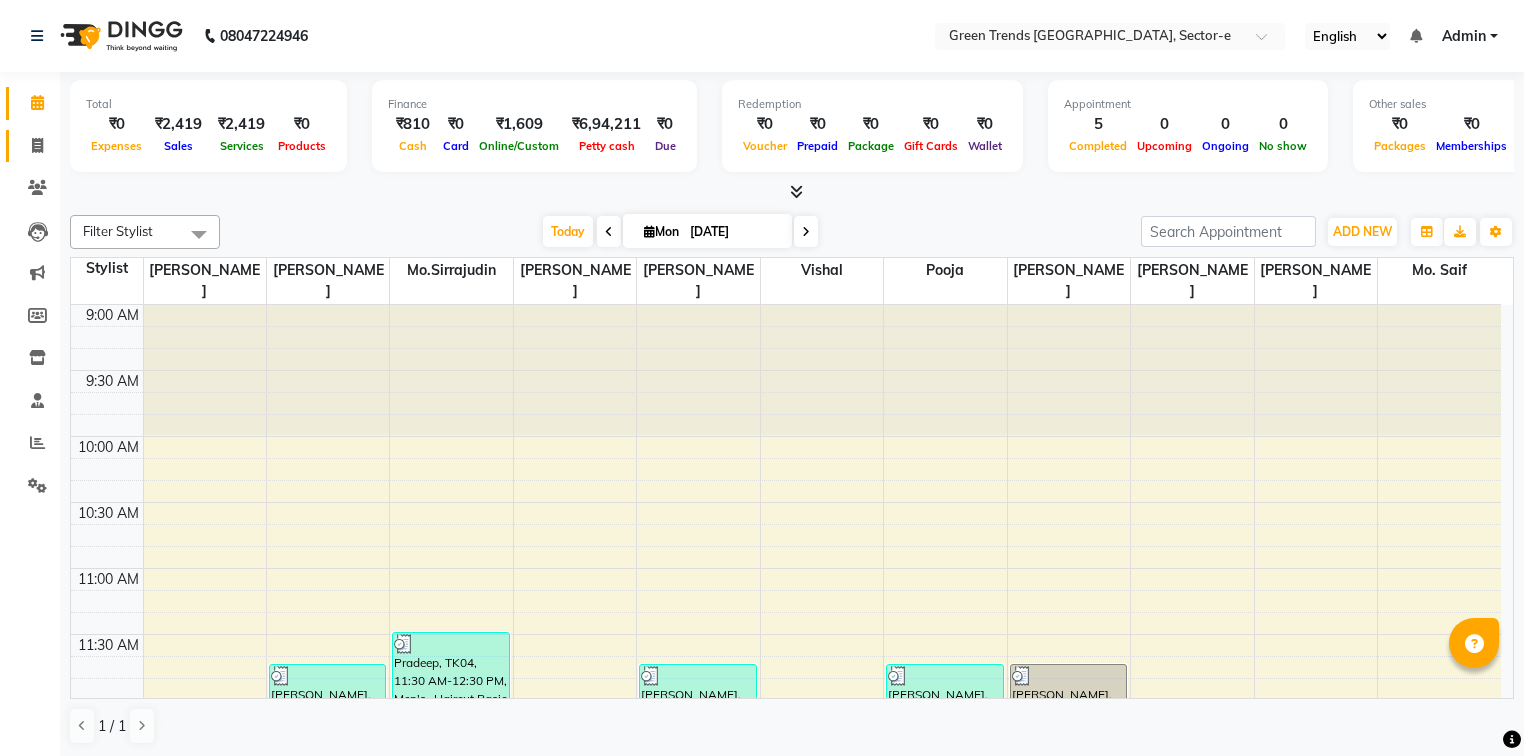 scroll, scrollTop: 0, scrollLeft: 0, axis: both 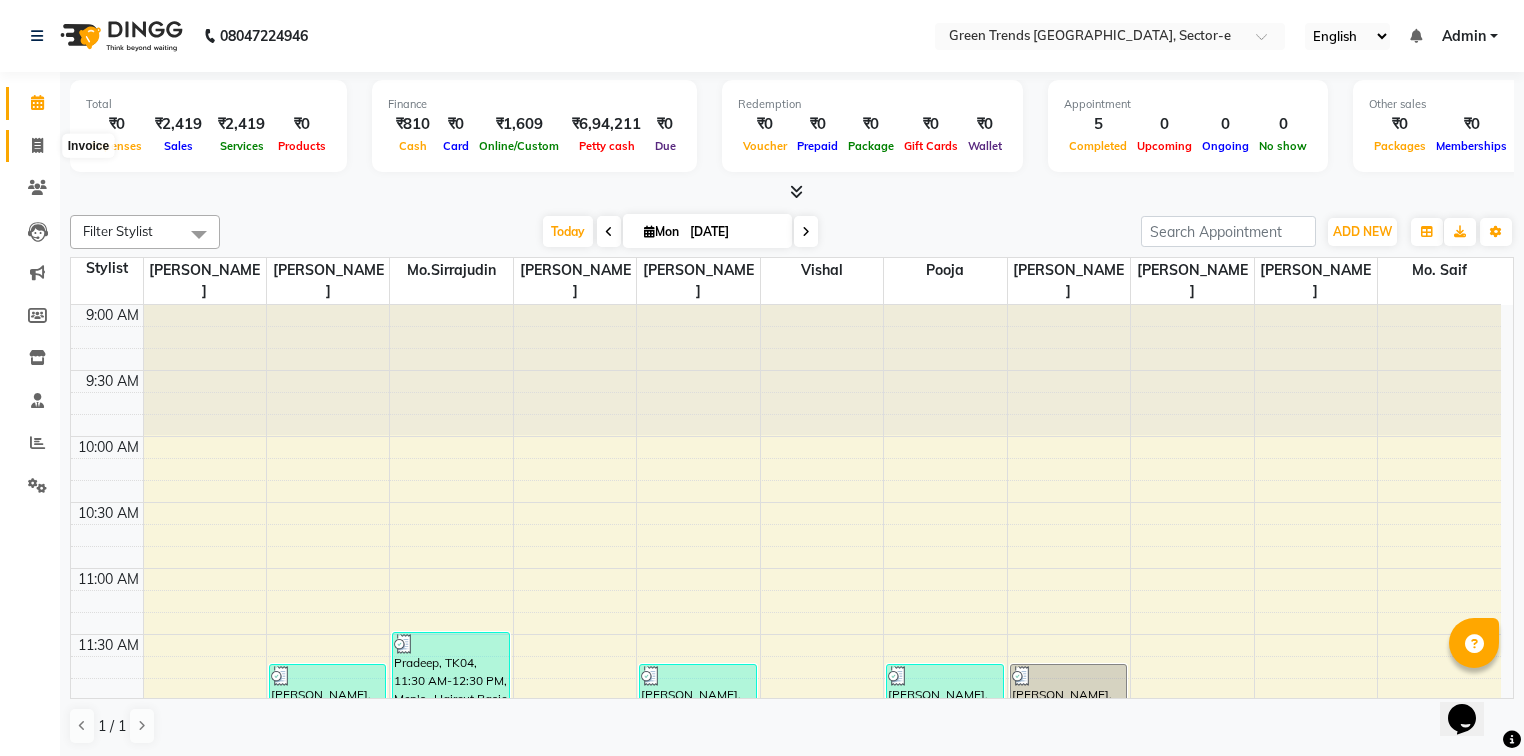 click 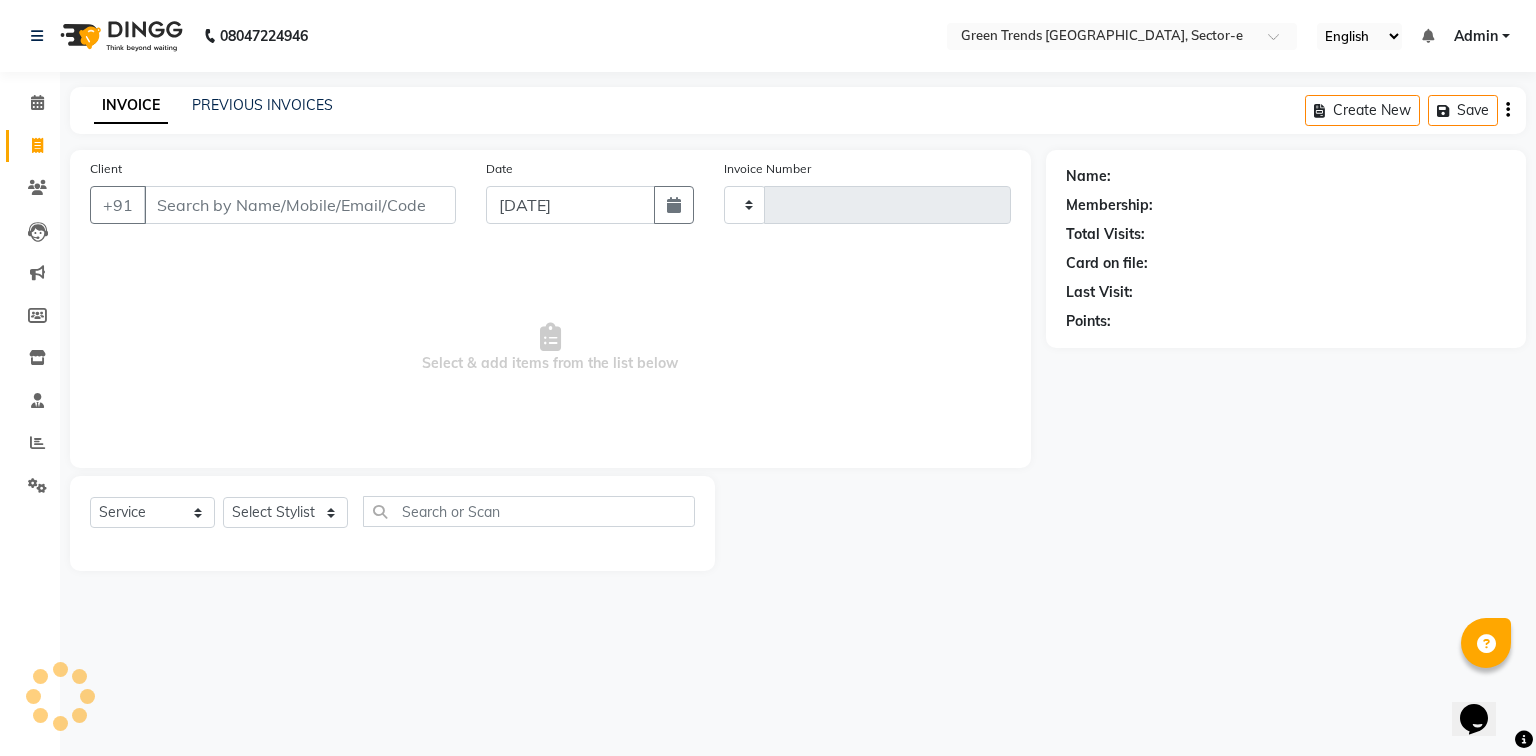 type on "0687" 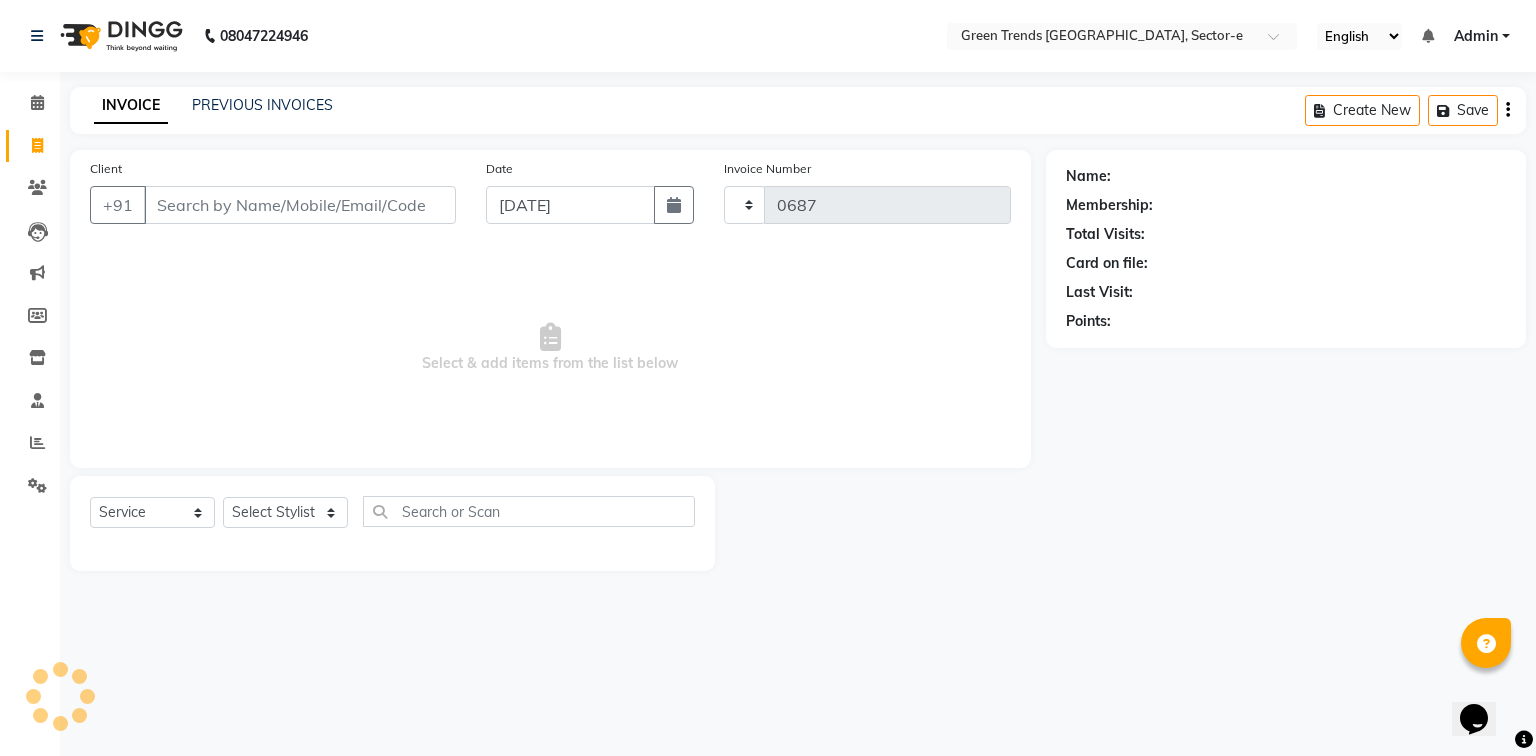 select on "7023" 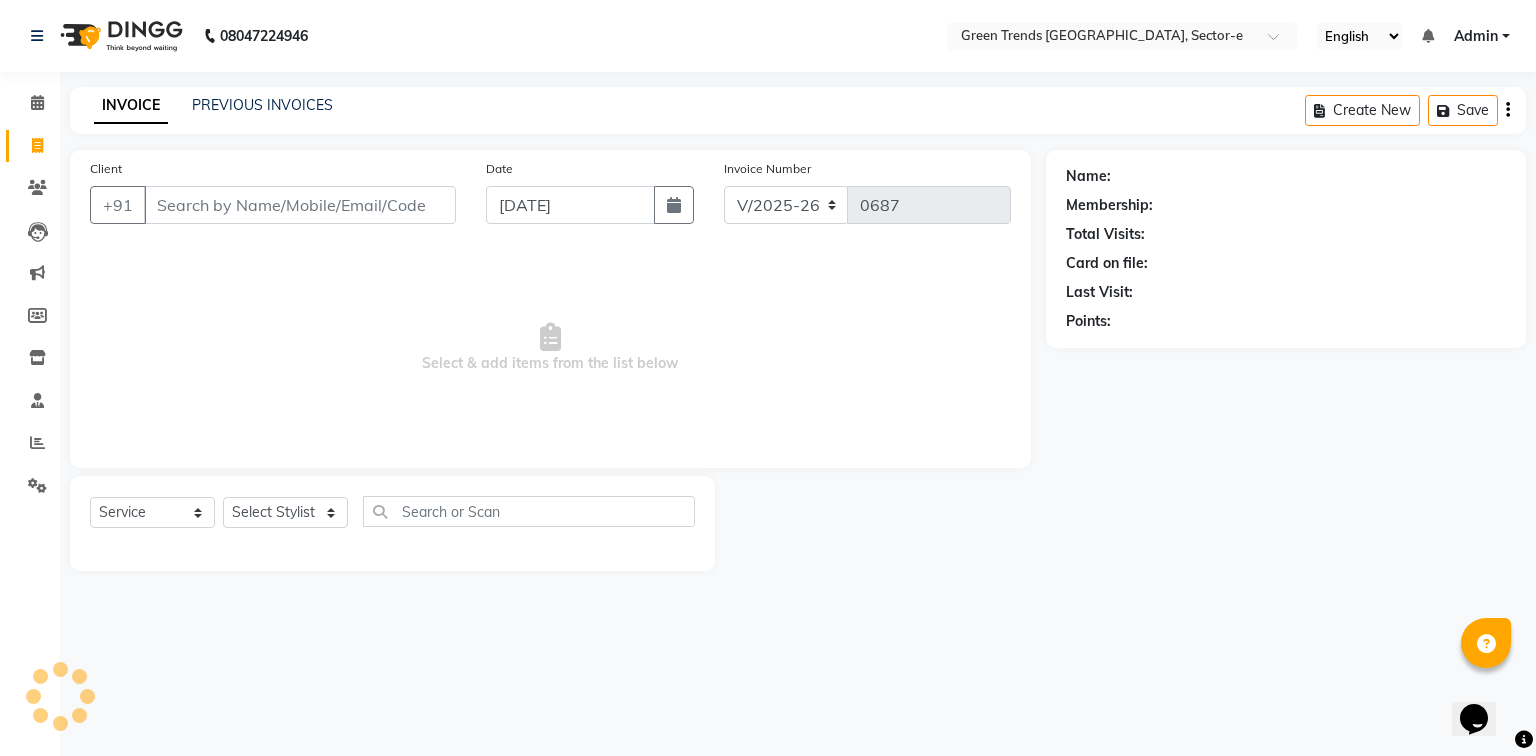 click on "INVOICE PREVIOUS INVOICES Create New   Save" 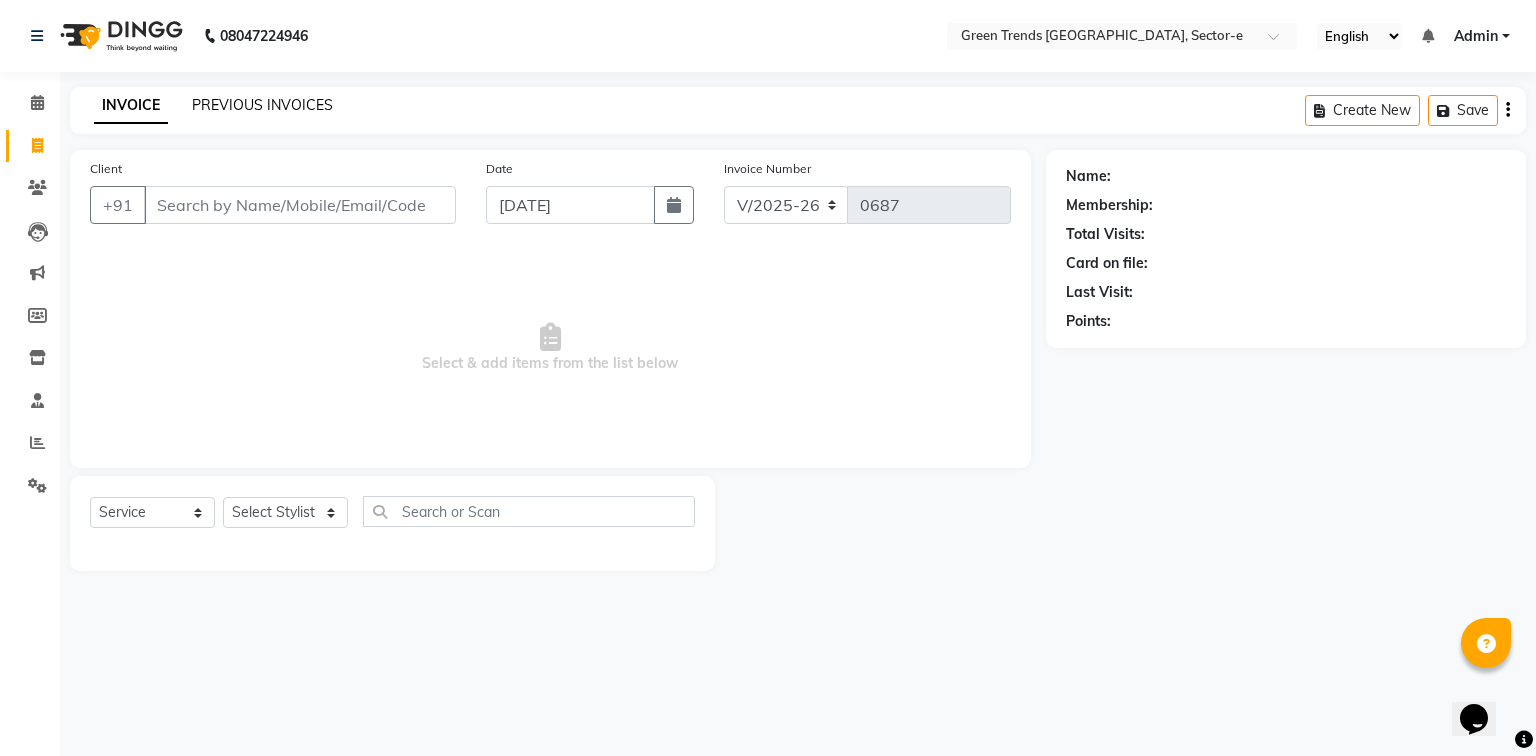 click on "PREVIOUS INVOICES" 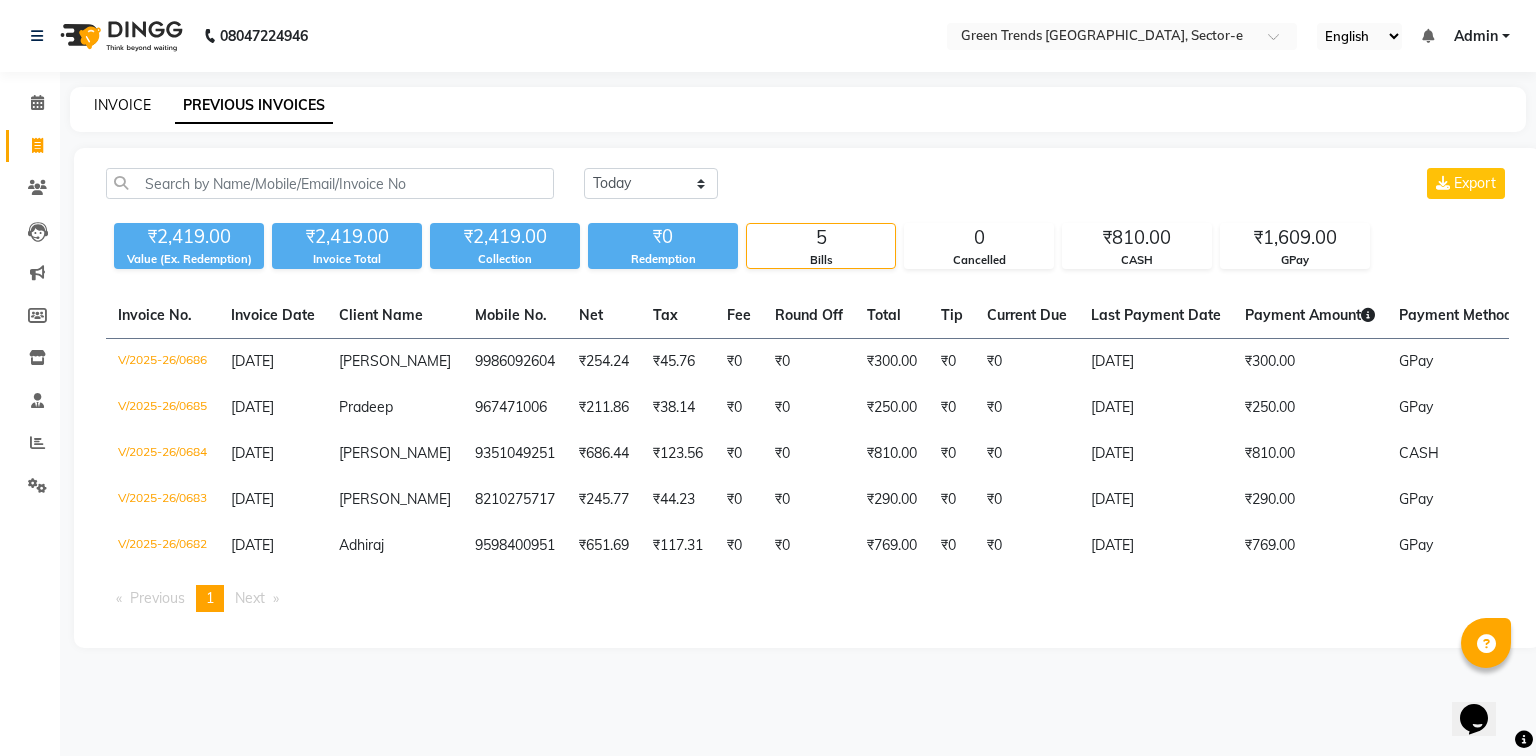click on "INVOICE" 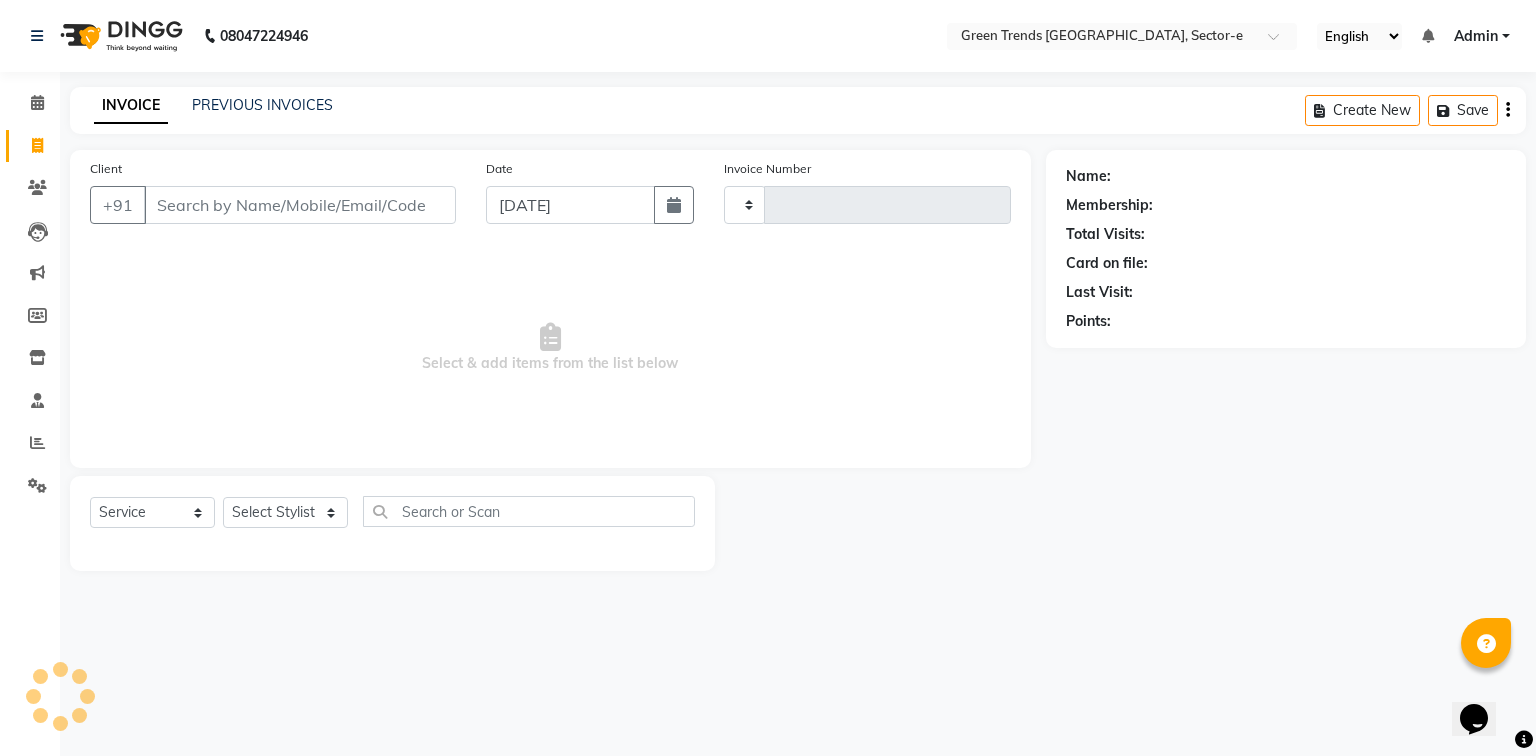 type on "0687" 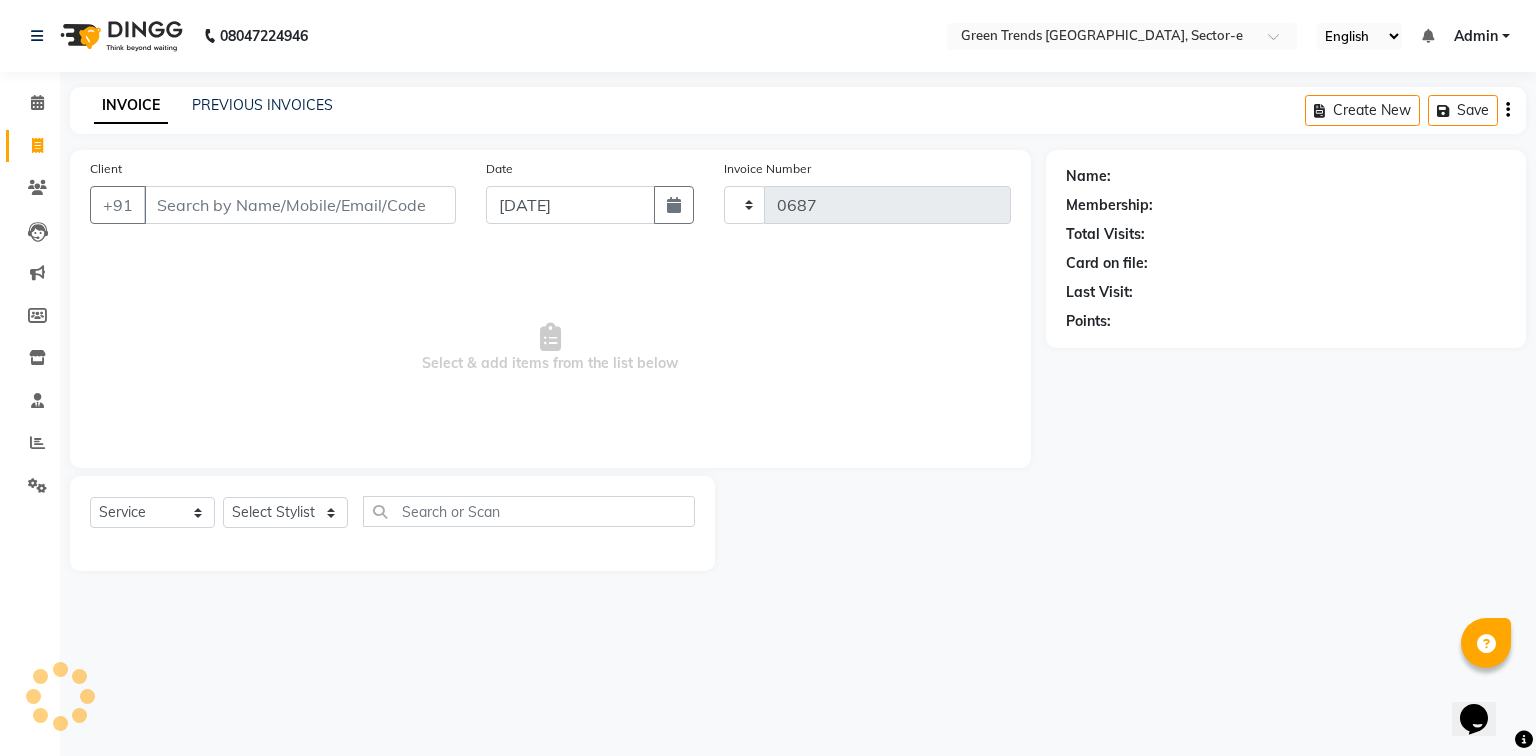 select on "7023" 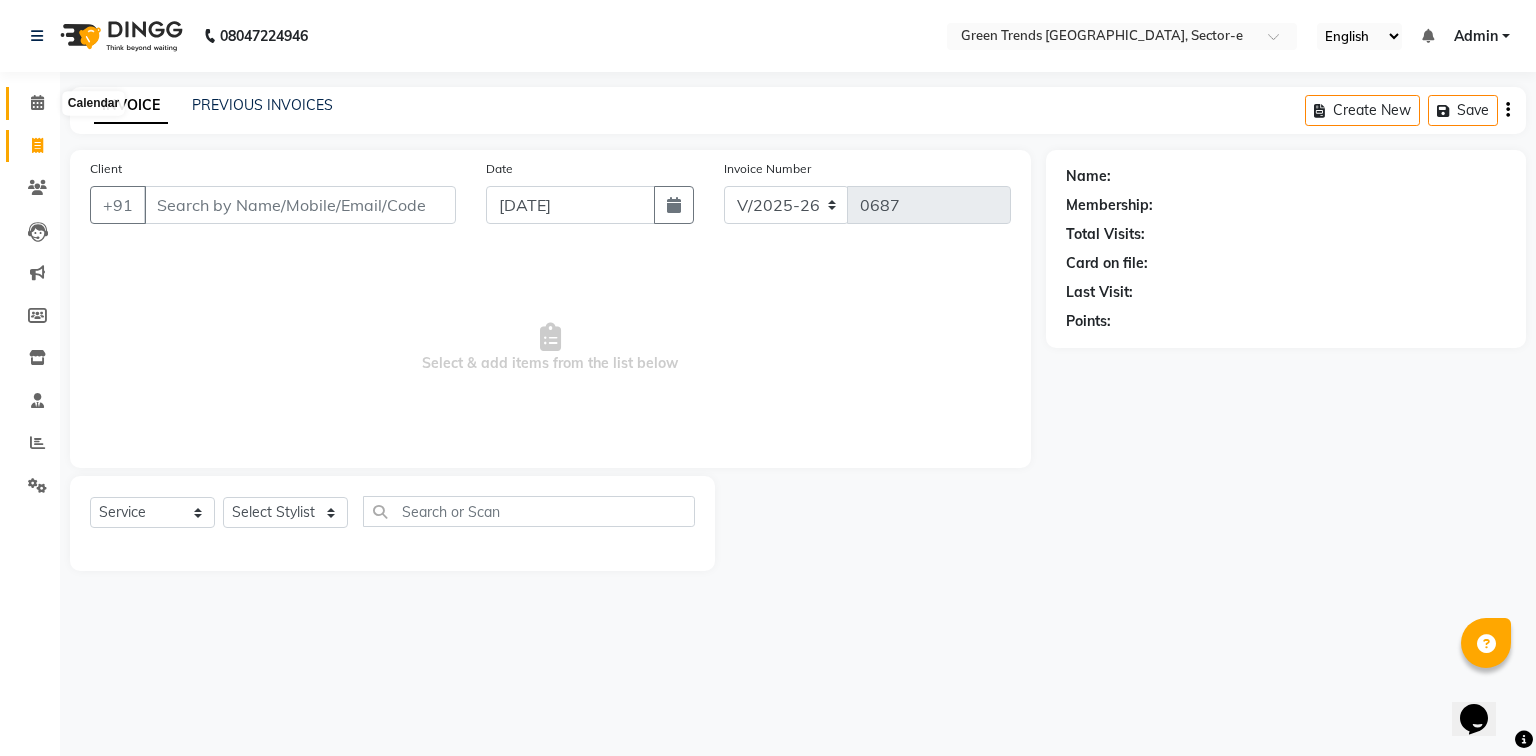 click 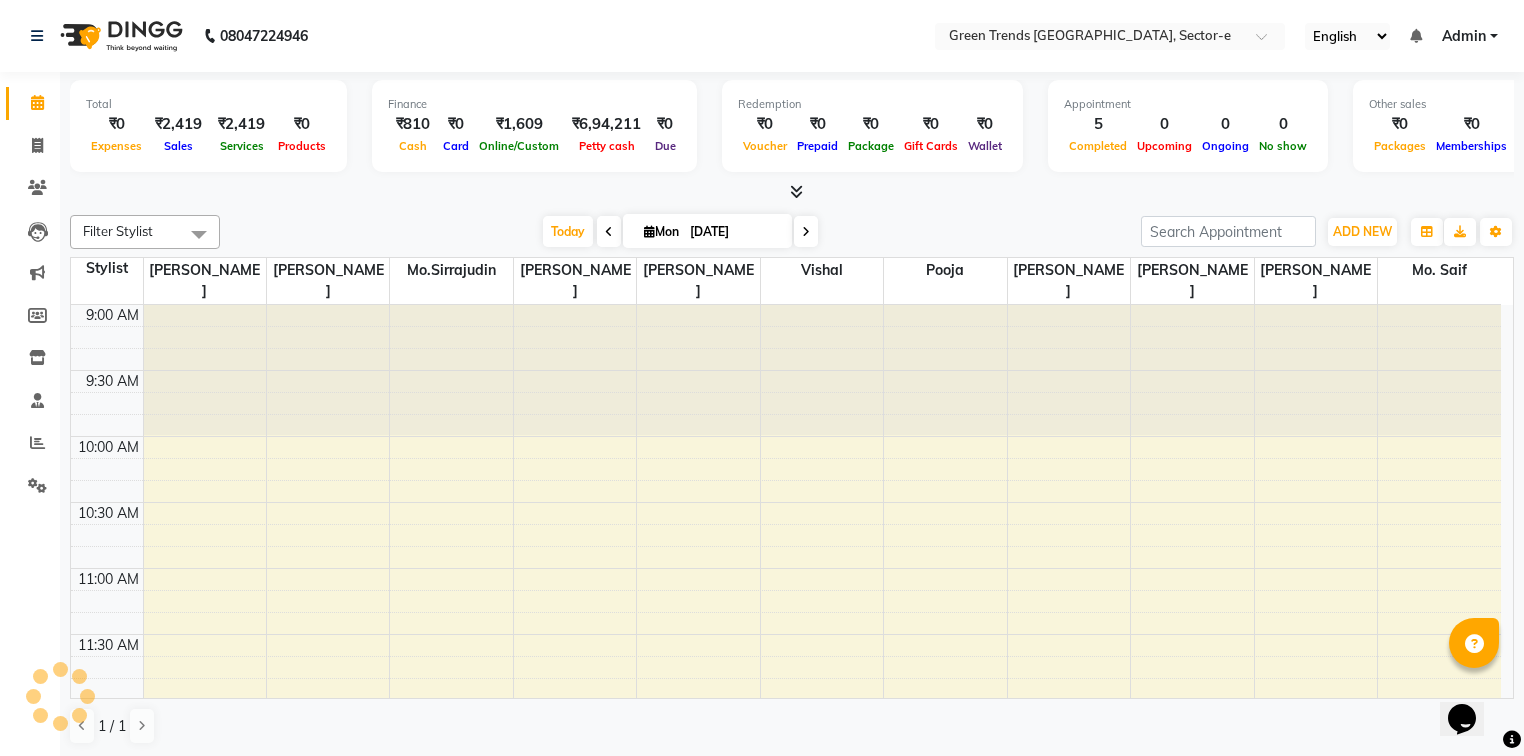 scroll, scrollTop: 0, scrollLeft: 0, axis: both 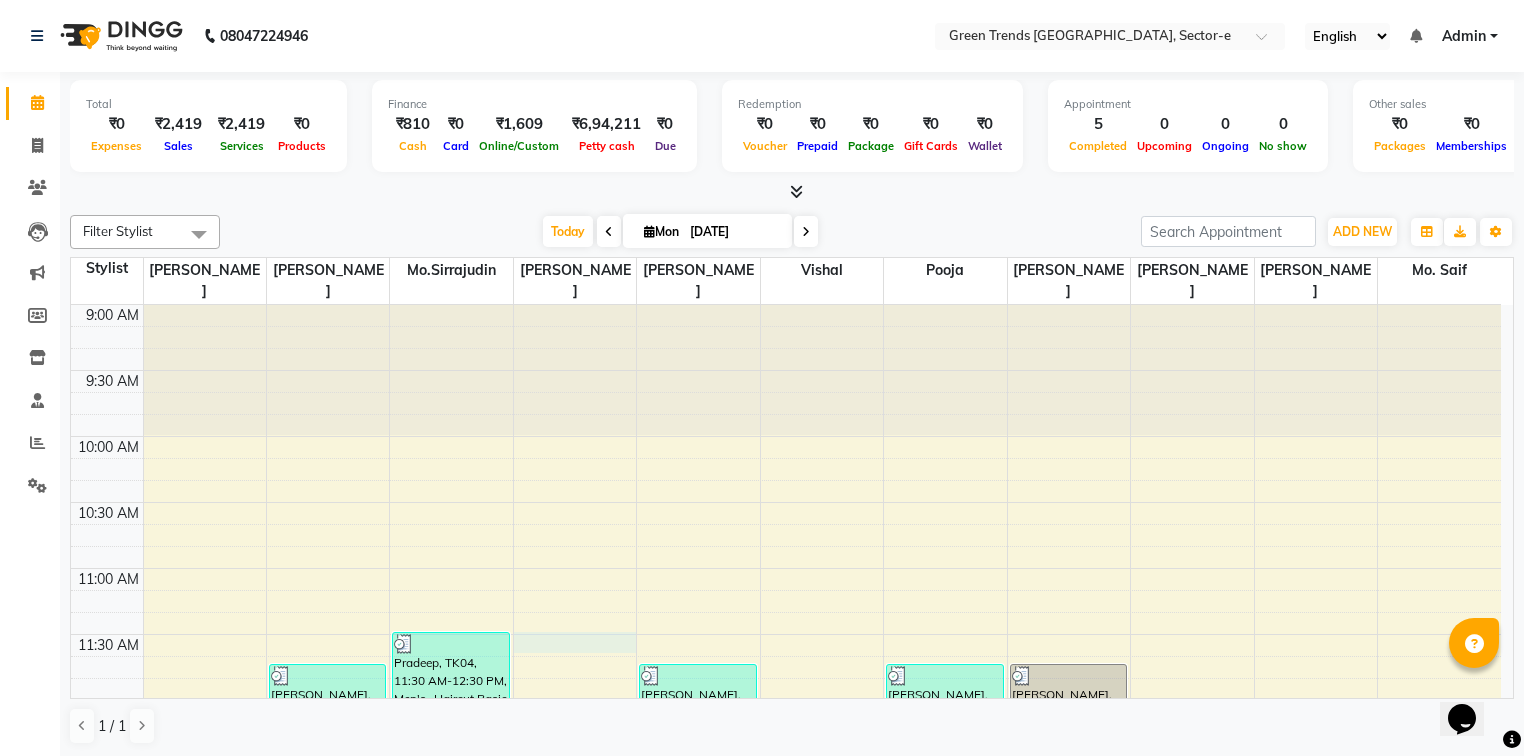 click on "9:00 AM 9:30 AM 10:00 AM 10:30 AM 11:00 AM 11:30 AM 12:00 PM 12:30 PM 1:00 PM 1:30 PM 2:00 PM 2:30 PM 3:00 PM 3:30 PM 4:00 PM 4:30 PM 5:00 PM 5:30 PM 6:00 PM 6:30 PM 7:00 PM 7:30 PM 8:00 PM 8:30 PM 9:00 PM 9:30 PM 10:00 PM 10:30 PM     [PERSON_NAME], TK01, 11:45 AM-01:05 PM, Men's -[PERSON_NAME] Styling  (Price in ),Men's Head Massage [PERSON_NAME] [Price in]     Pradeep, TK04, 11:30 AM-12:30 PM, Men's -Haircut Basic (Price in )     [PERSON_NAME], TK05, 11:45 AM-12:45 PM, Men's -Haircut Basic (Price in )     [PERSON_NAME], TK02, 11:45 AM-02:45 PM, Women-Threading-Forhead (Price in),Women-Brazilian Waxing-Chin / Forehead / Upper Lip (Price in),Women-Threading-Eyebrow (Price in)     [PERSON_NAME], TK02, 01:45 PM-02:45 PM, Women-Brazilian Waxing-Chin / Forehead / Upper Lip (Price in)     [PERSON_NAME], TK03, 02:40 PM-05:40 PM, Women-Threading-Eyebrow (Price in),Women-Brazilian Waxing-Under Arms (Price in),Women-Cartridge Waxing-Half Legs (Price in)     [PERSON_NAME], TK02, 11:45 AM-12:45 PM, Women-Threading-Eyebrow (Price in)" at bounding box center (786, 1228) 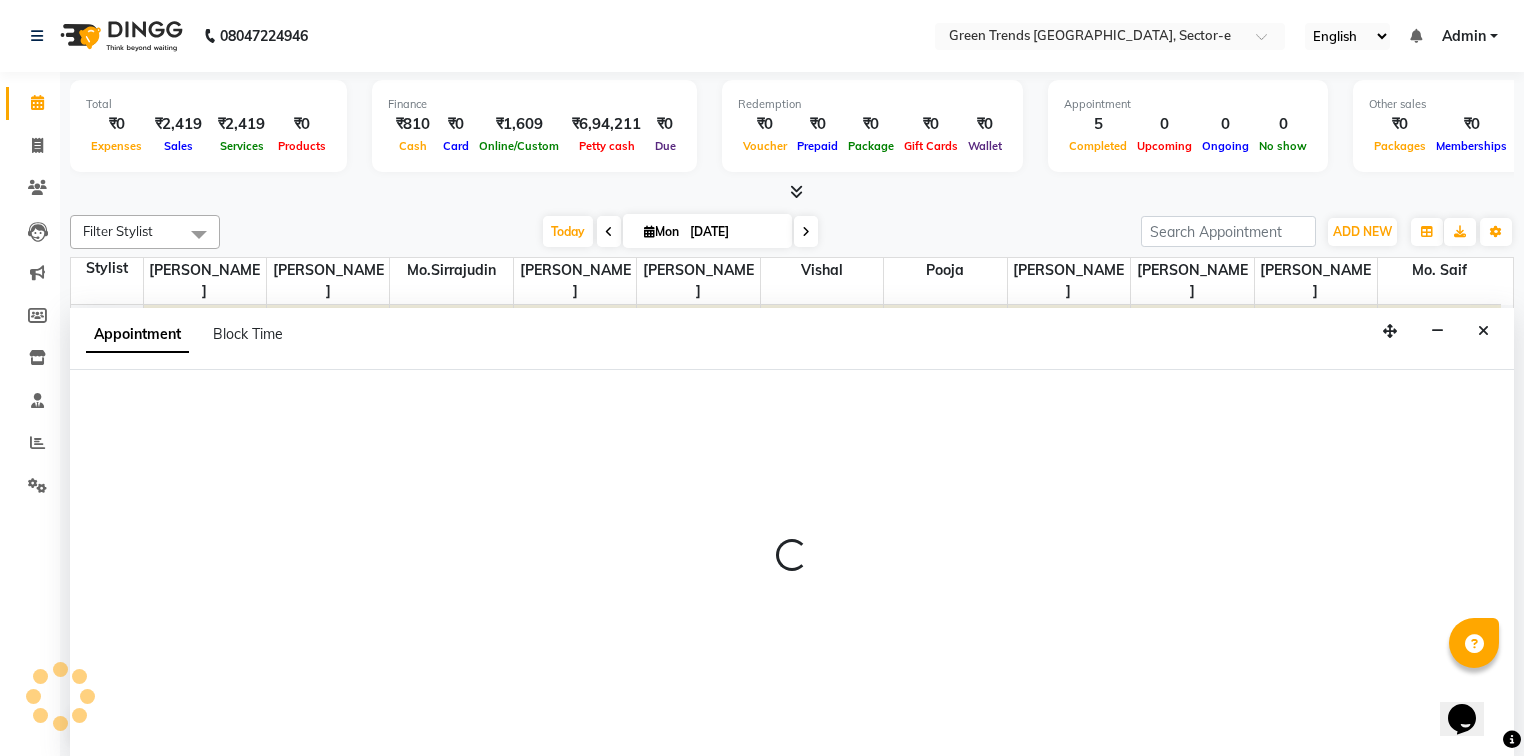 scroll, scrollTop: 0, scrollLeft: 0, axis: both 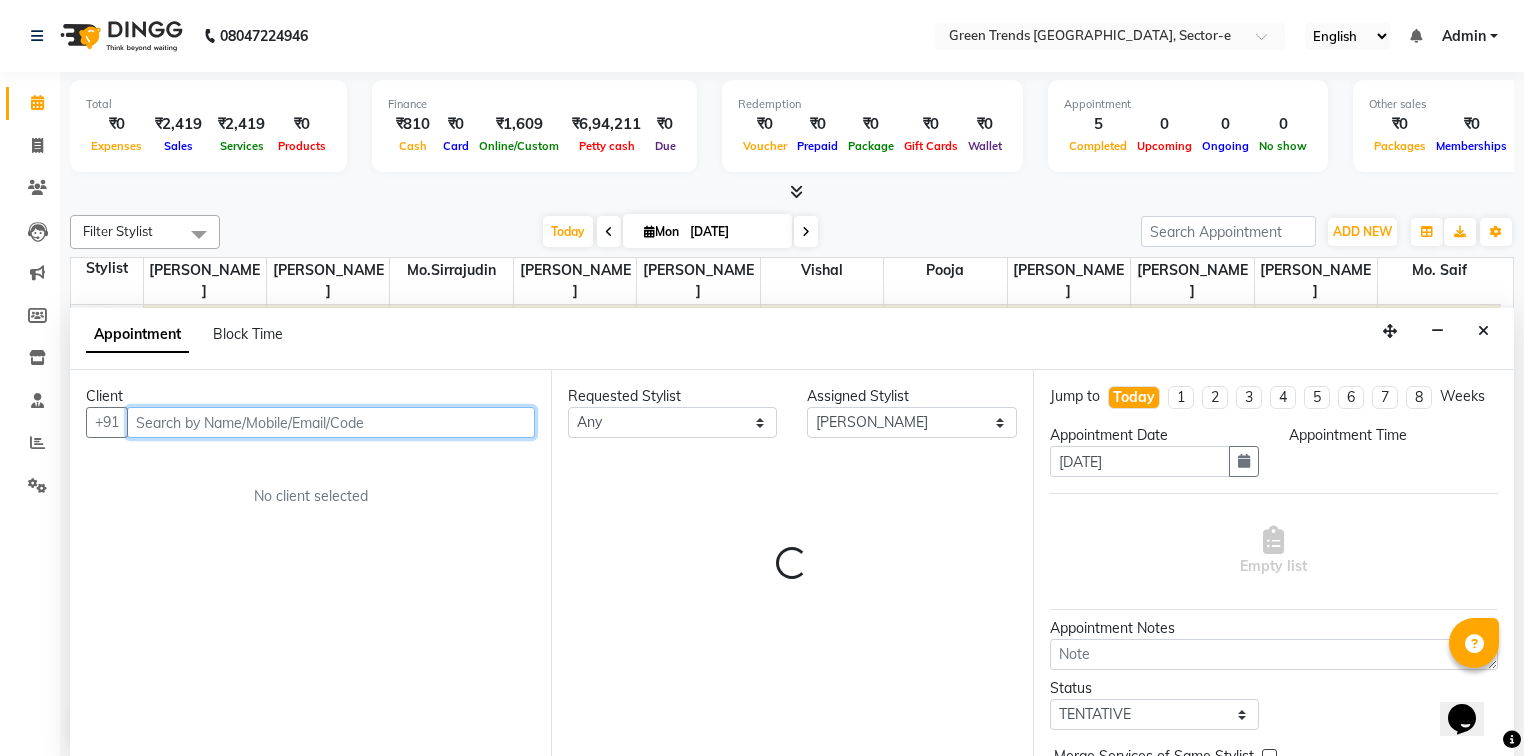 select on "690" 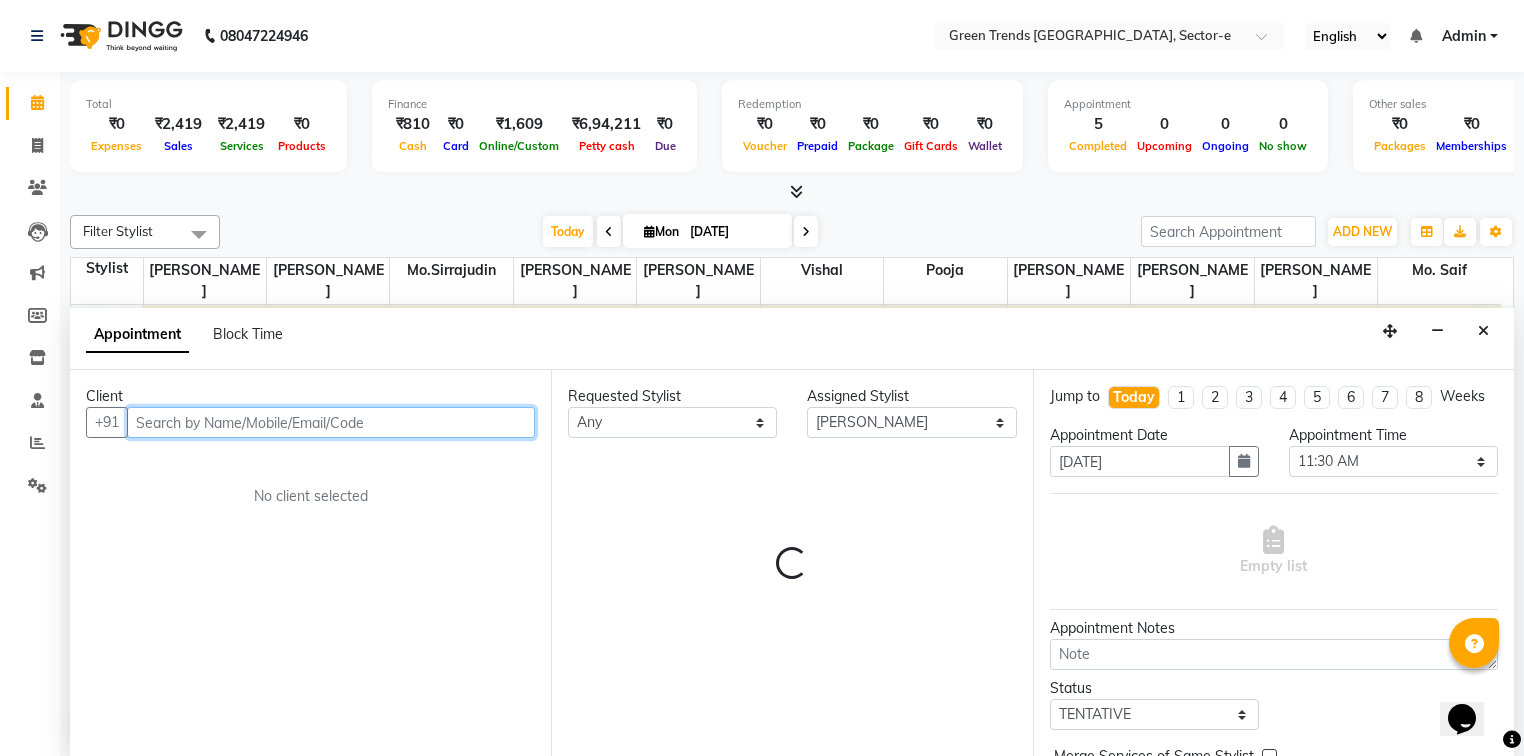 click at bounding box center (331, 422) 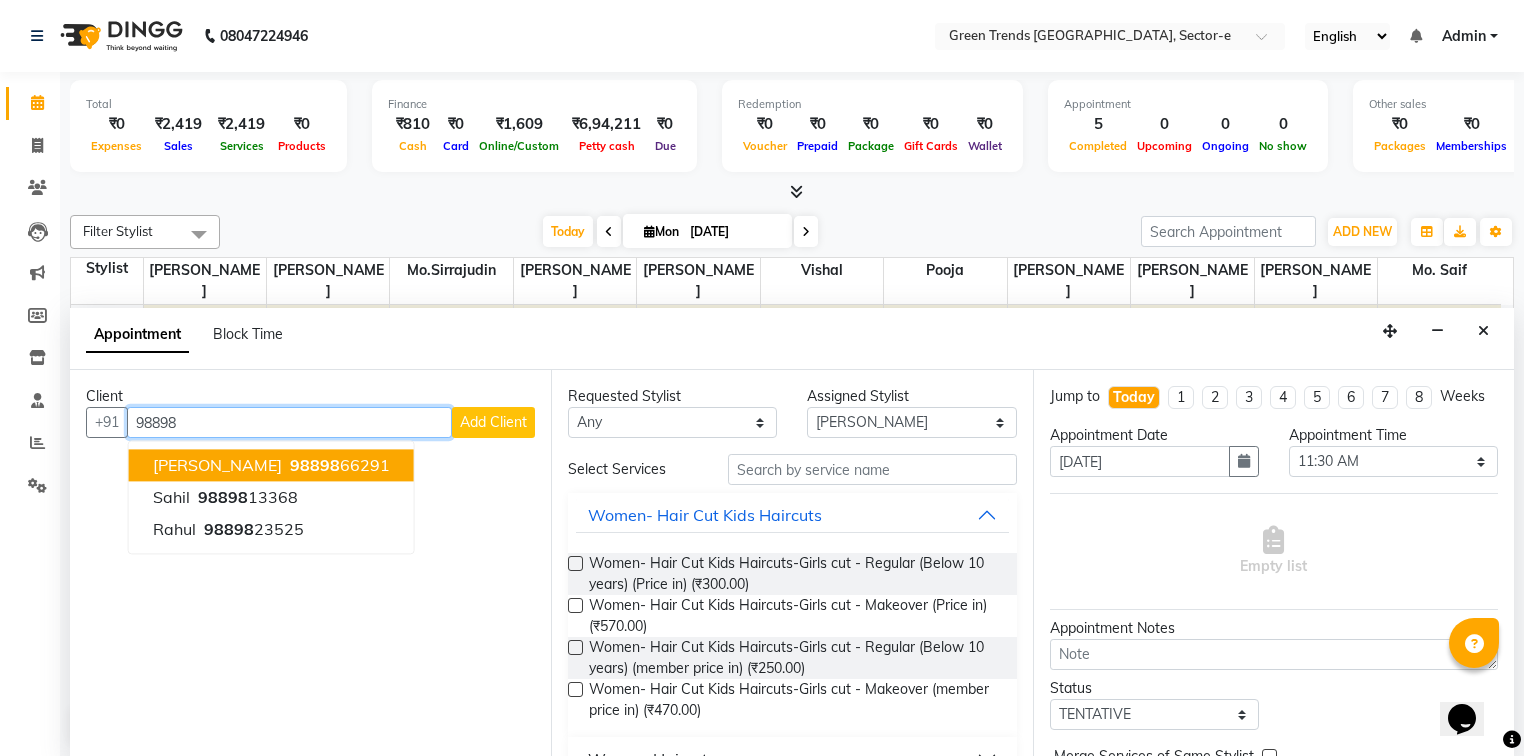 click on "[PERSON_NAME]" at bounding box center [217, 466] 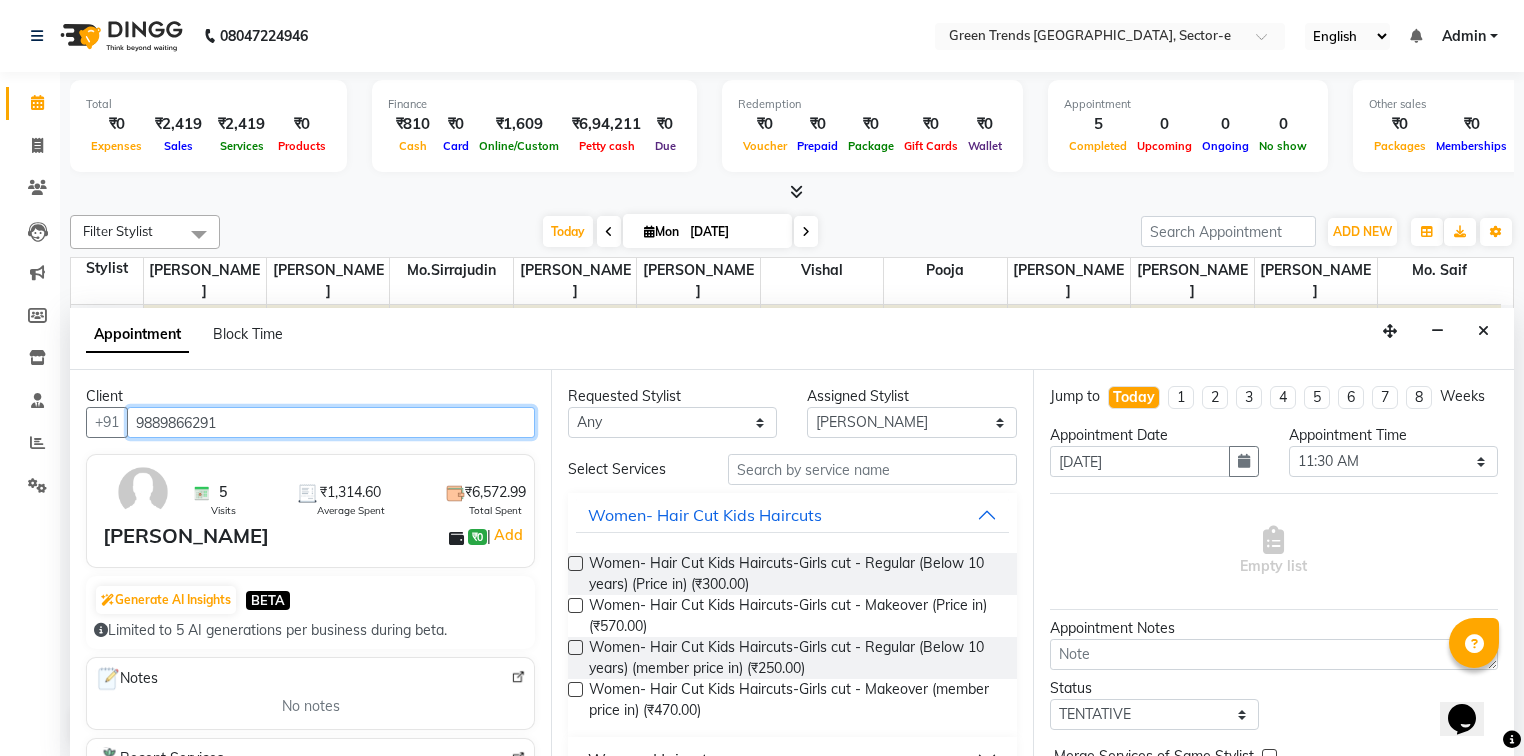 type on "9889866291" 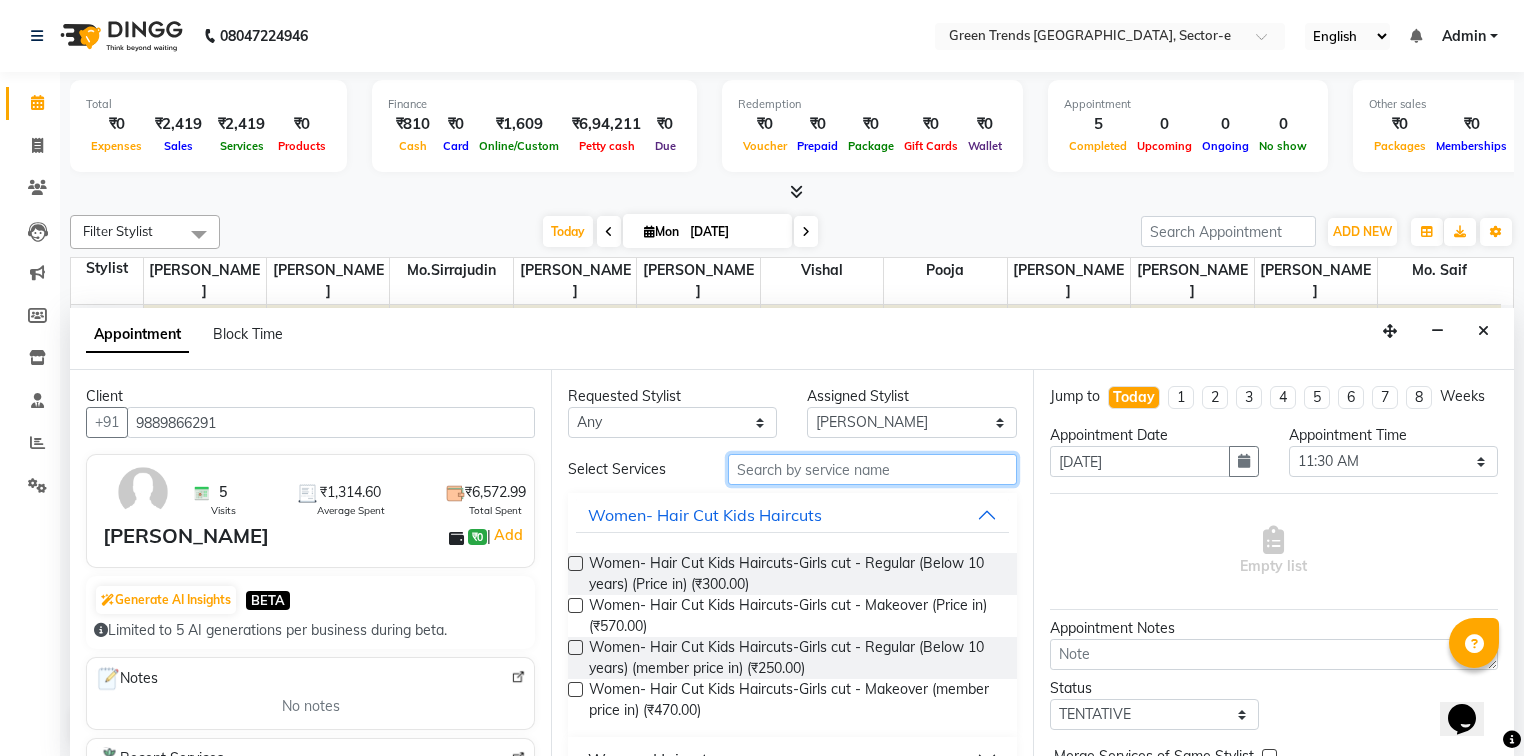 click at bounding box center [872, 469] 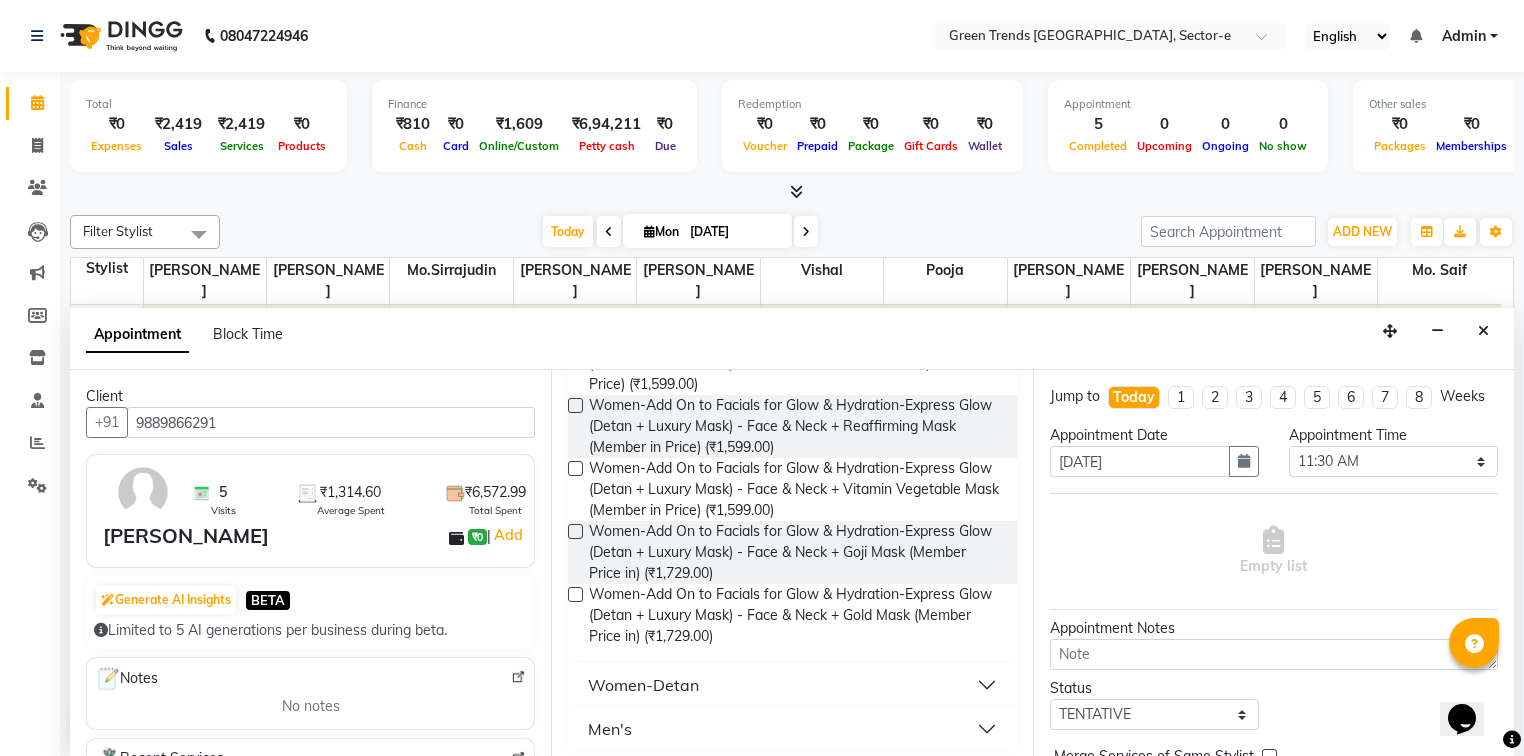 scroll, scrollTop: 544, scrollLeft: 0, axis: vertical 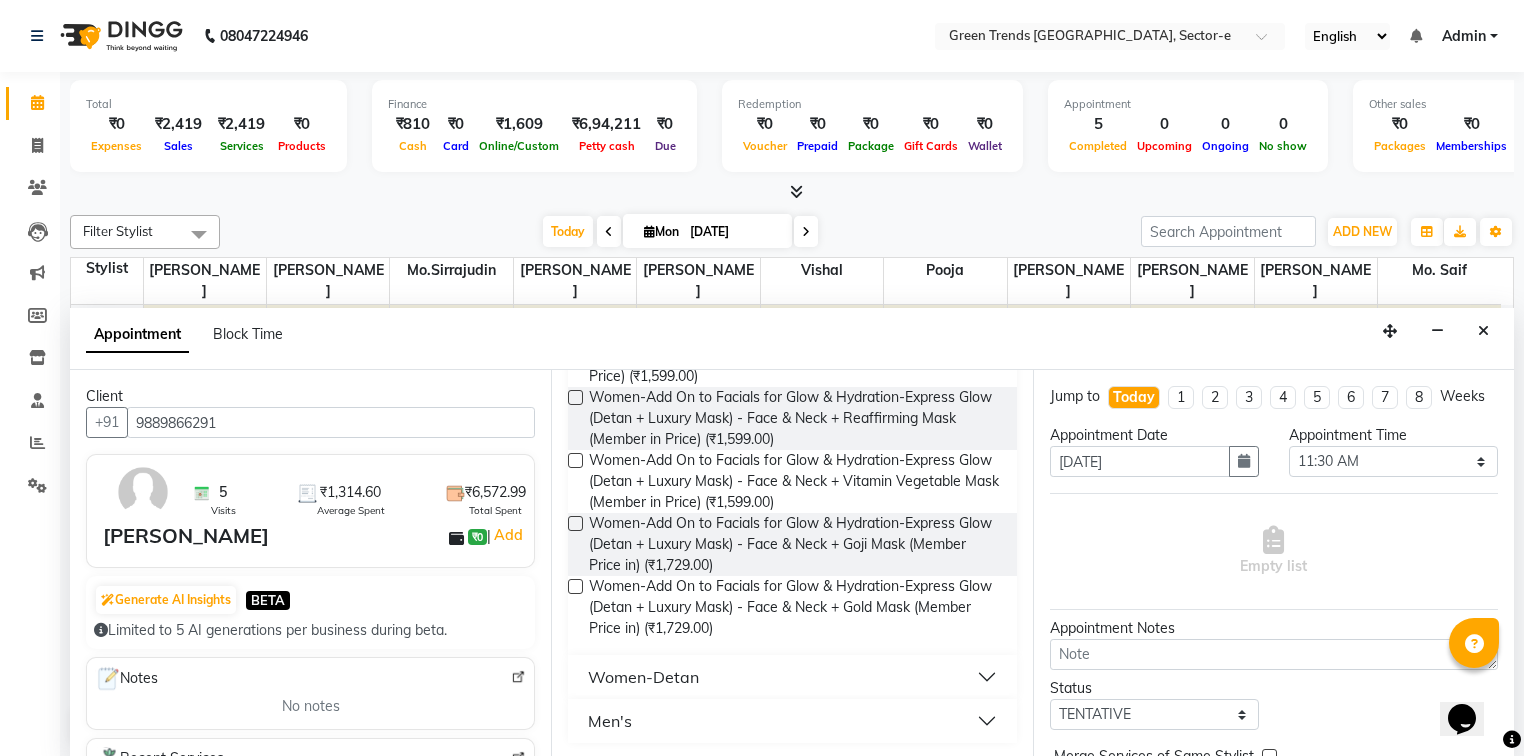 type on "deta" 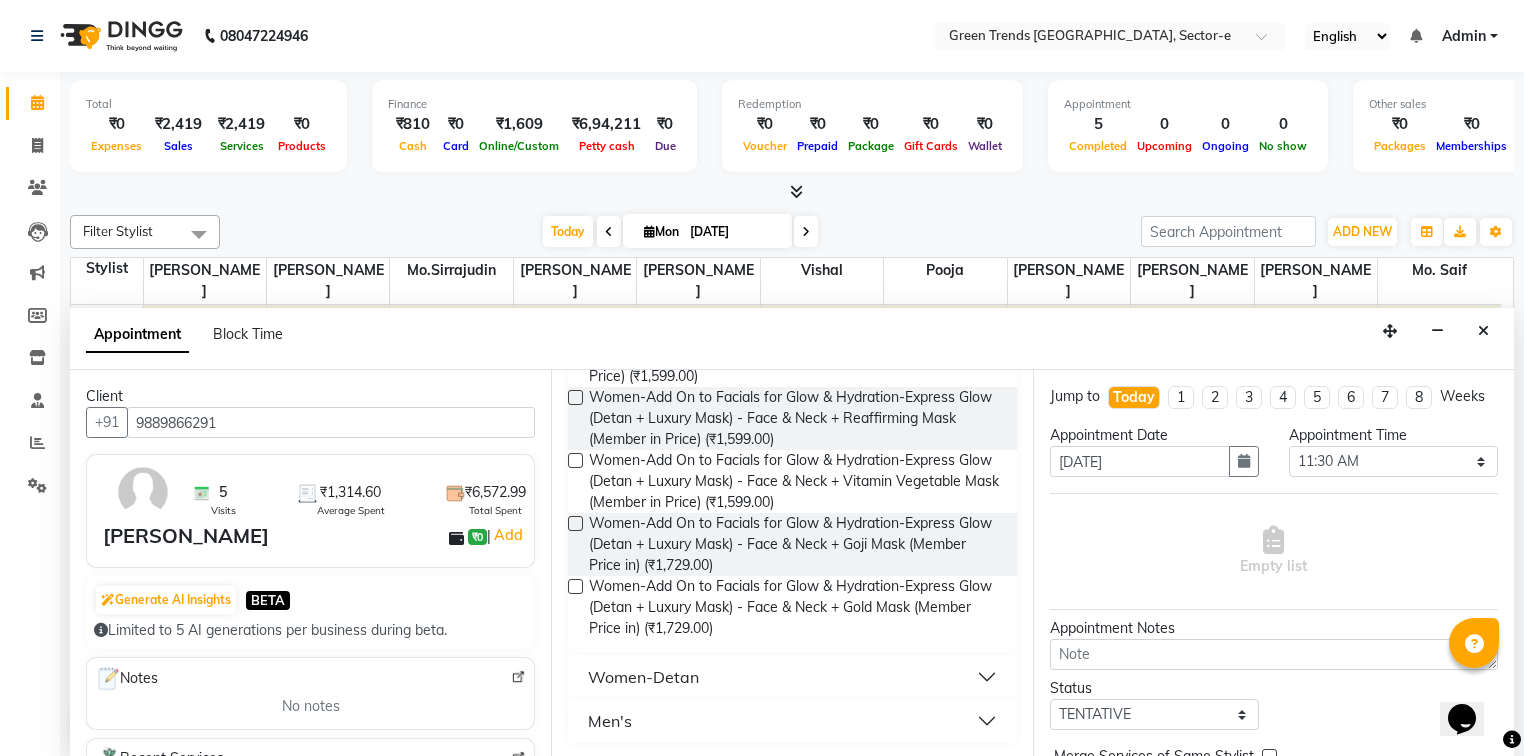 click on "Women-Detan" at bounding box center [643, 677] 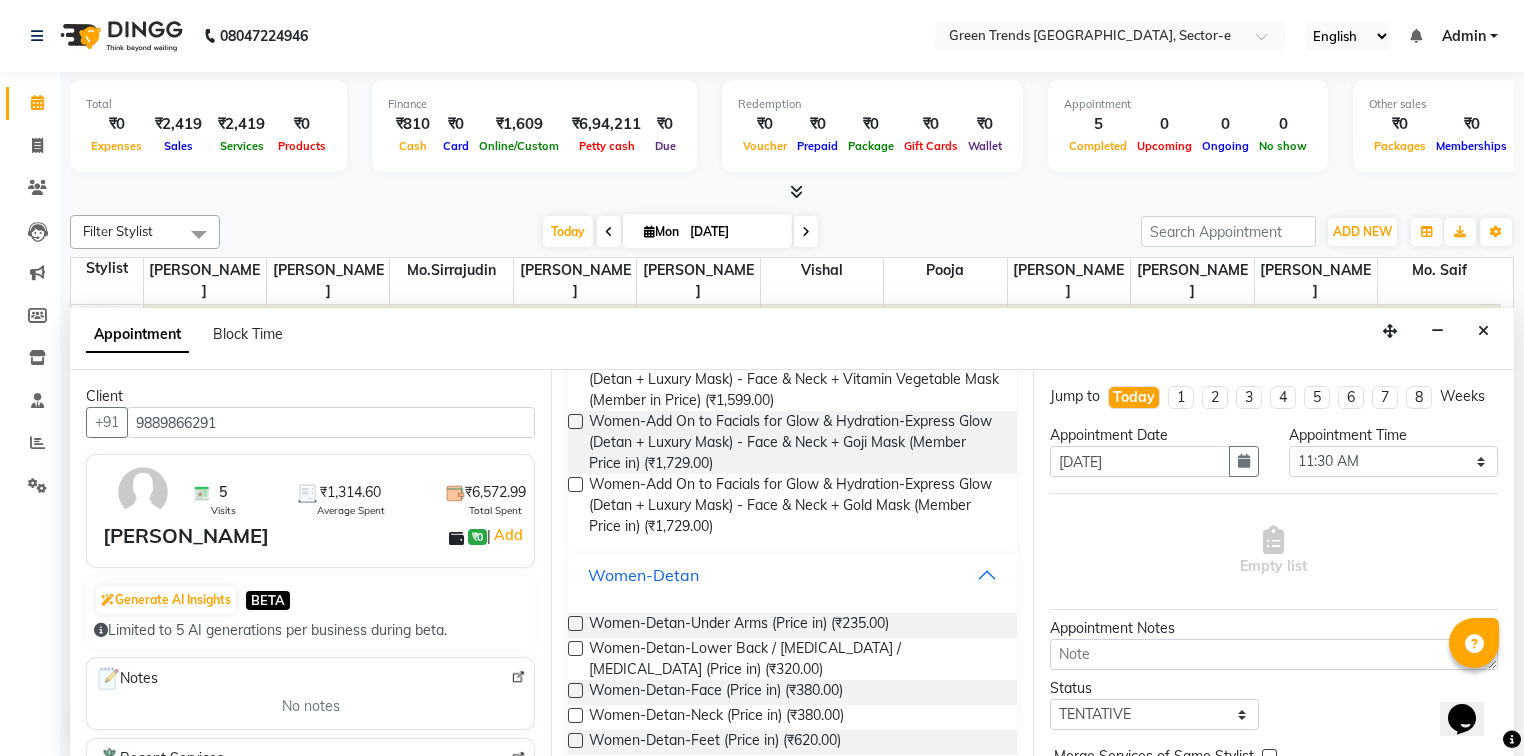 scroll, scrollTop: 674, scrollLeft: 0, axis: vertical 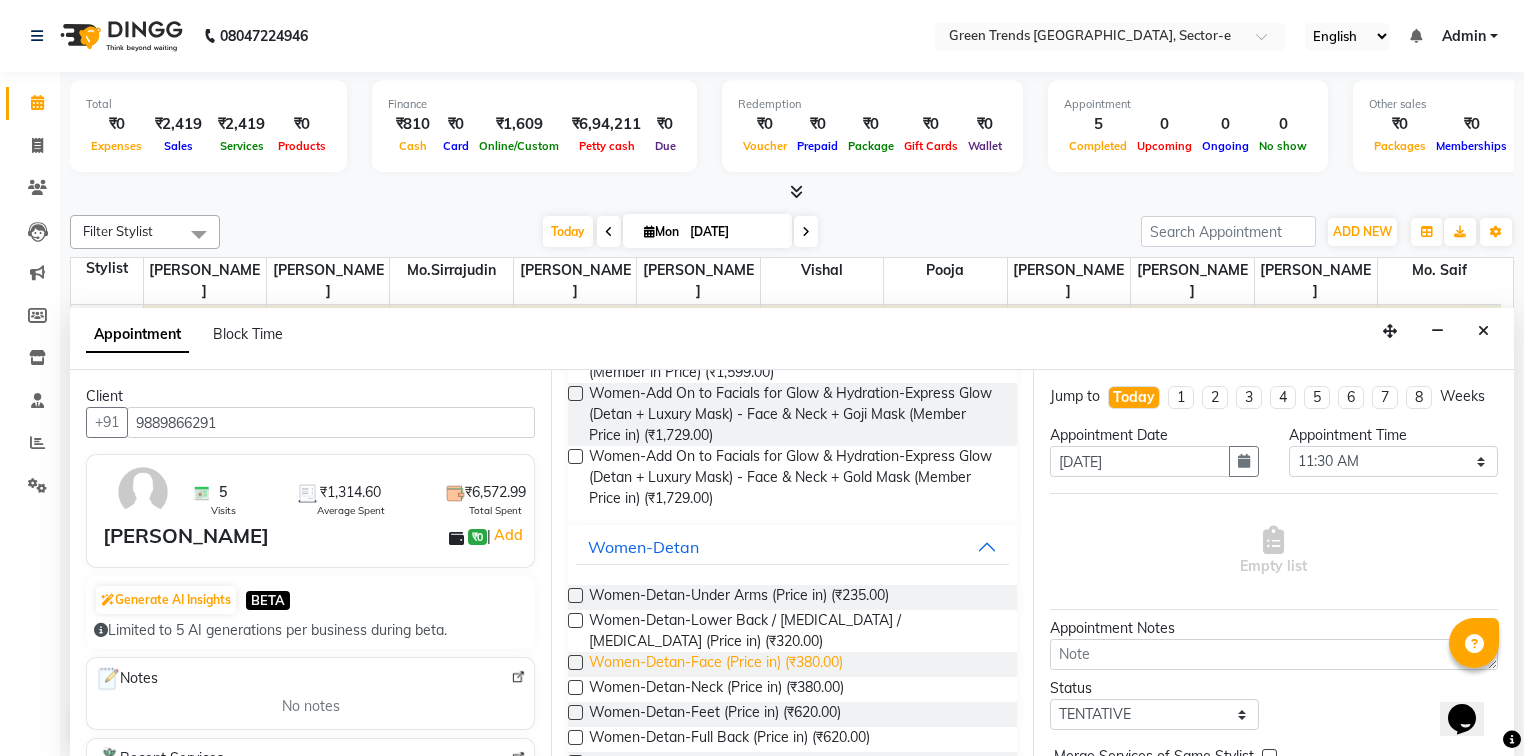 click on "Women-Detan-Face (Price in) (₹380.00)" at bounding box center (716, 664) 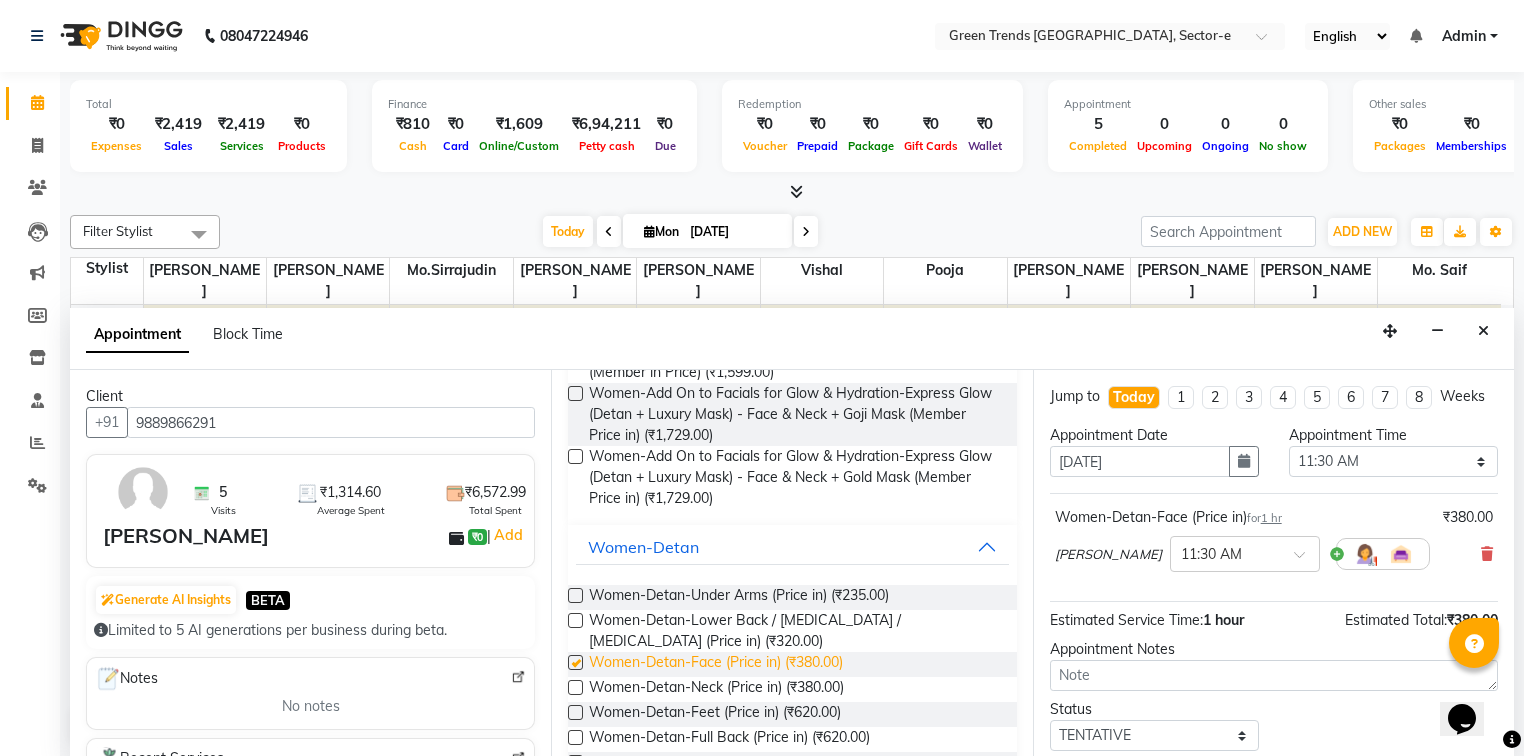 checkbox on "false" 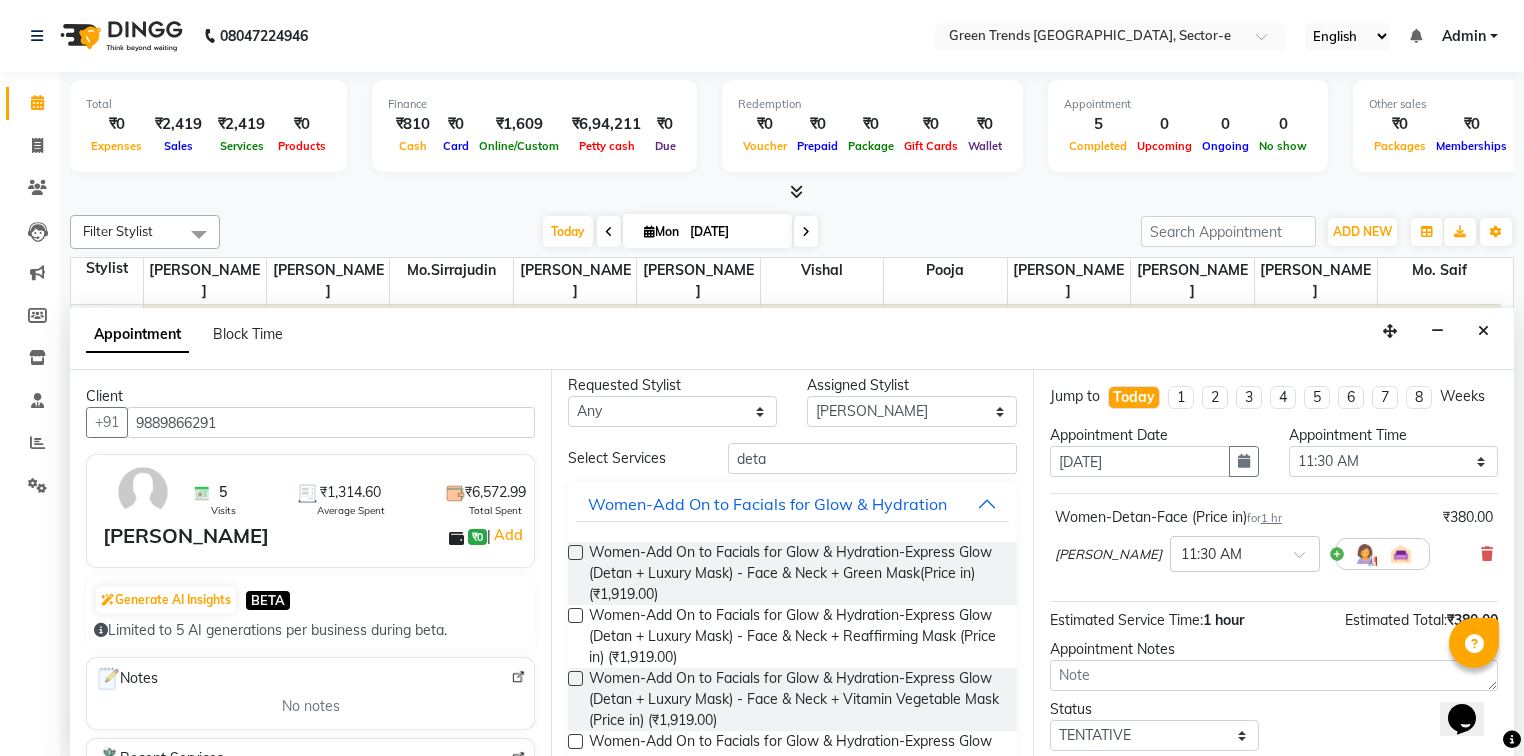 scroll, scrollTop: 0, scrollLeft: 0, axis: both 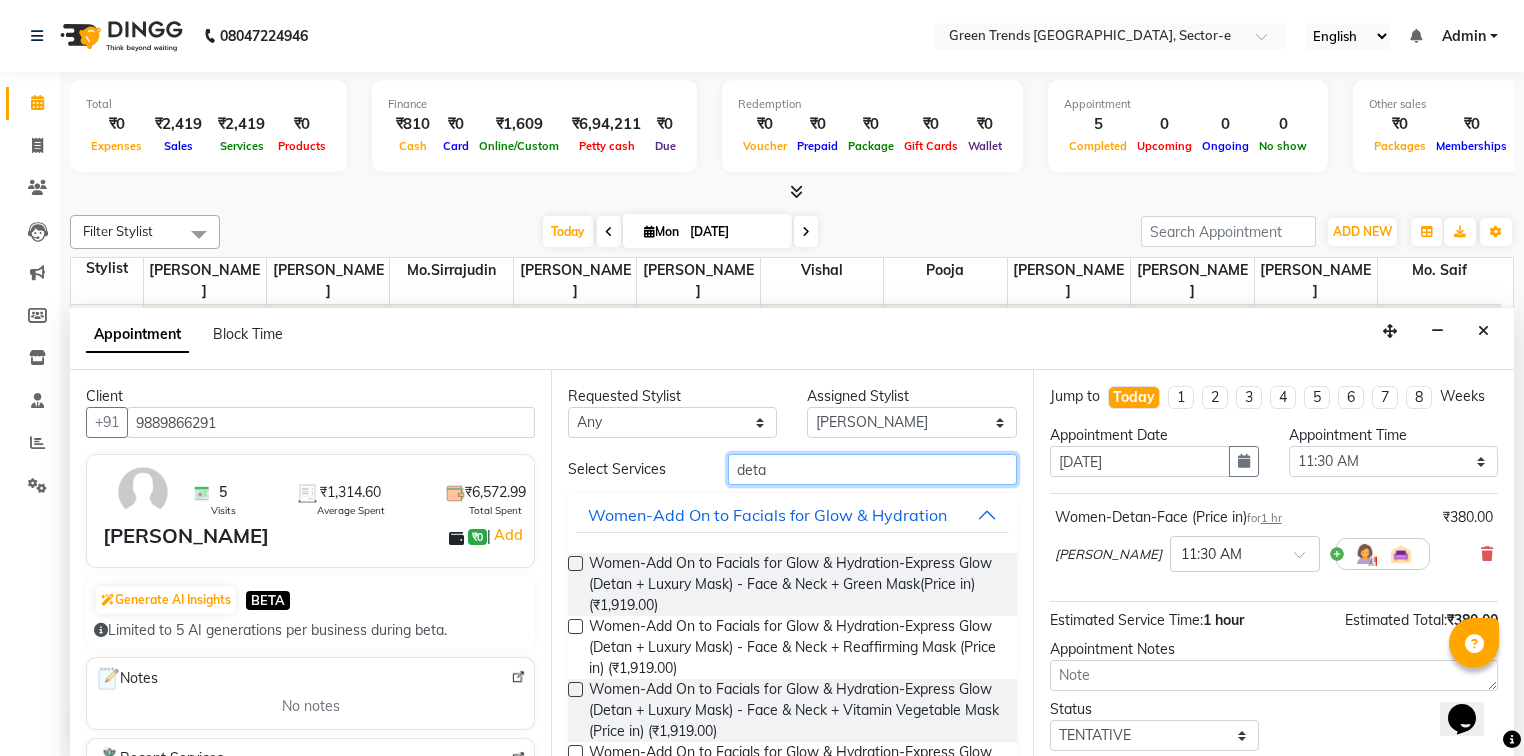 click on "deta" at bounding box center (872, 469) 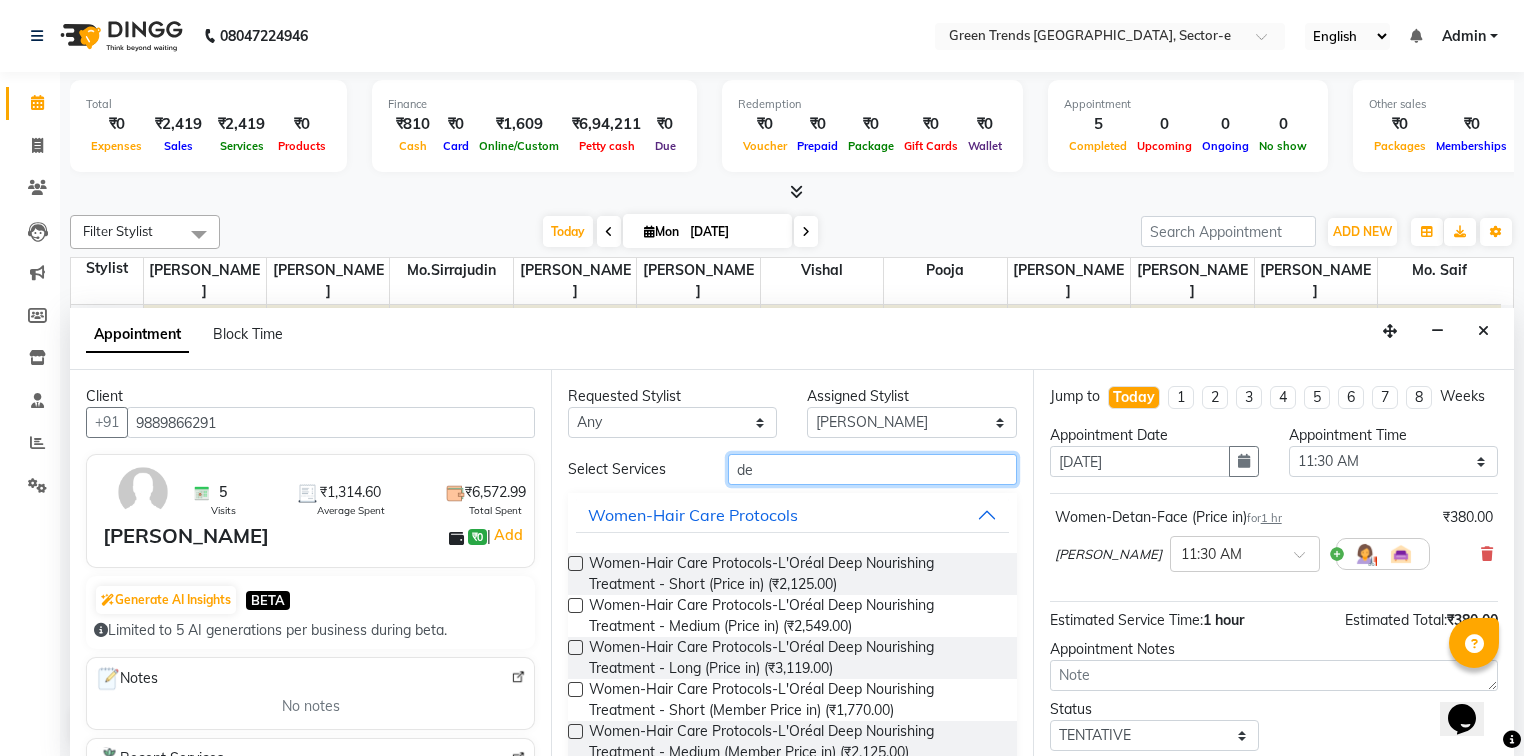 type on "d" 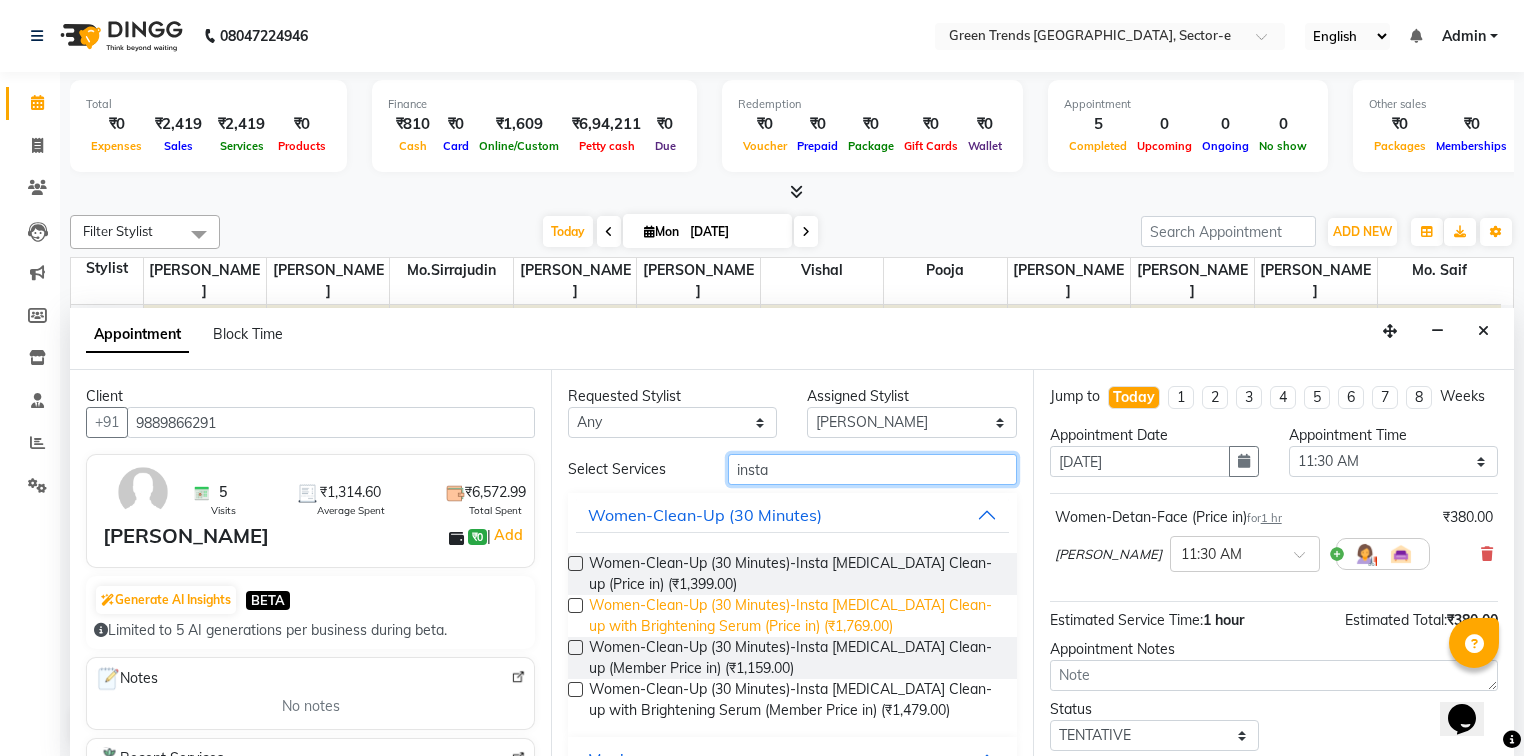 type on "insta" 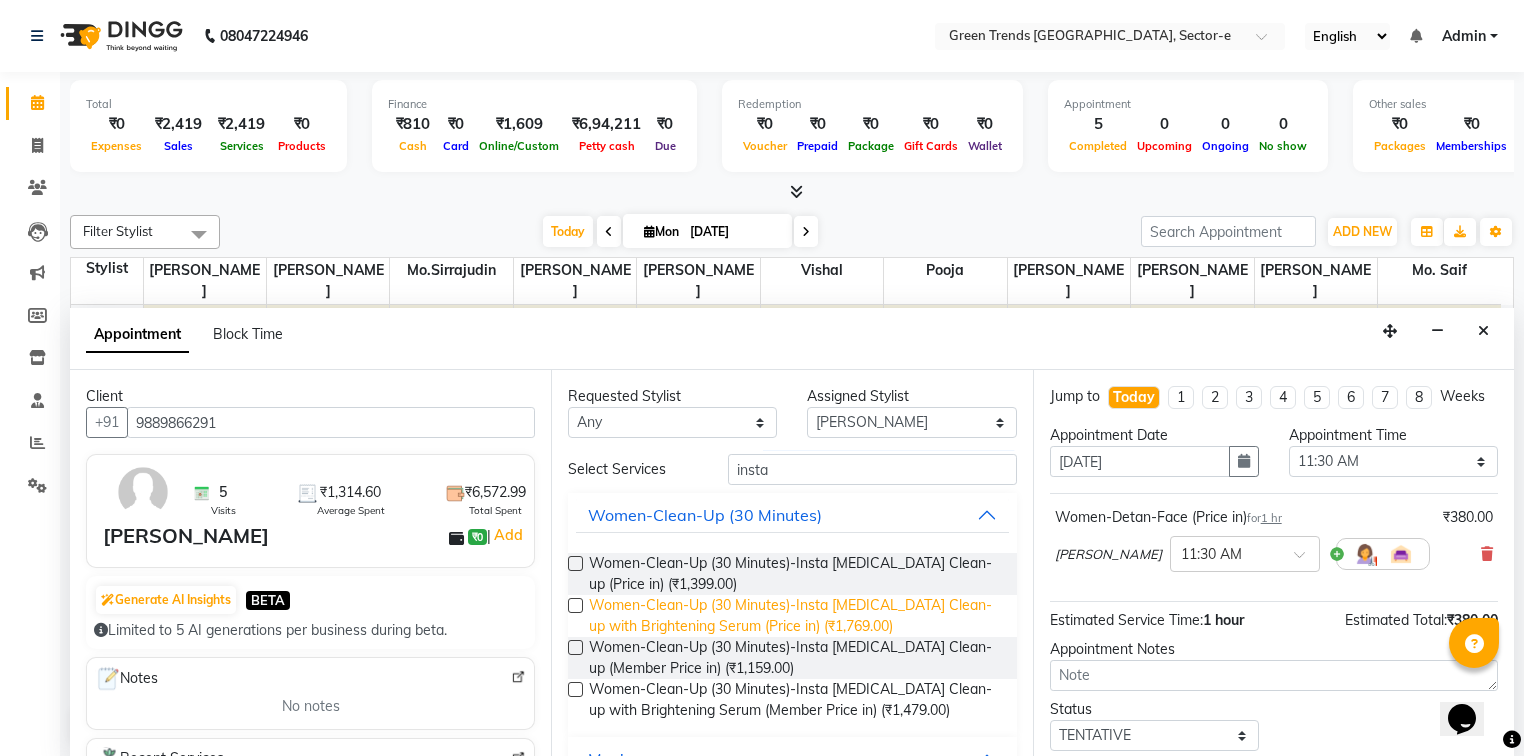 click on "Women-Clean-Up (30 Minutes)-Insta [MEDICAL_DATA] Clean-up with Brightening Serum (Price in) (₹1,769.00)" at bounding box center [794, 616] 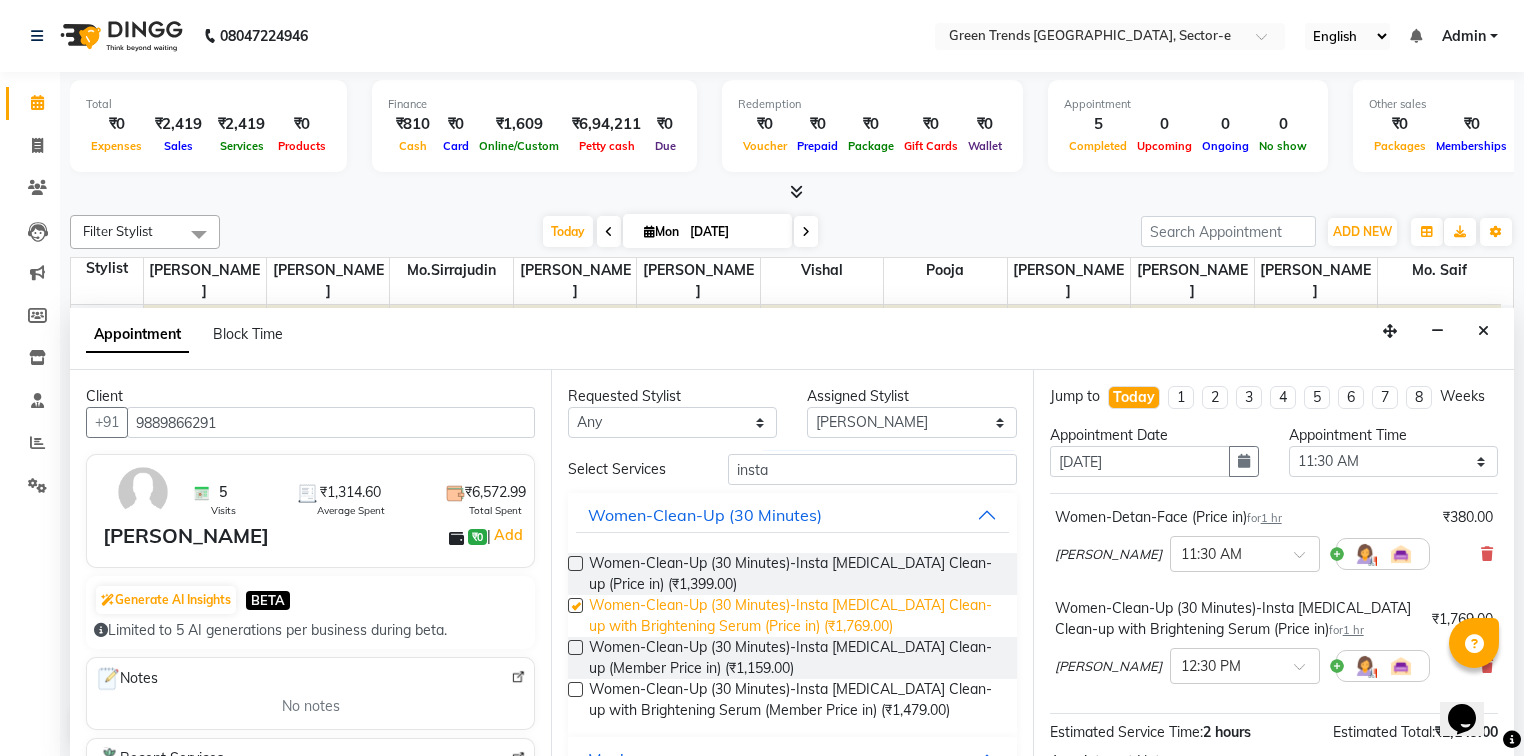 checkbox on "false" 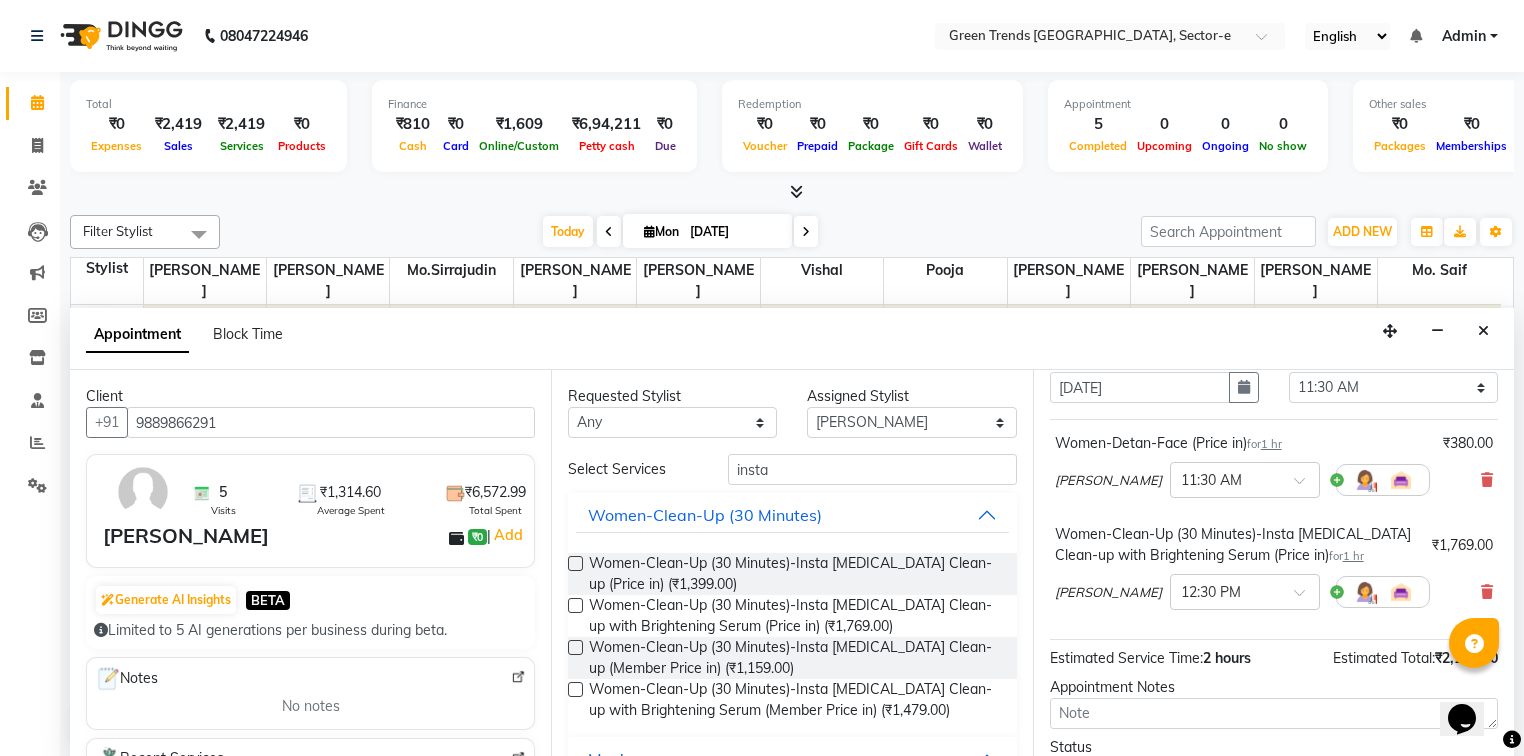 scroll, scrollTop: 230, scrollLeft: 0, axis: vertical 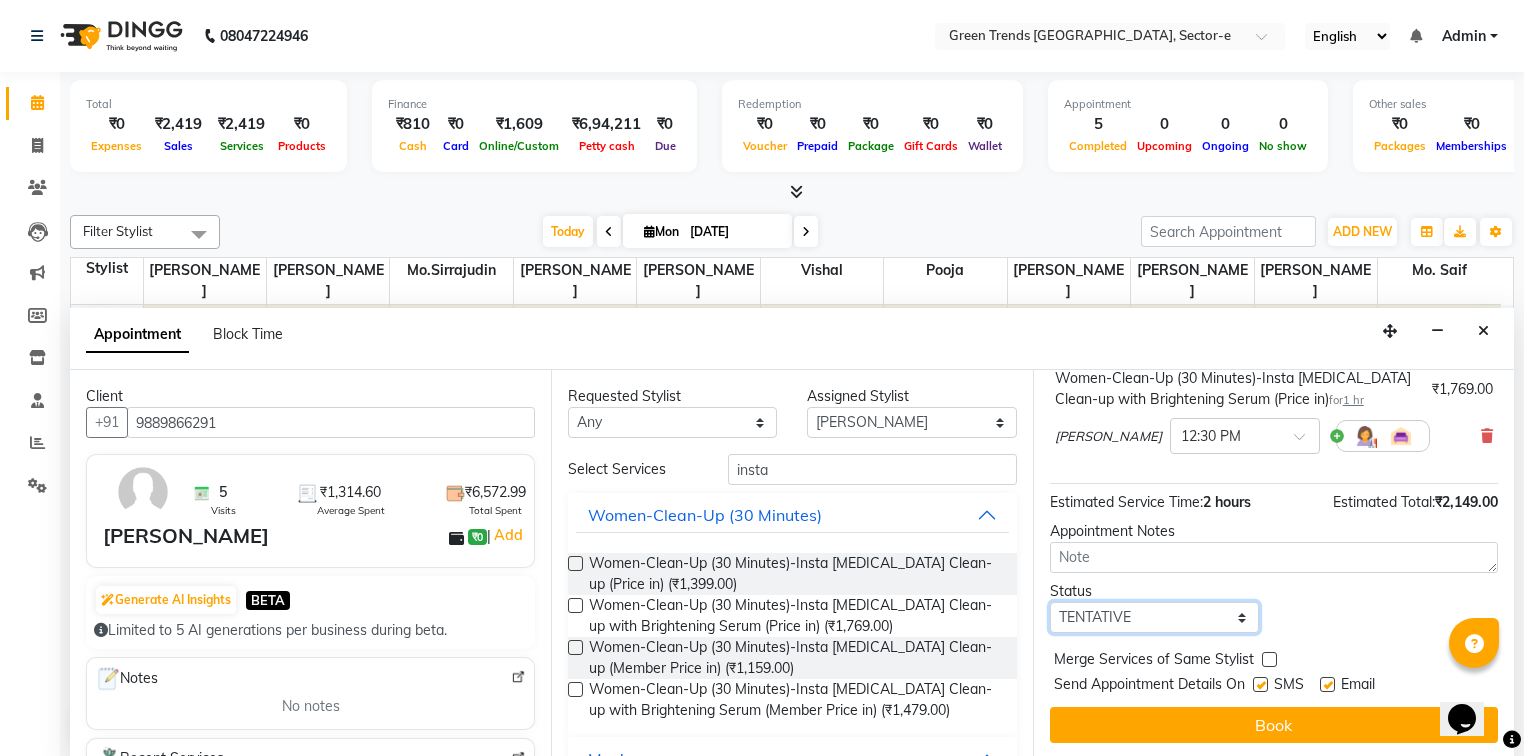 click on "Select TENTATIVE CONFIRM CHECK-IN UPCOMING" at bounding box center [1154, 617] 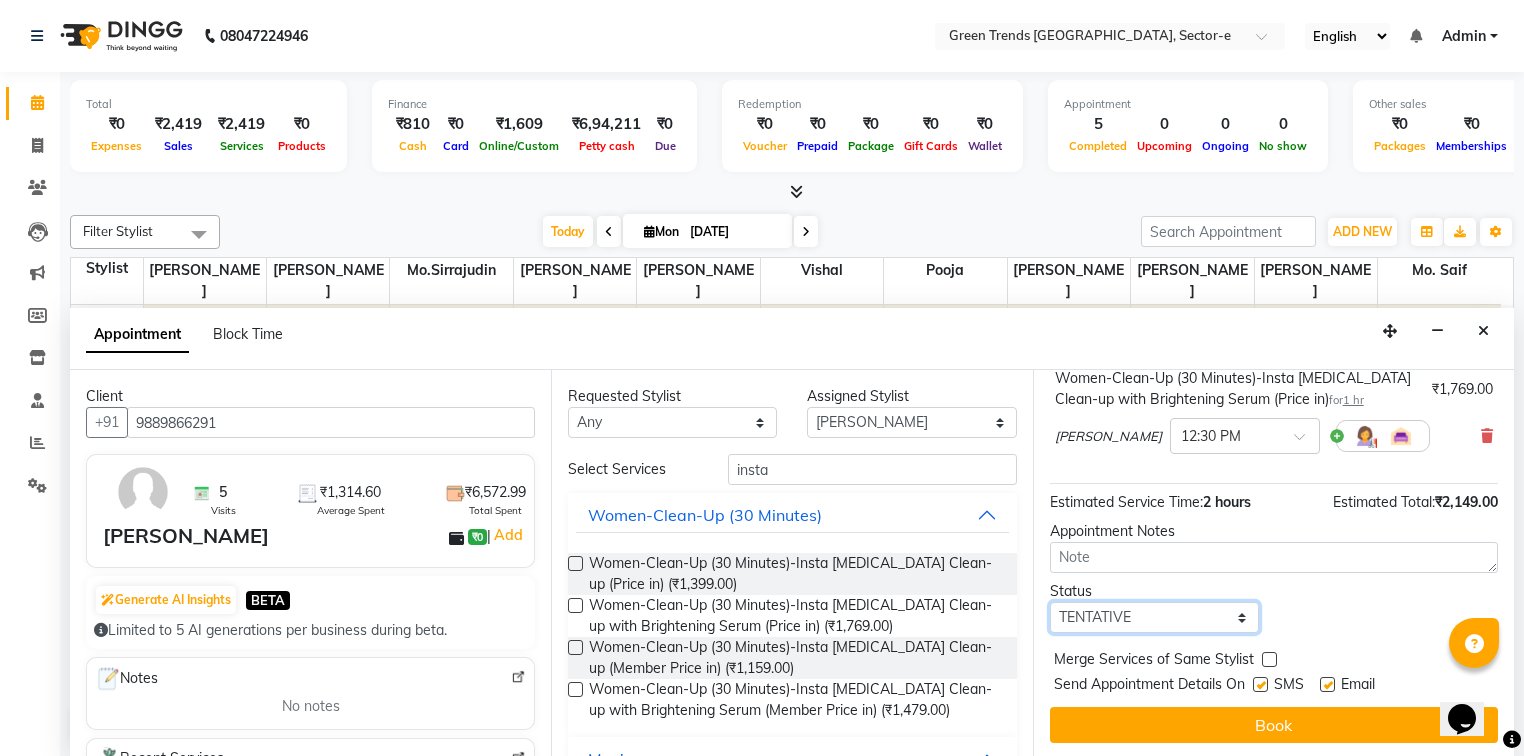 select on "confirm booking" 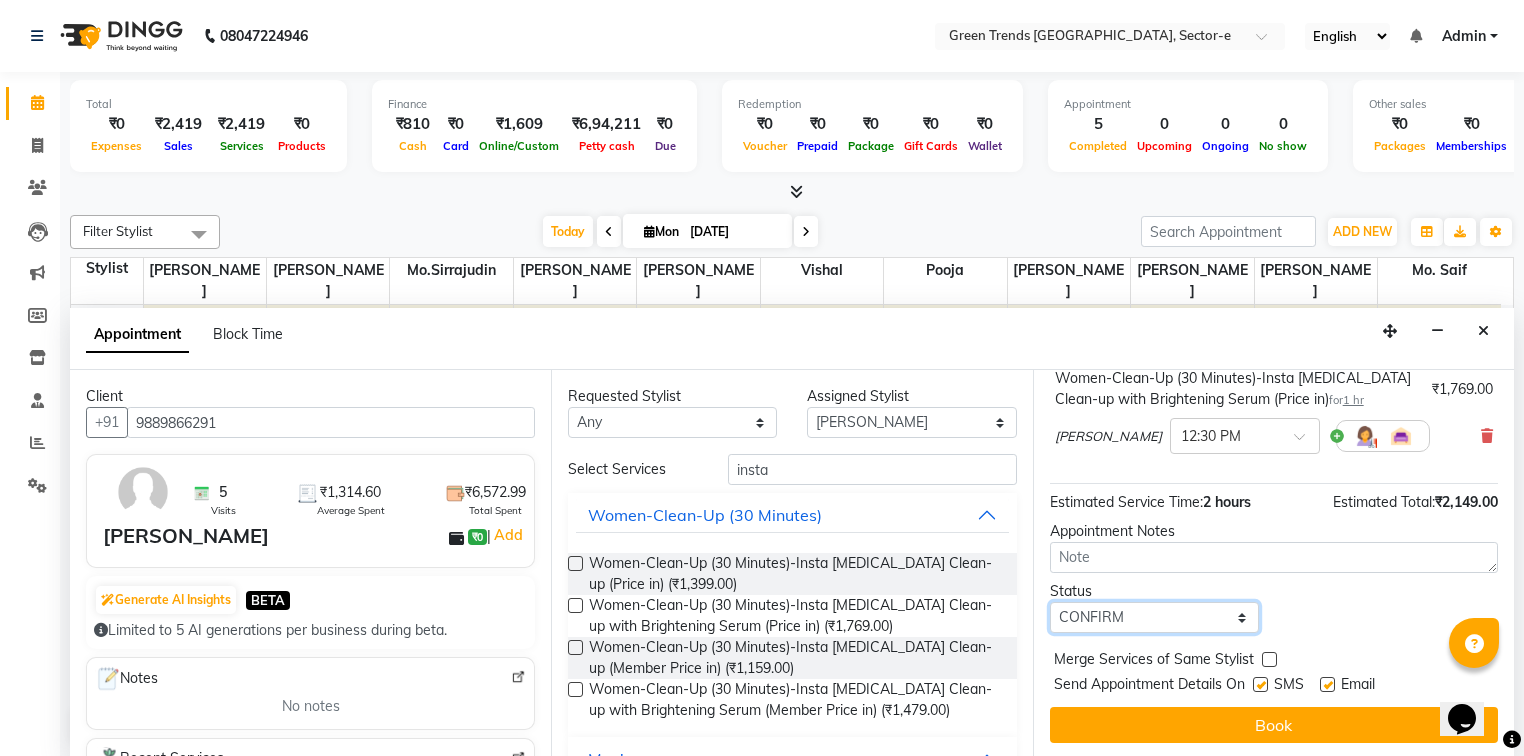 click on "Select TENTATIVE CONFIRM CHECK-IN UPCOMING" at bounding box center (1154, 617) 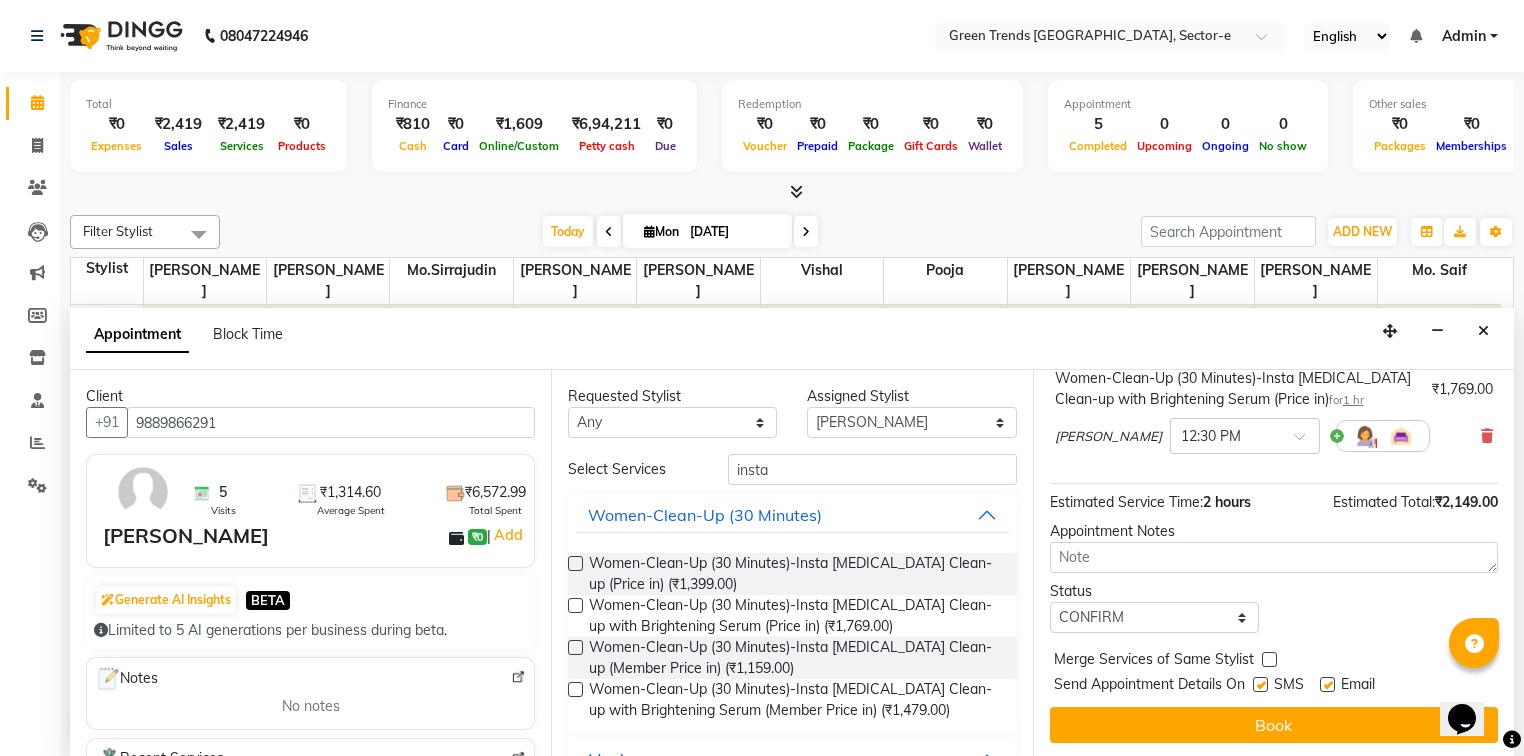 click at bounding box center [1260, 684] 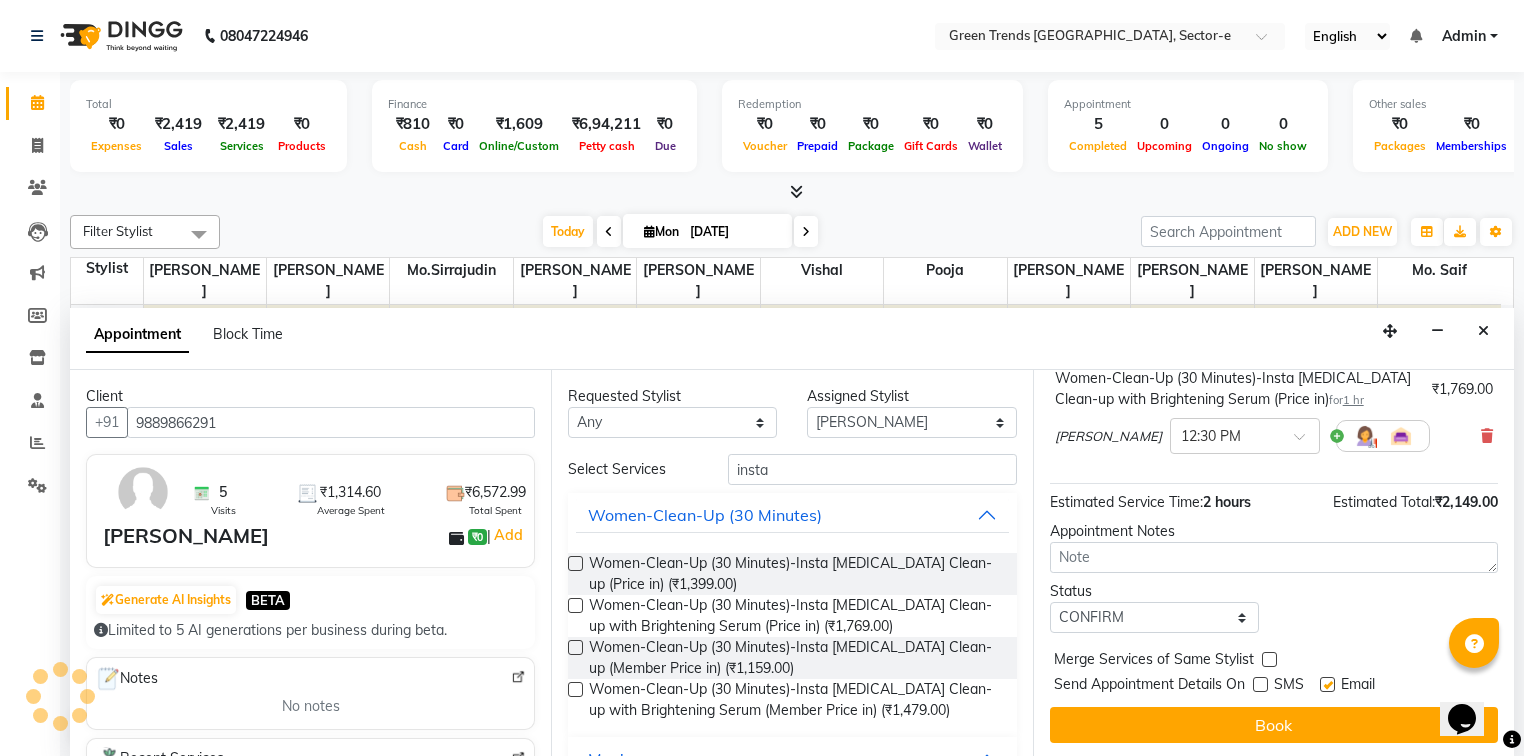 click on "Email" at bounding box center (1355, 686) 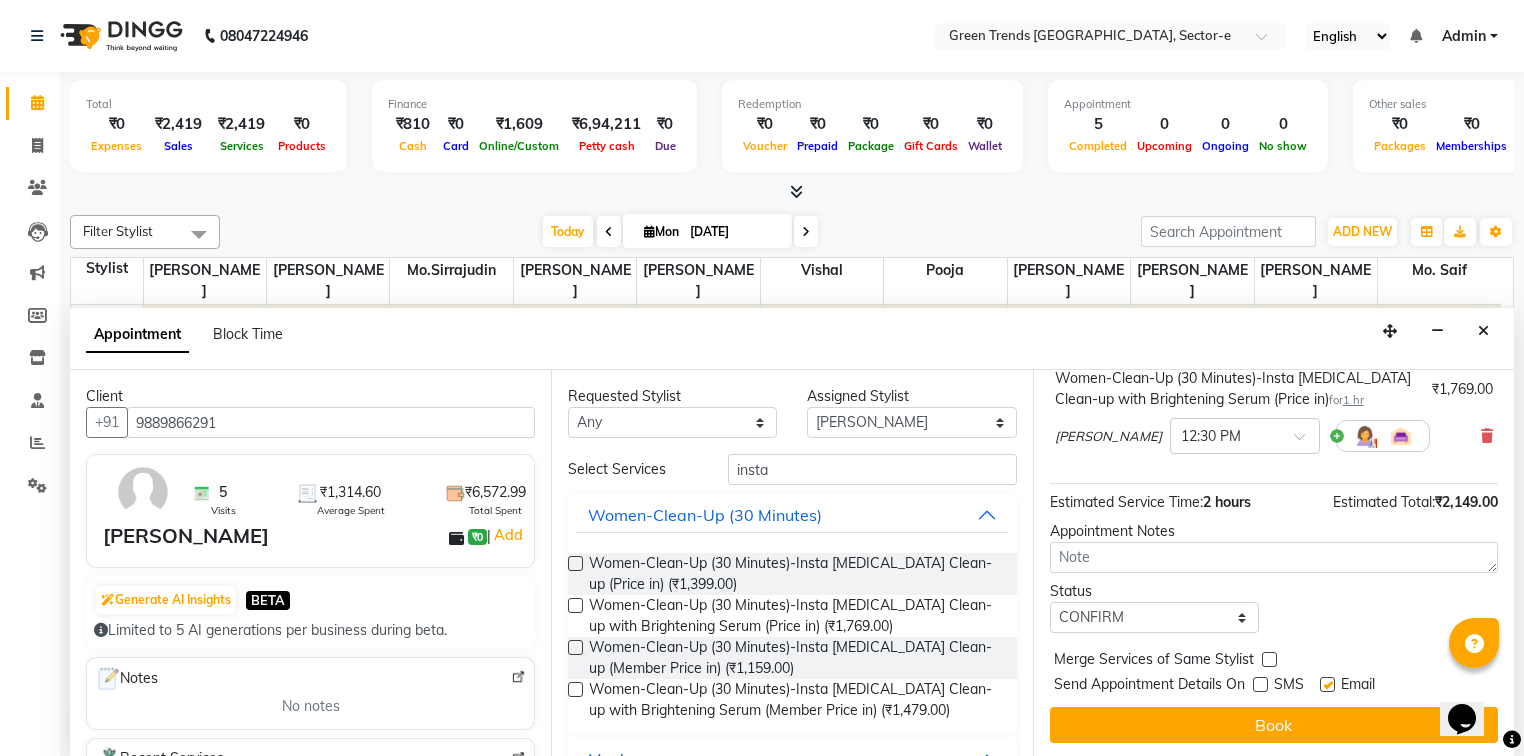 click at bounding box center [1327, 684] 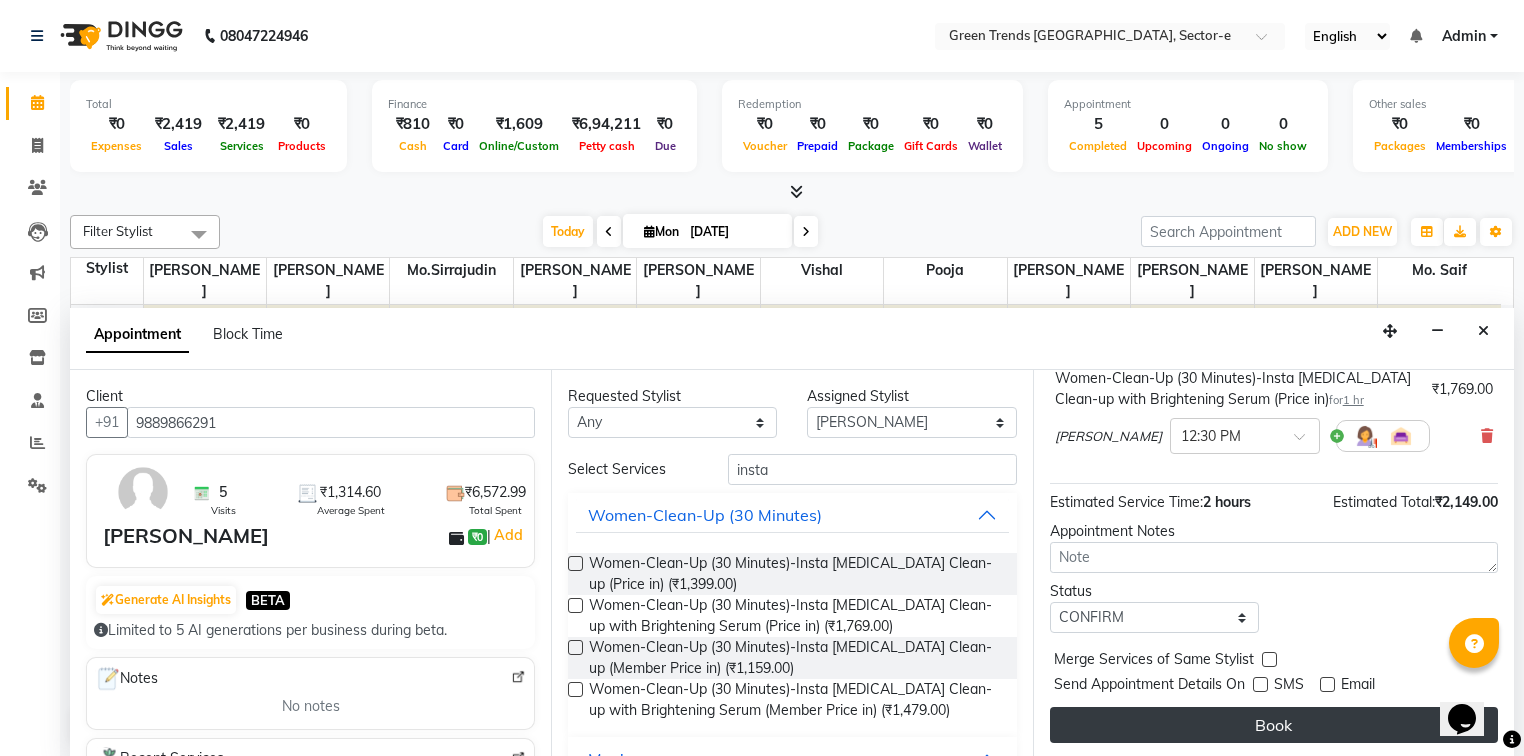 click on "Book" at bounding box center [1274, 725] 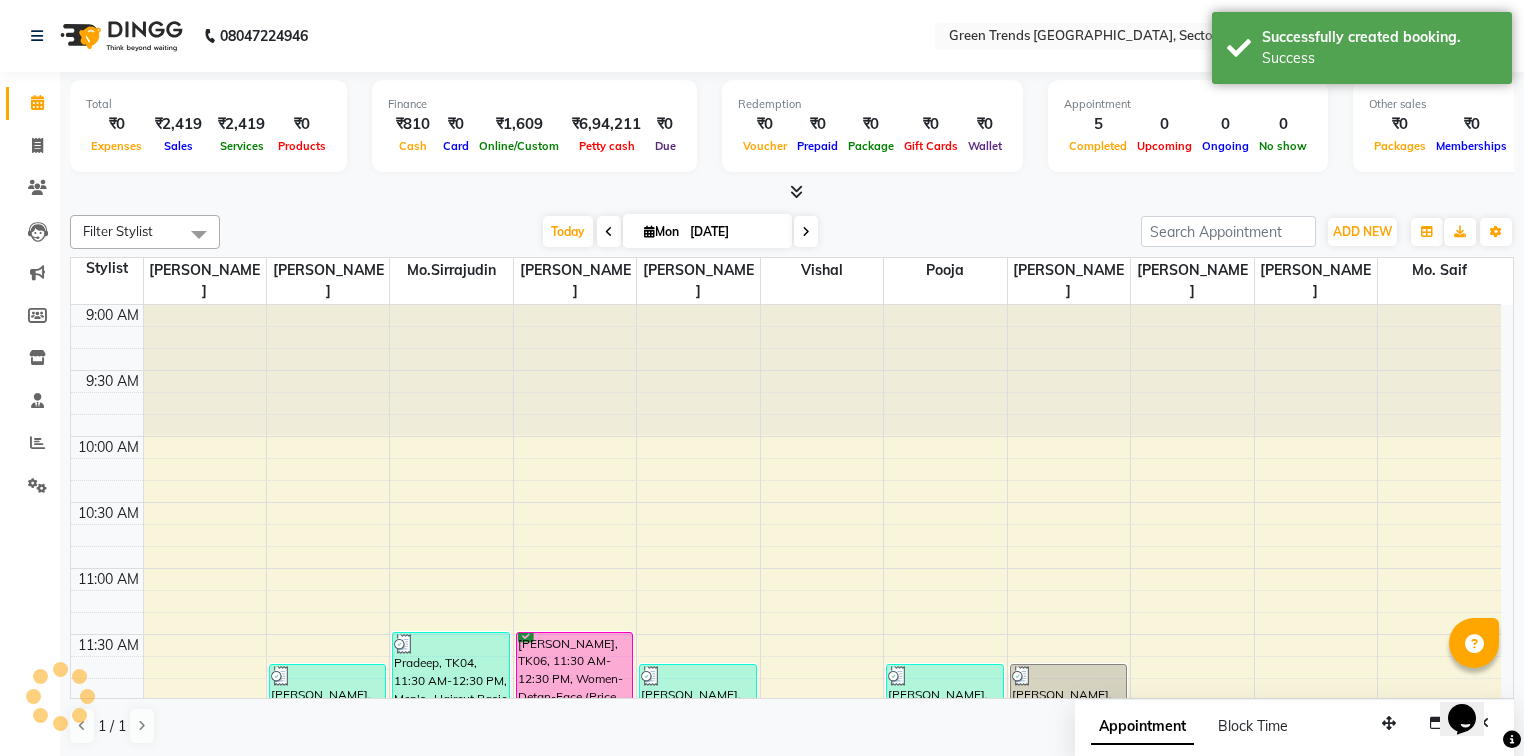 scroll, scrollTop: 0, scrollLeft: 0, axis: both 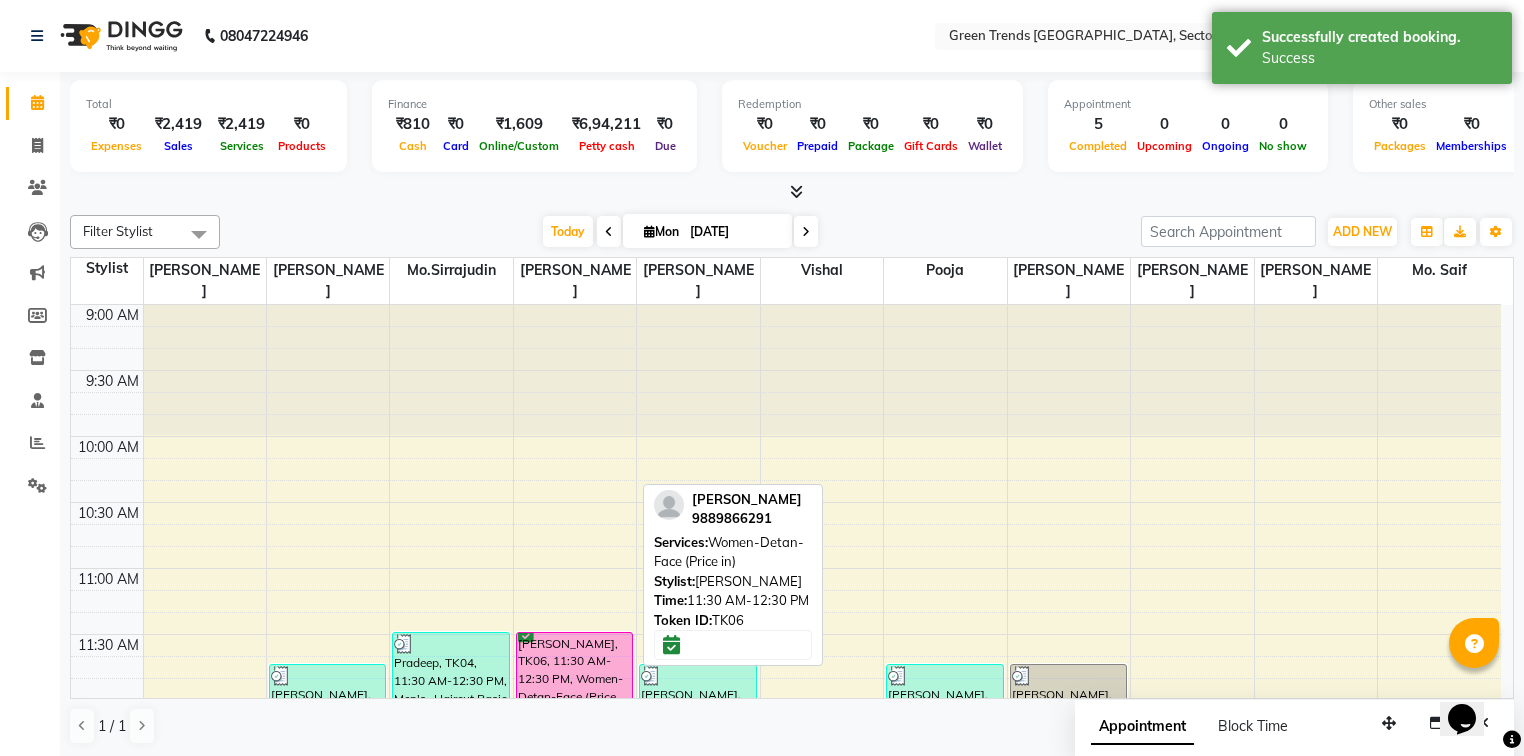 click on "[PERSON_NAME], TK06, 11:30 AM-12:30 PM, Women-Detan-Face (Price in)" at bounding box center [574, 696] 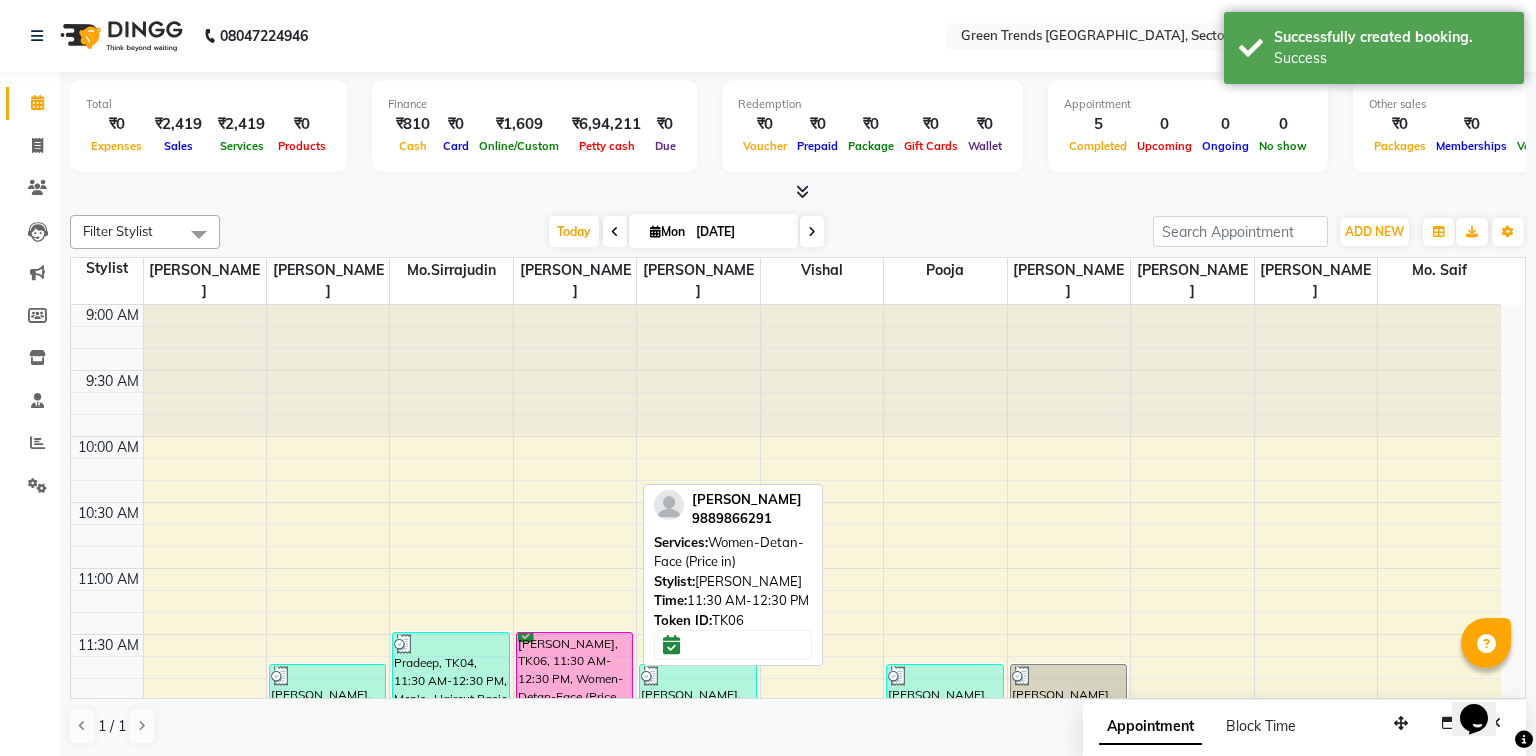 select on "6" 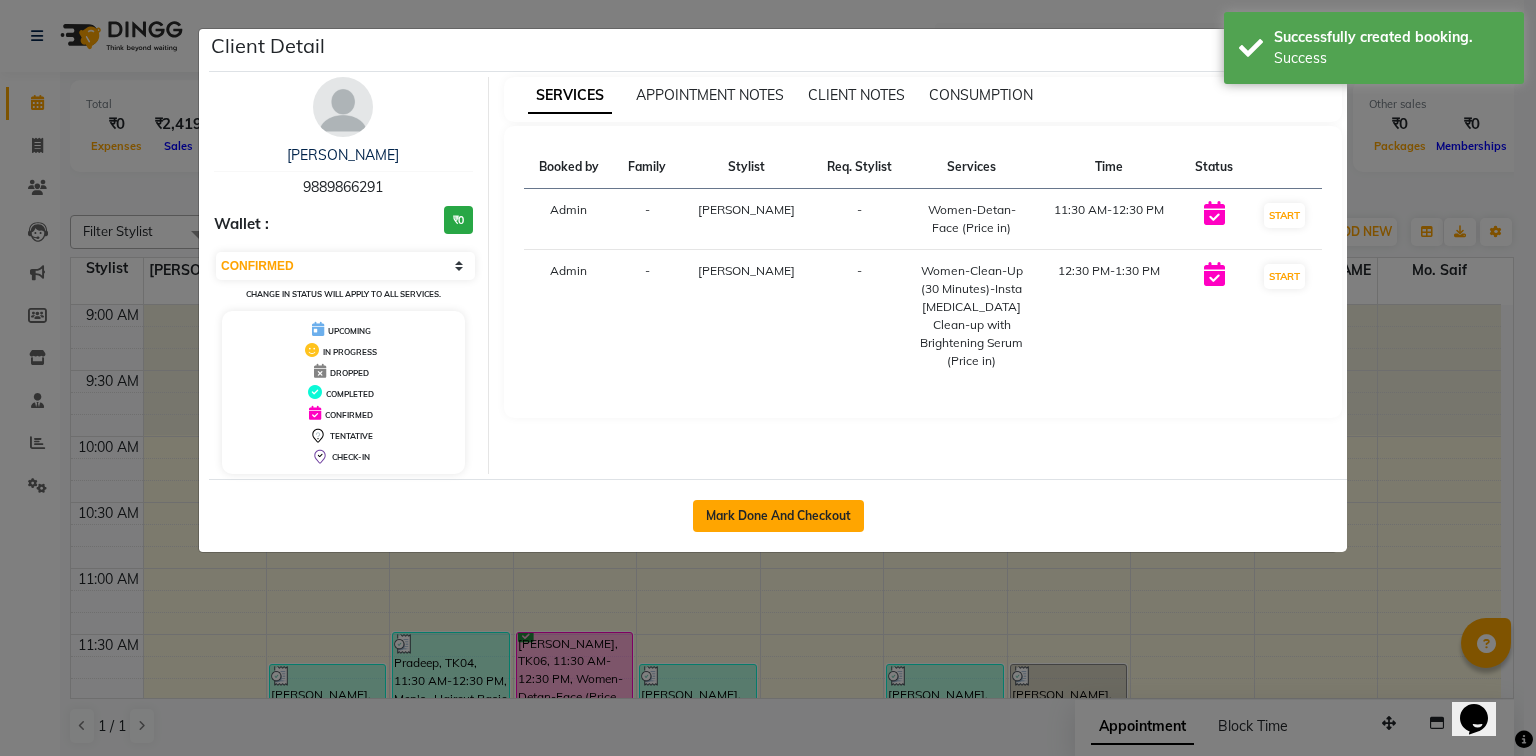 click on "Mark Done And Checkout" 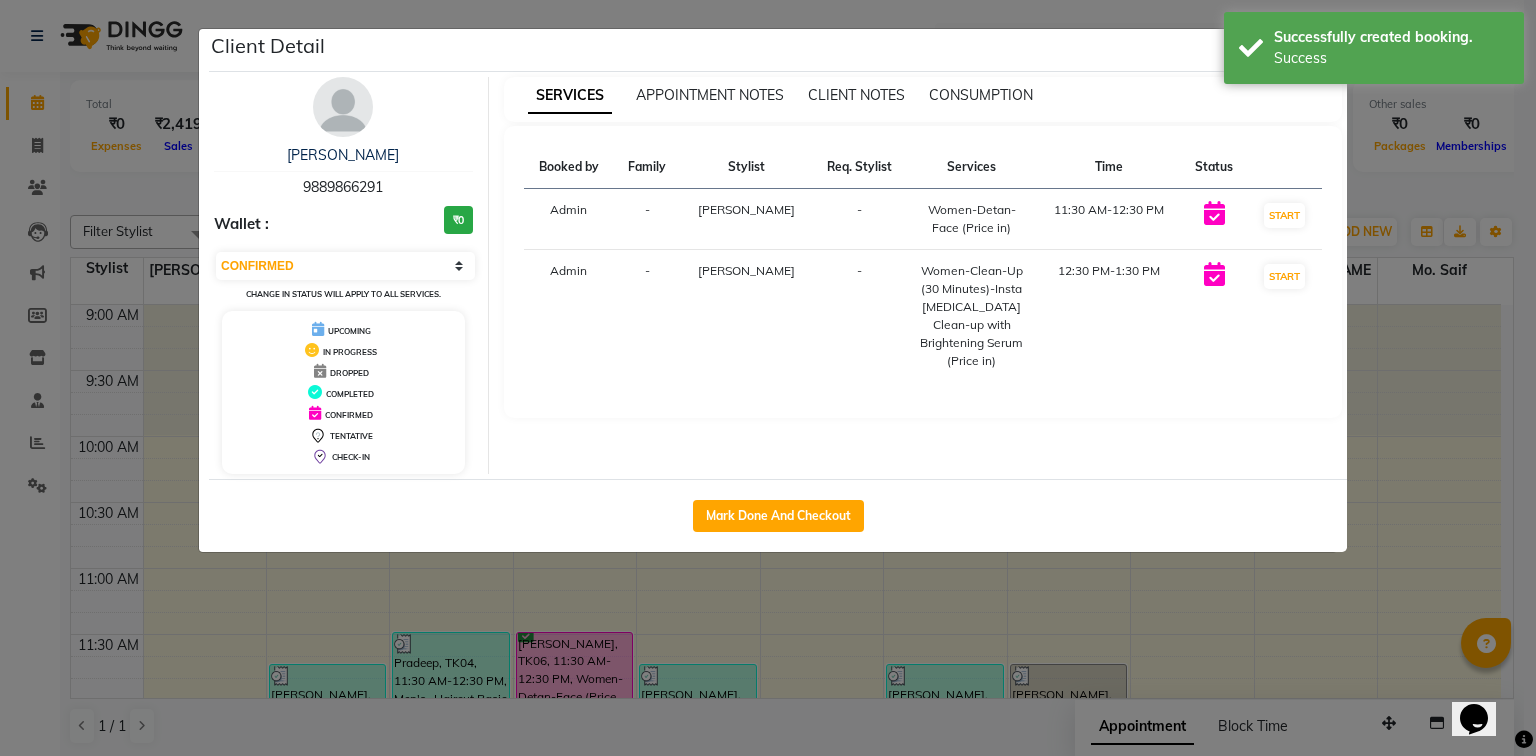 select on "service" 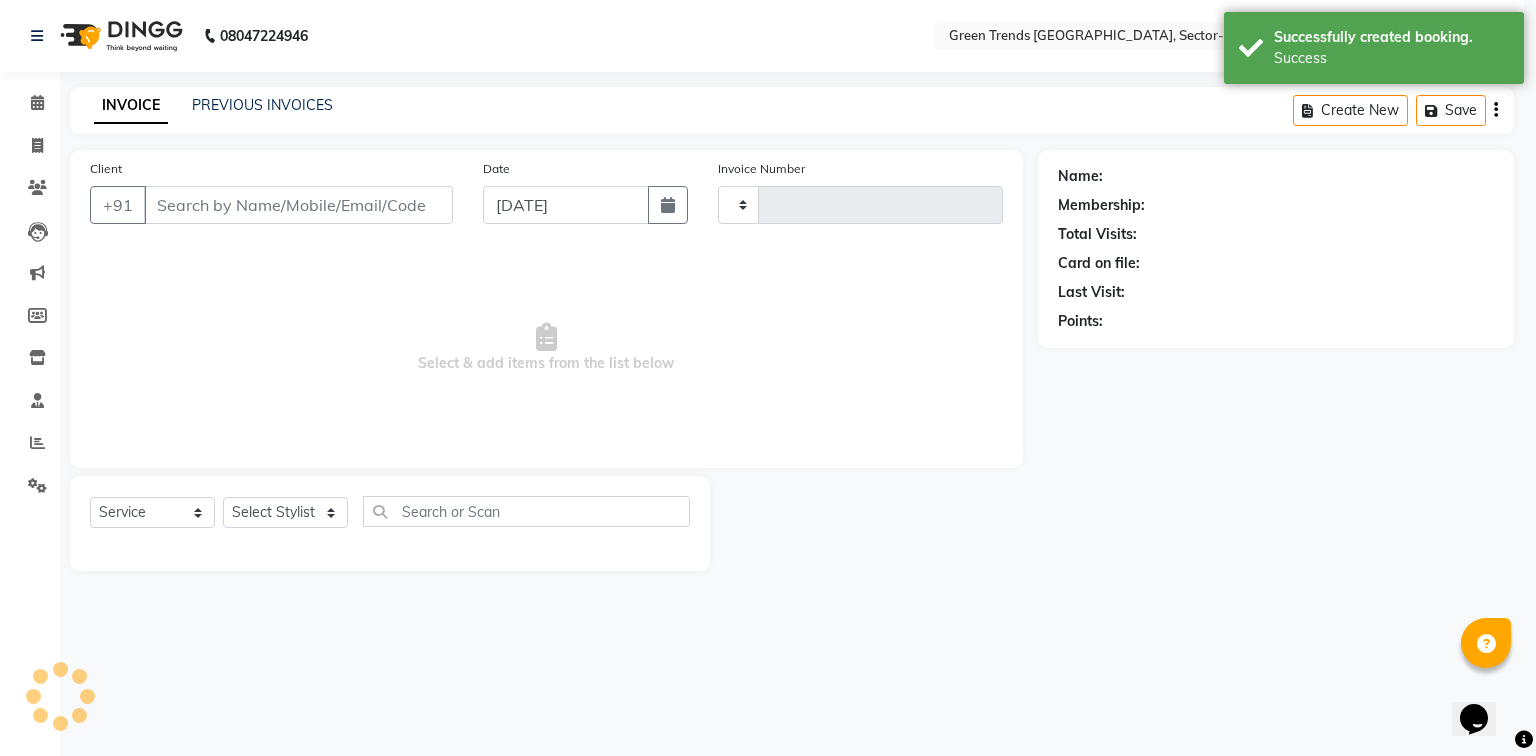 type on "0687" 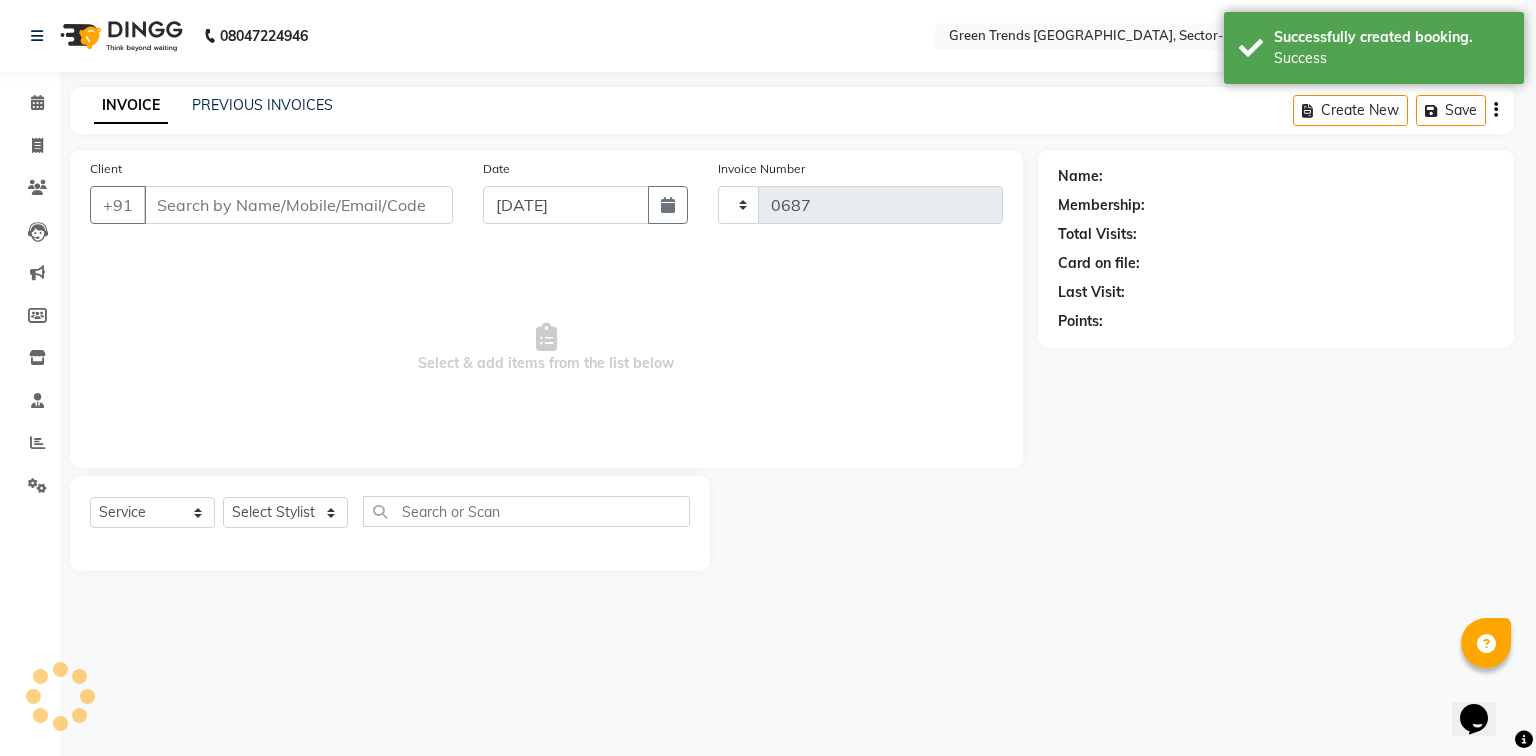 select on "7023" 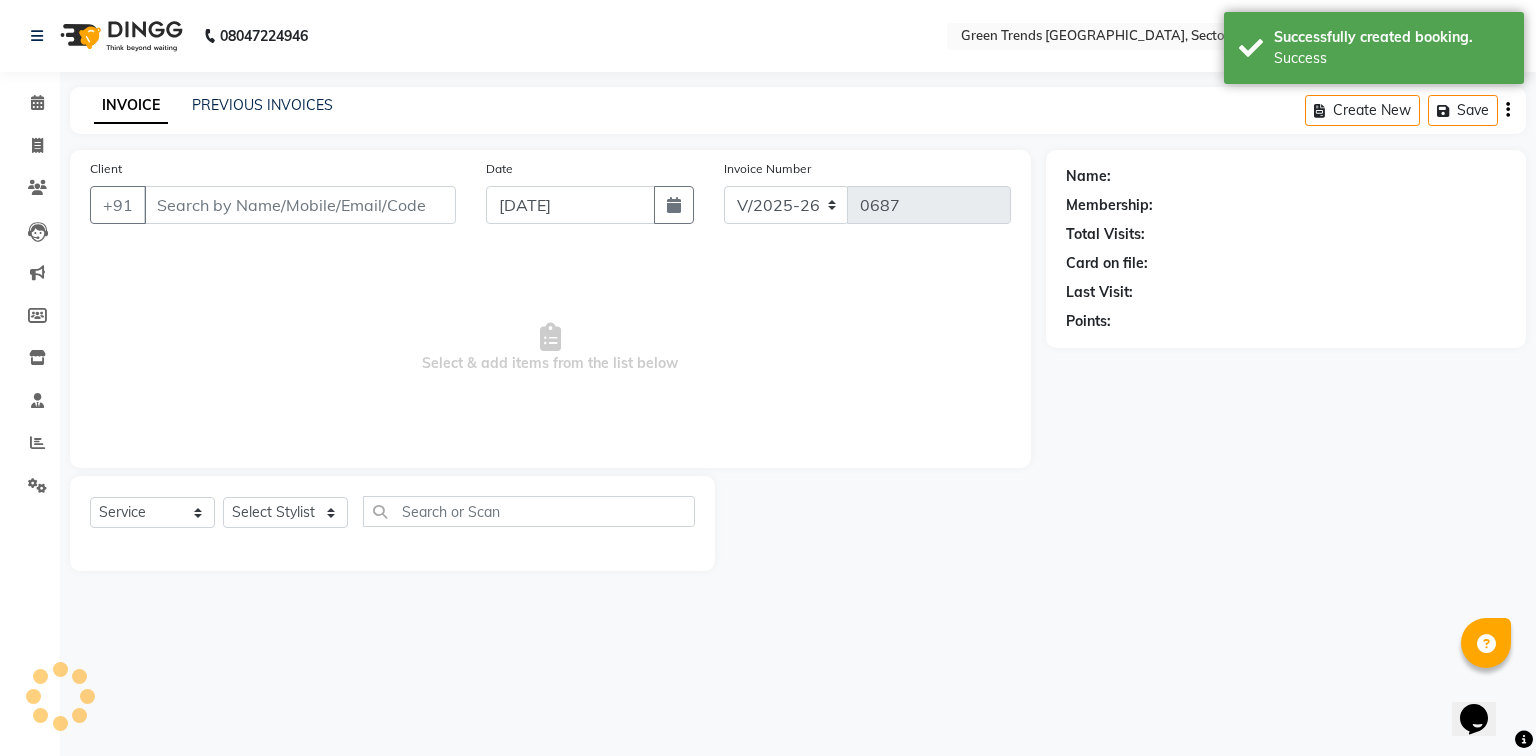 type on "9889866291" 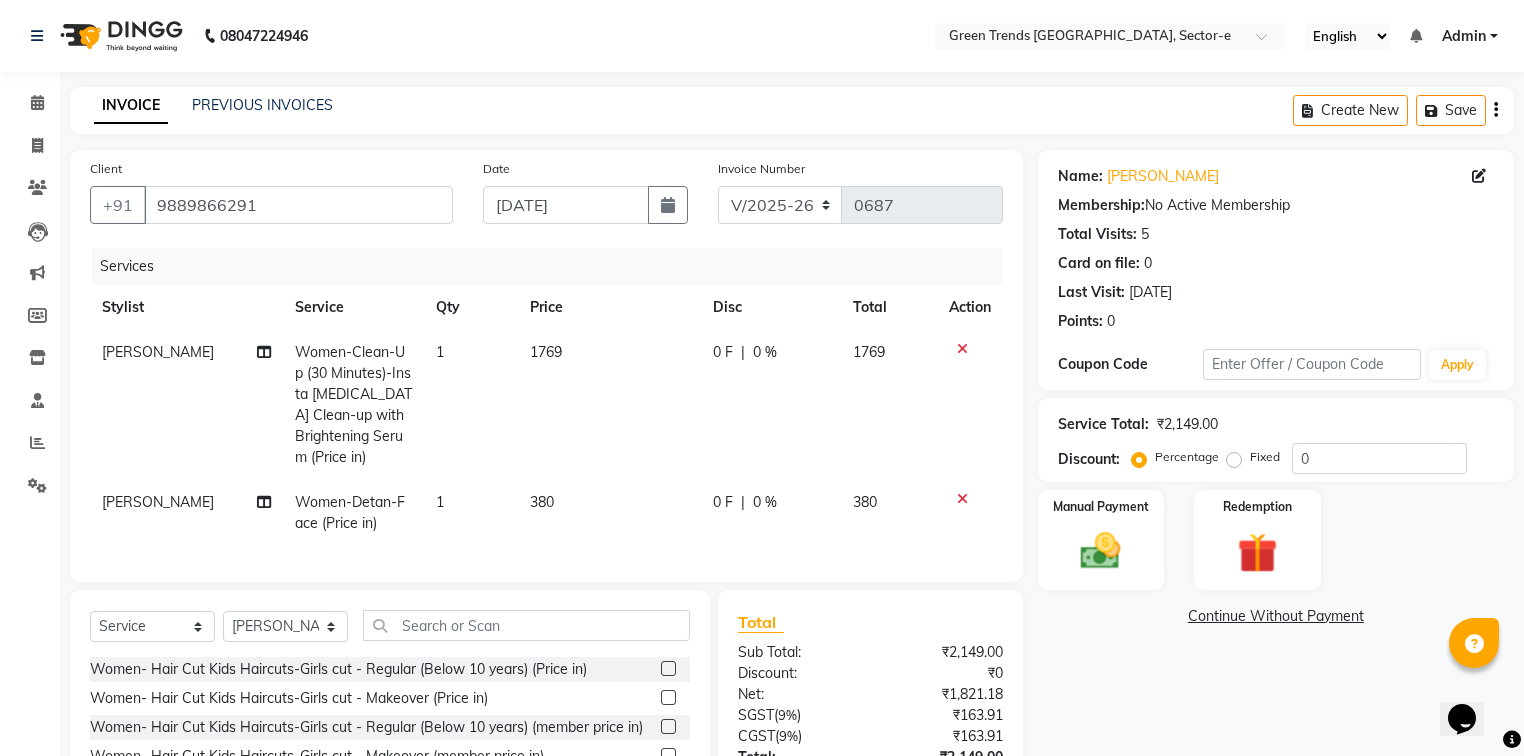 click 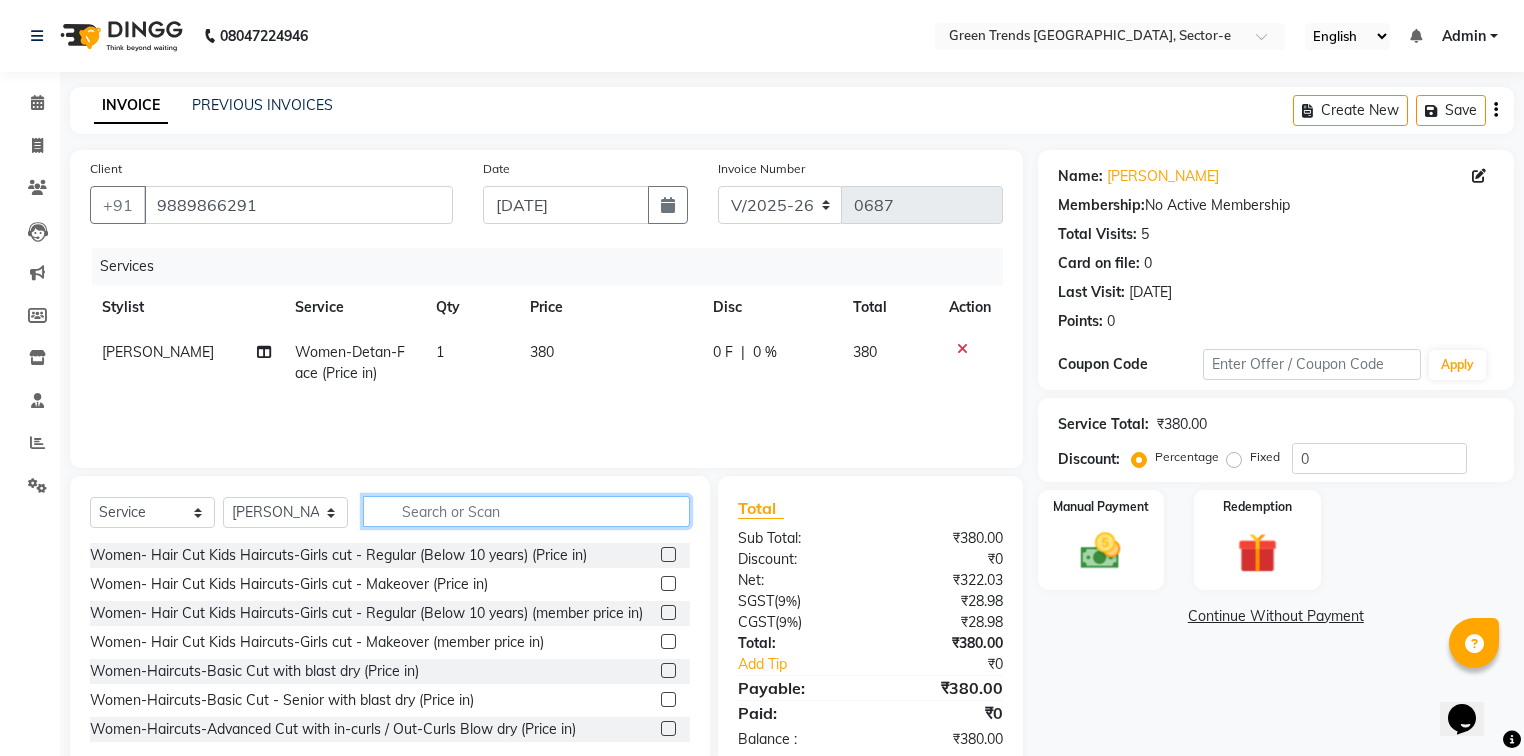 click 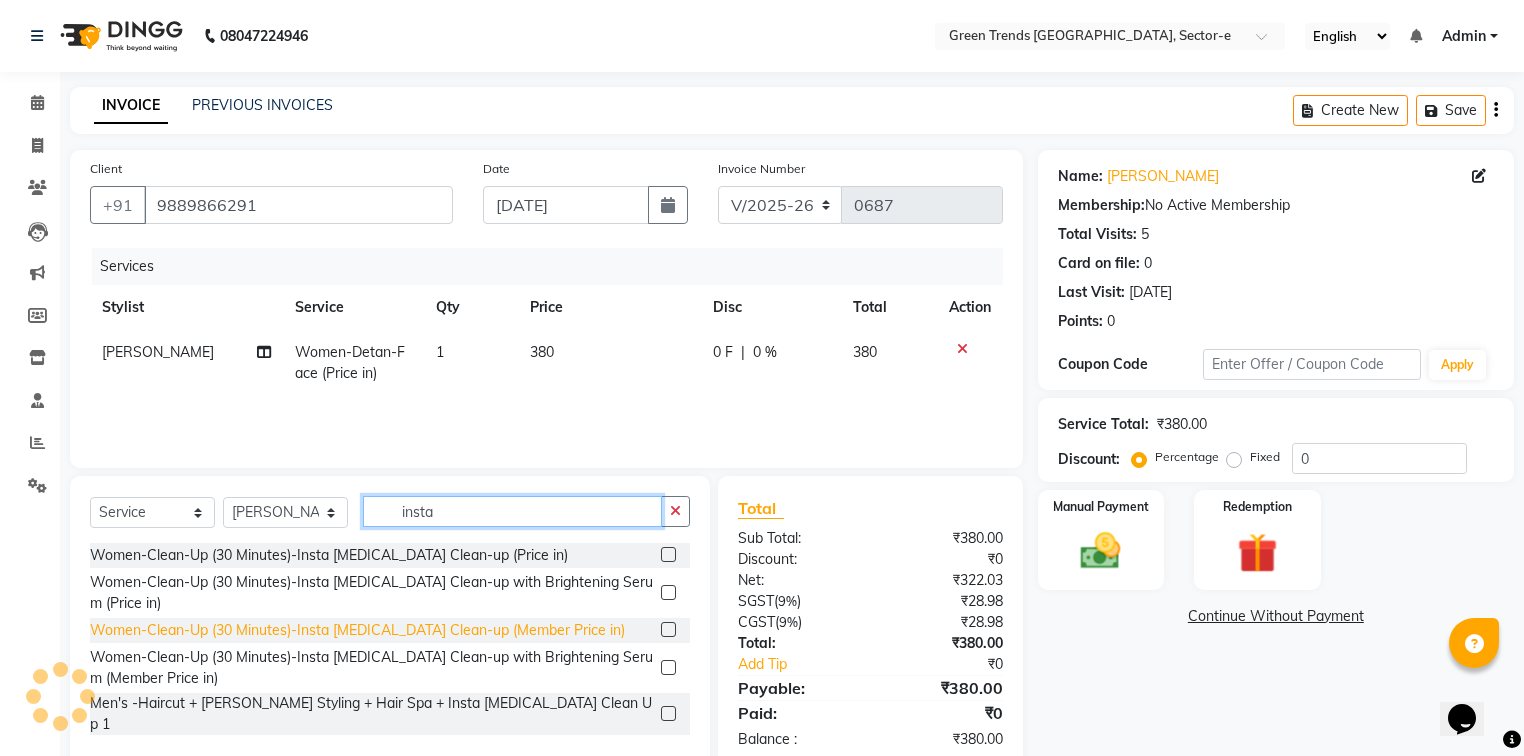 type on "insta" 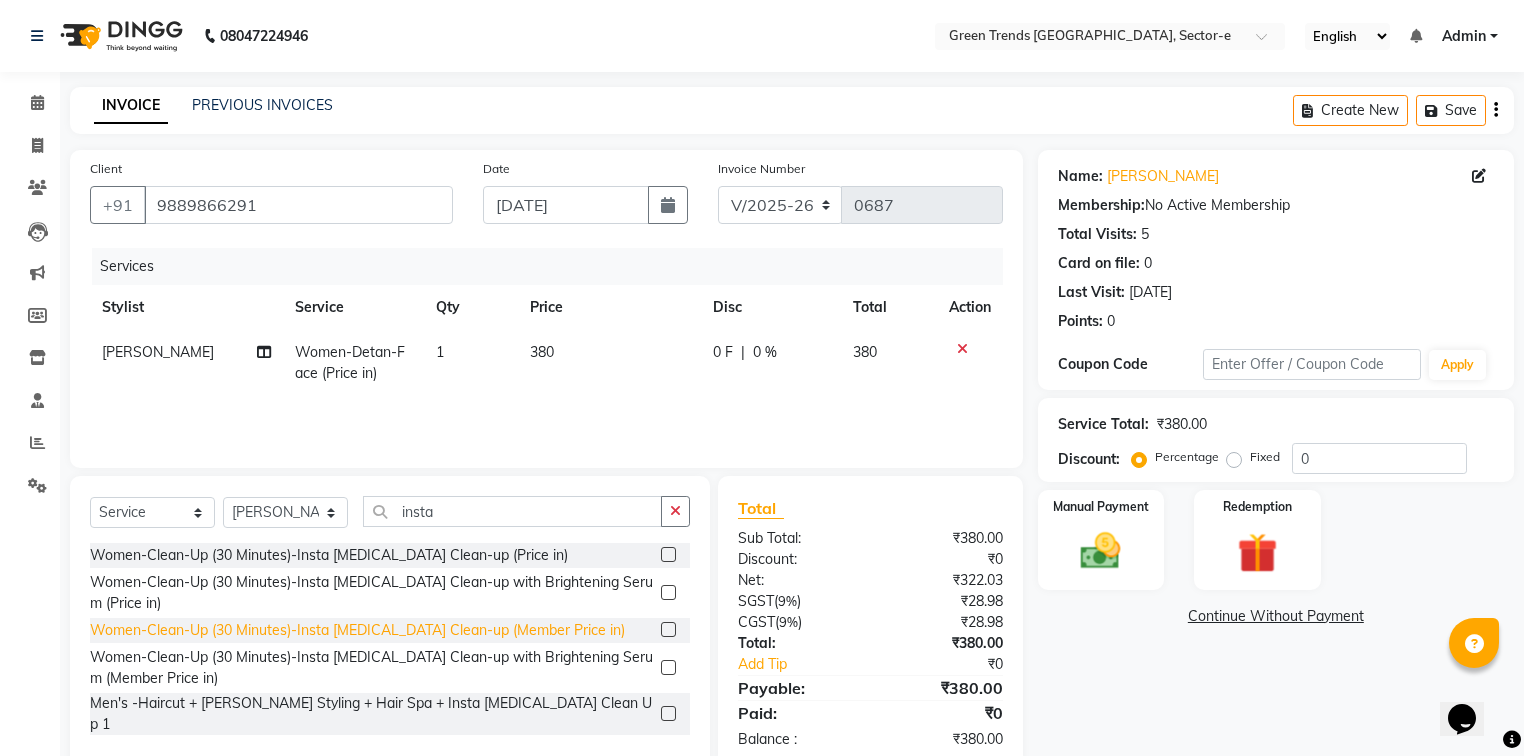 click on "Women-Clean-Up (30 Minutes)-Insta [MEDICAL_DATA] Clean-up (Member Price in)" 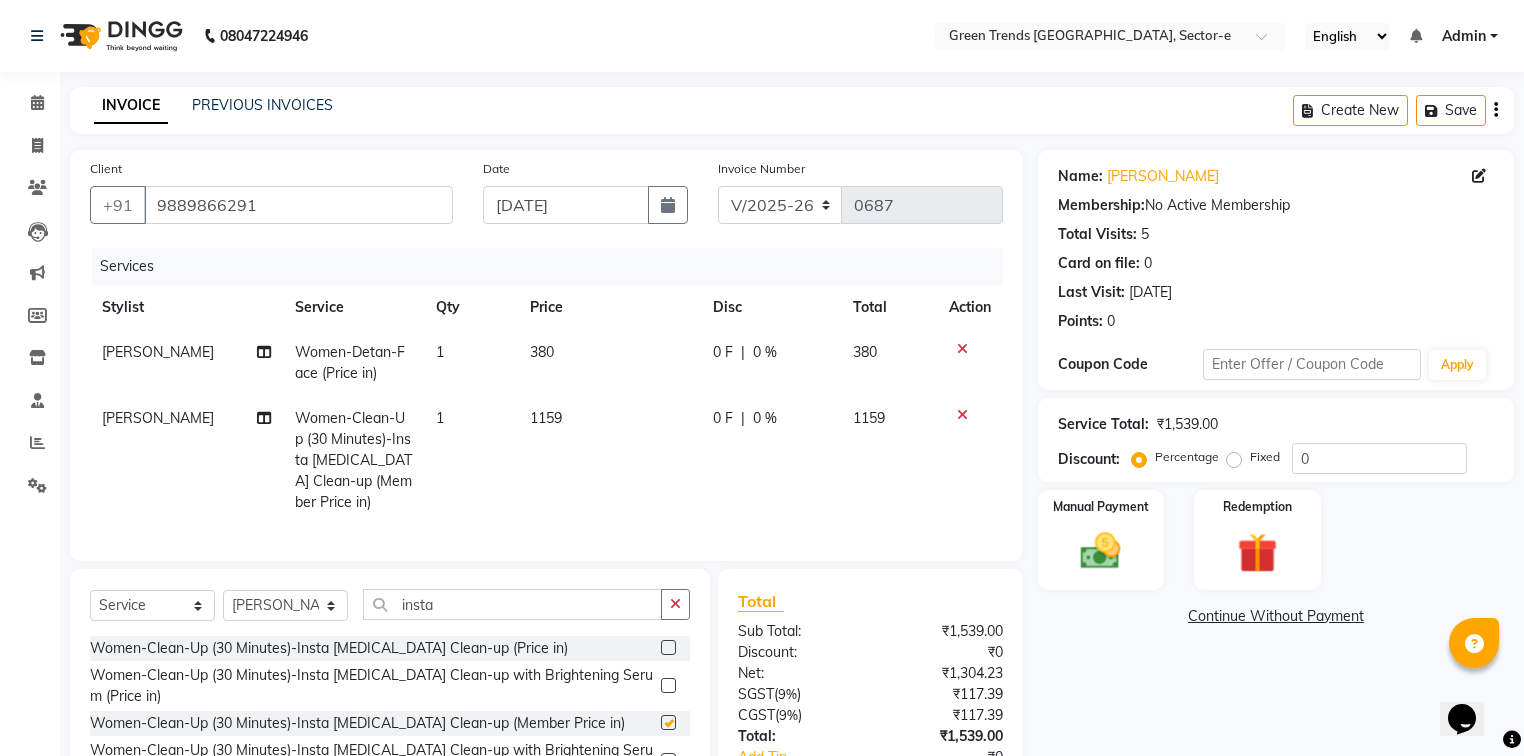 checkbox on "false" 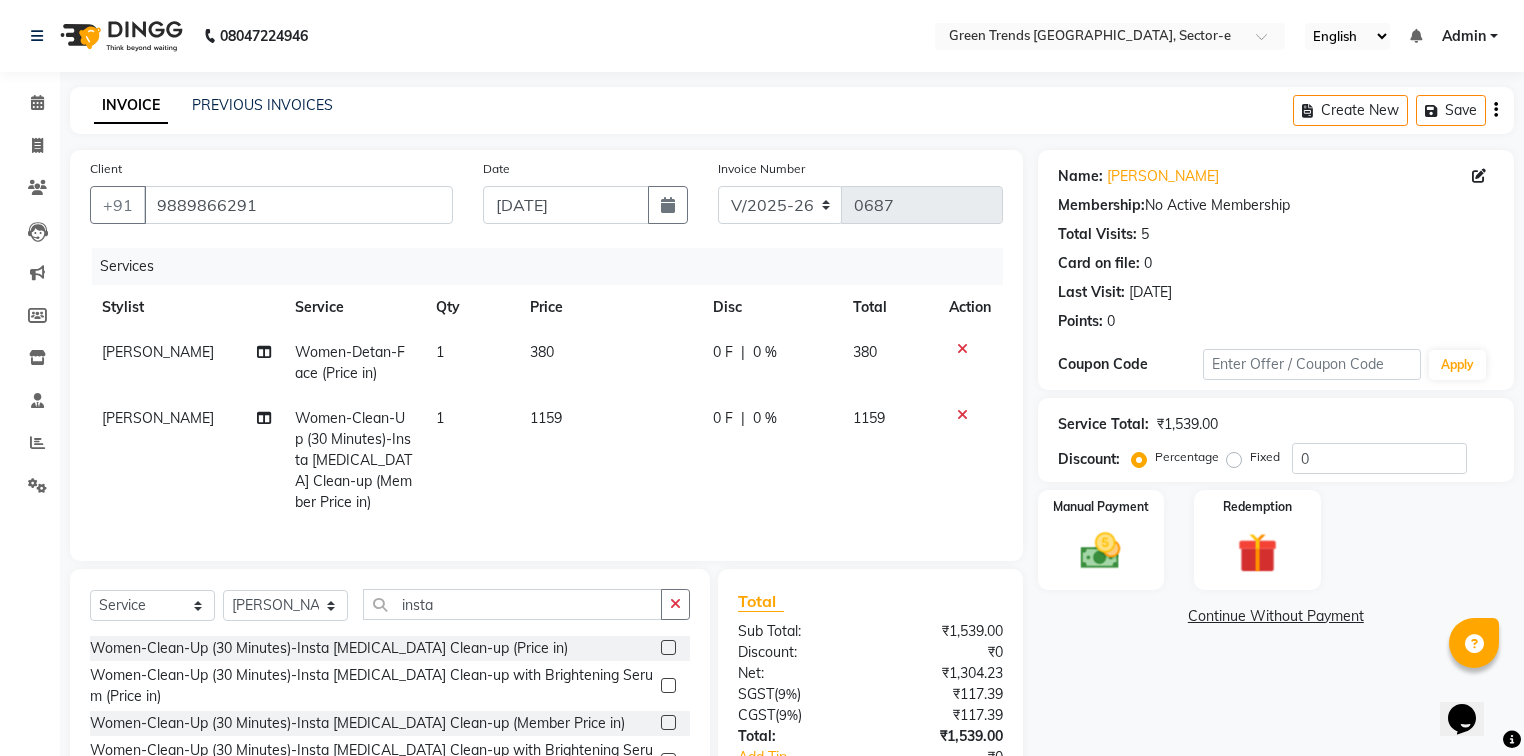 click 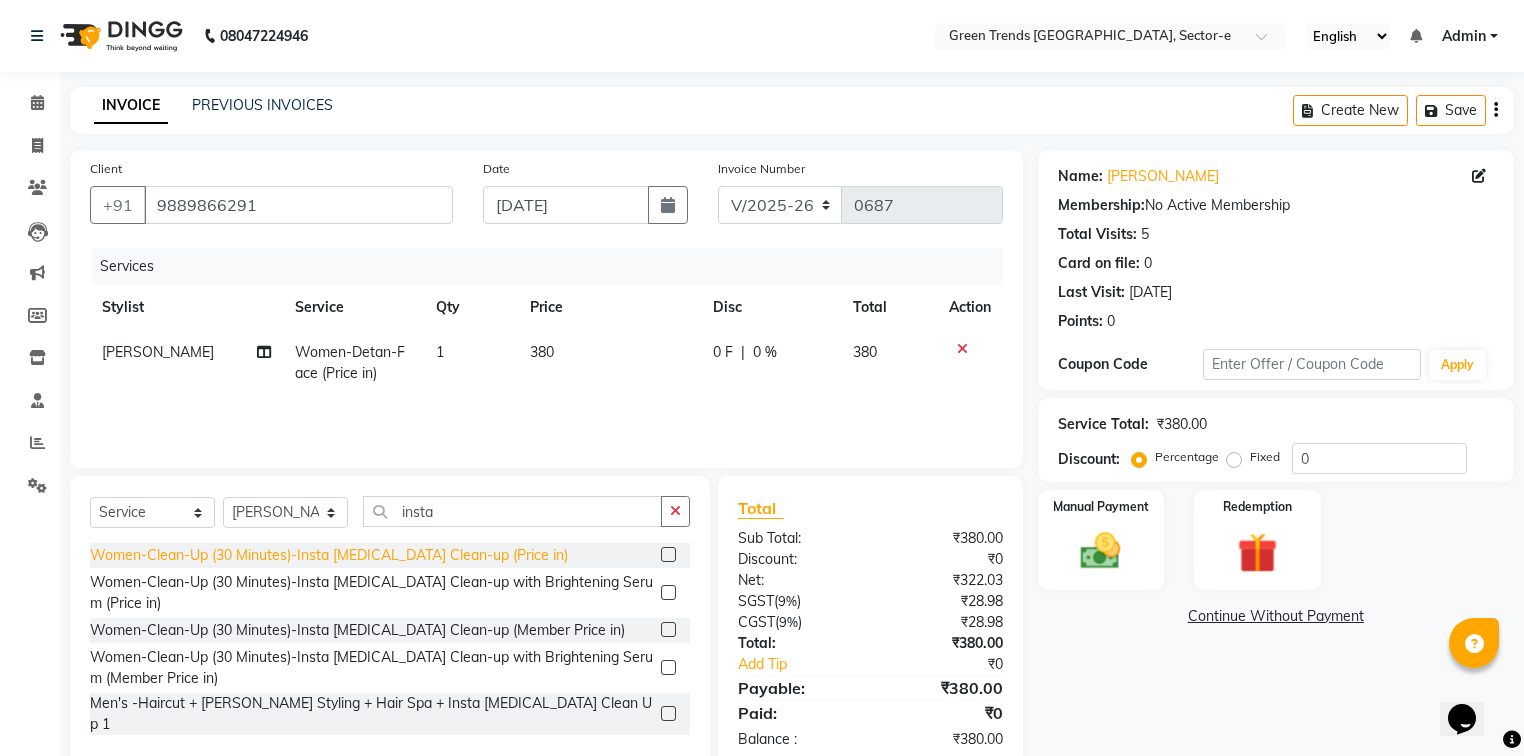 click on "Women-Clean-Up (30 Minutes)-Insta [MEDICAL_DATA] Clean-up (Price in)" 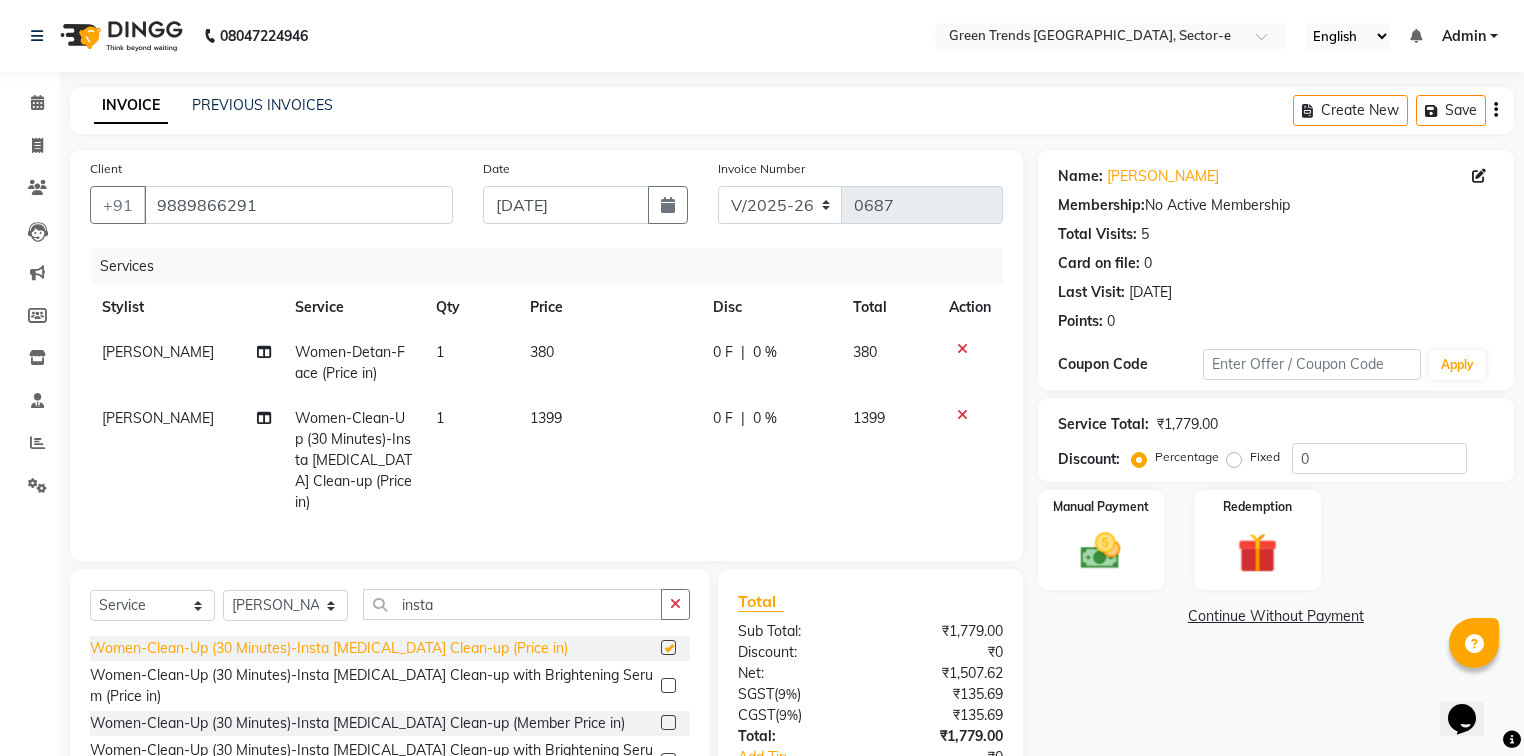 checkbox on "false" 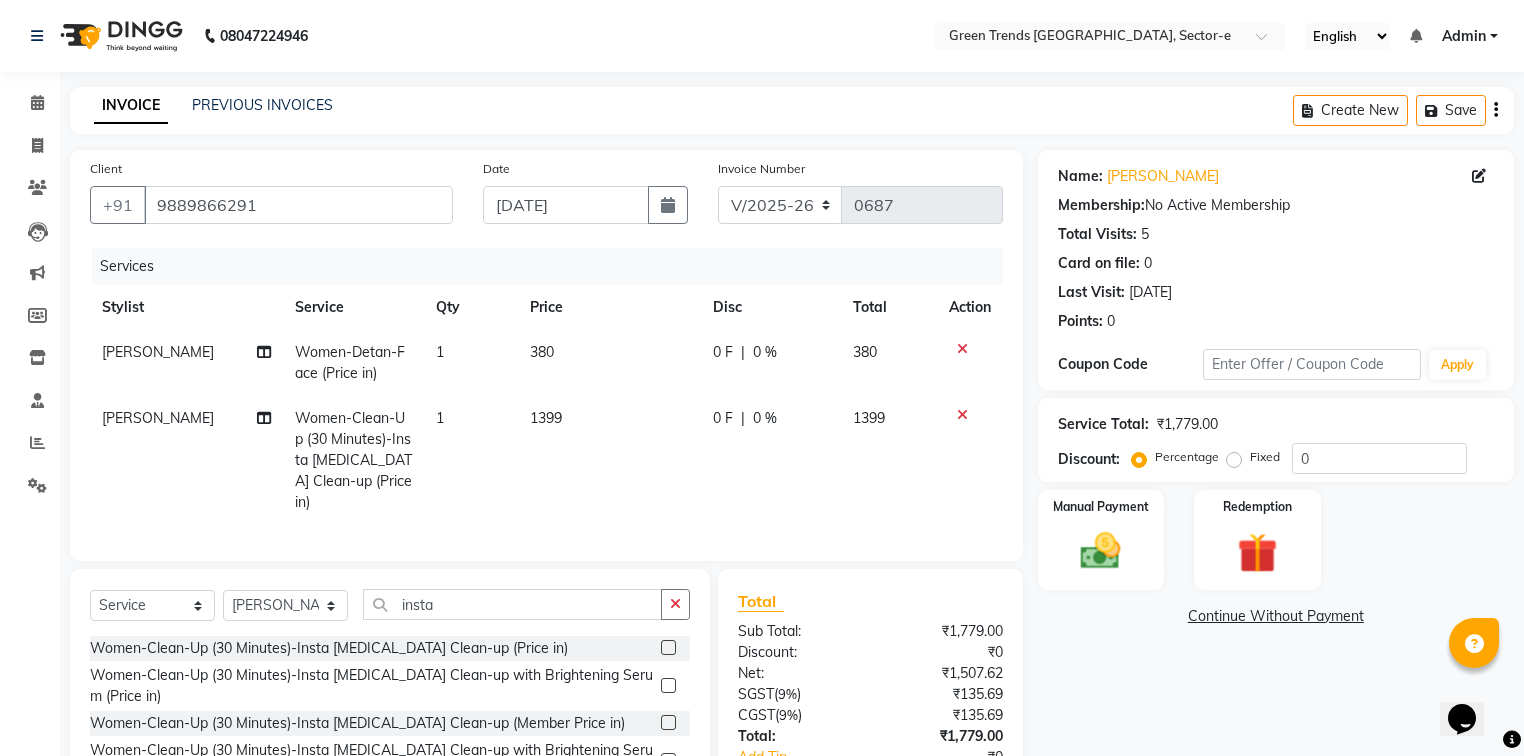 click on "0 %" 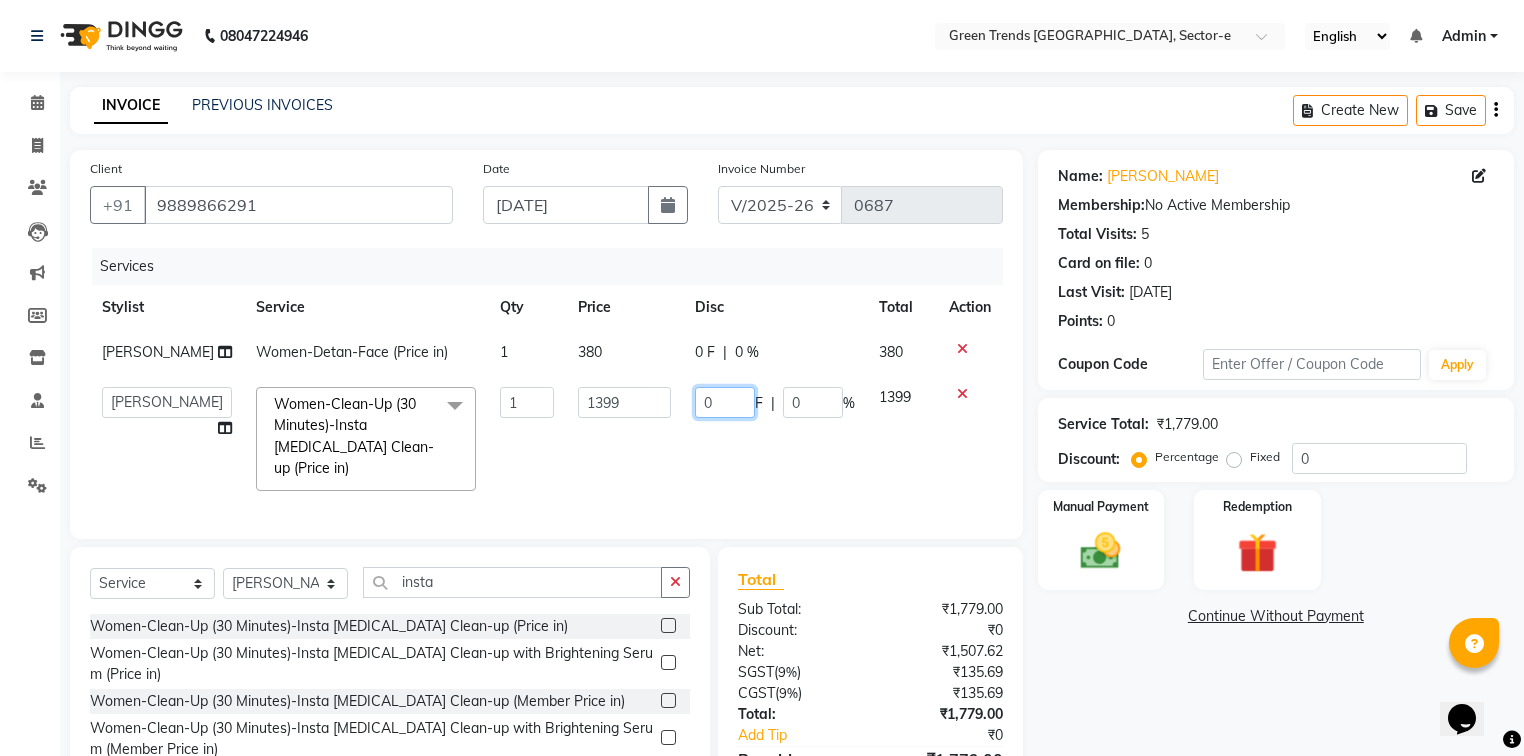click on "0" 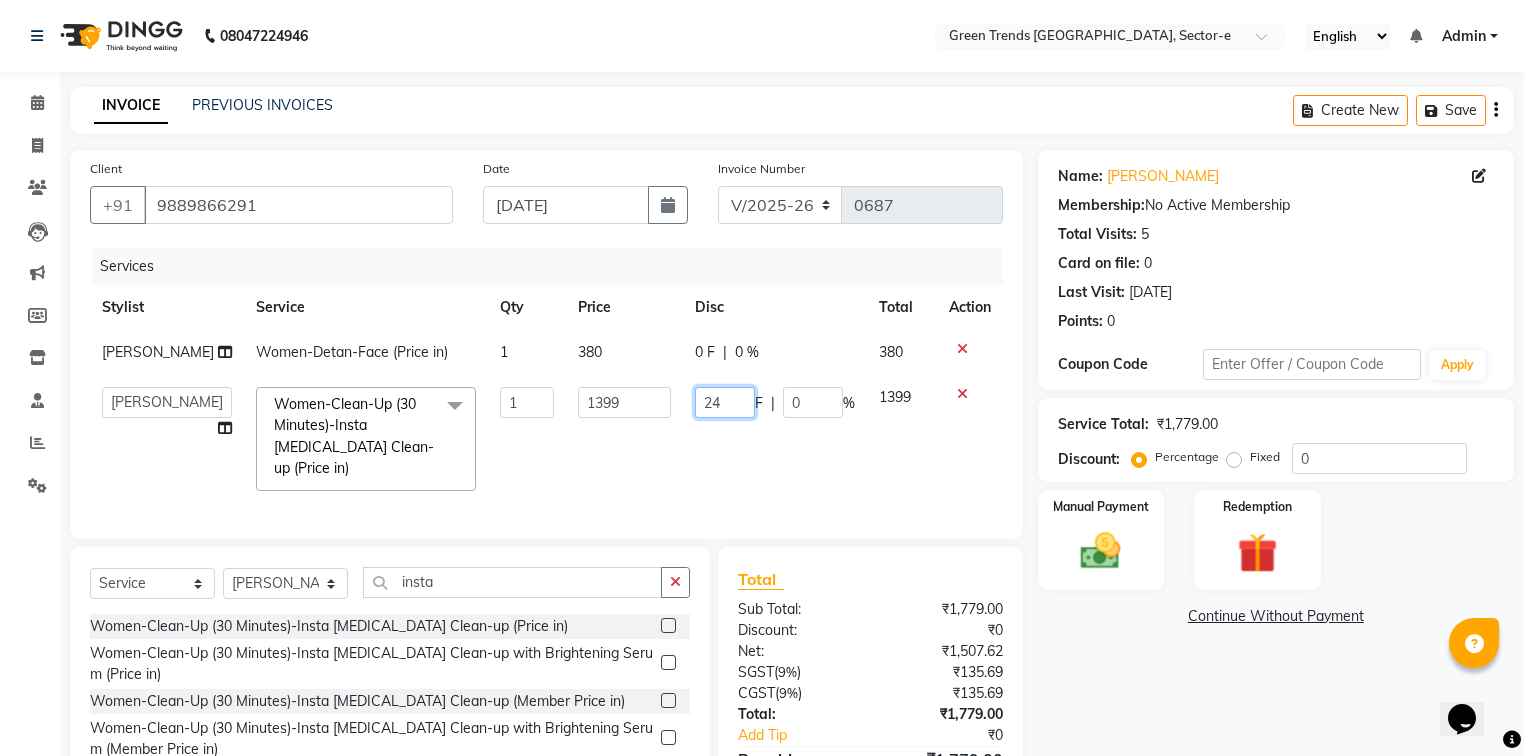 type on "240" 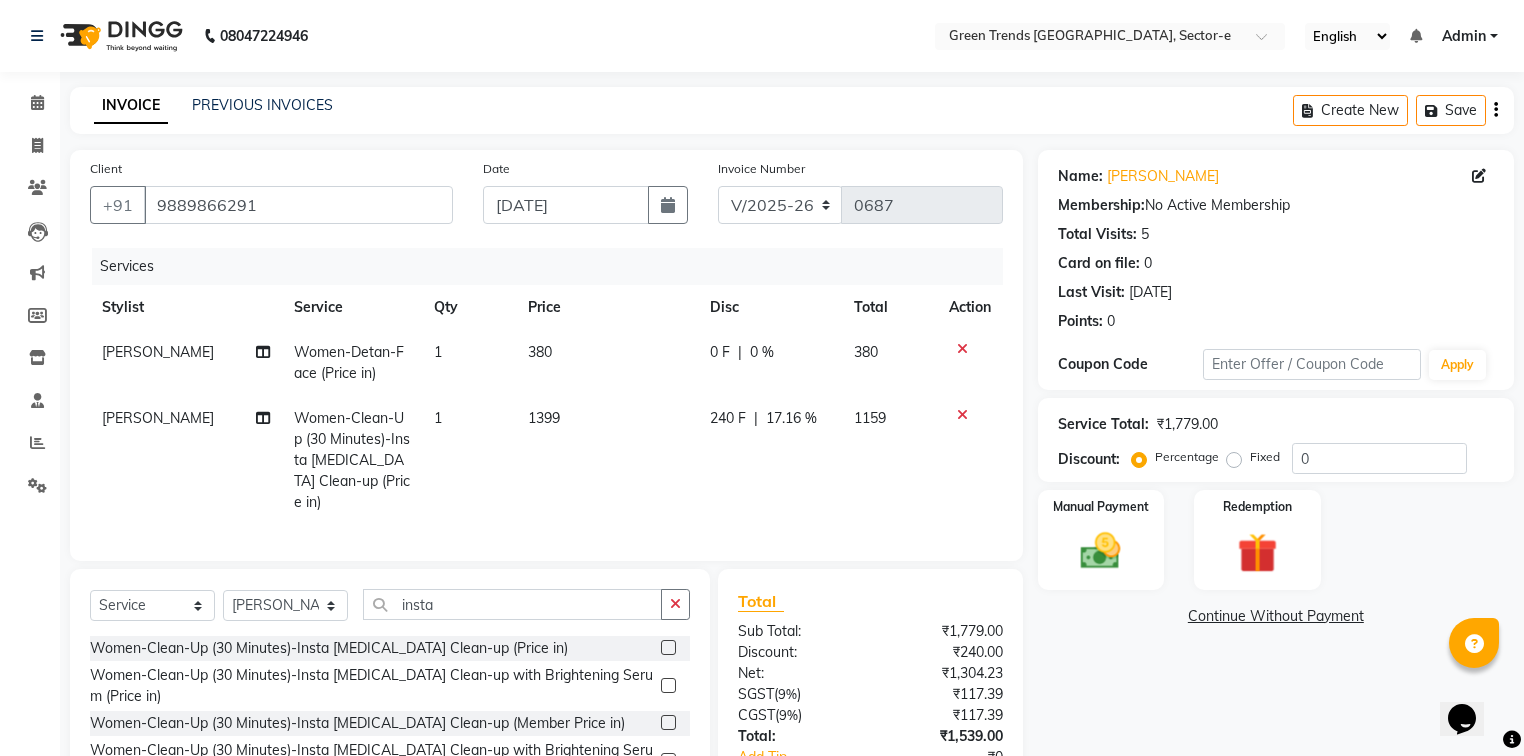 click on "0 F | 0 %" 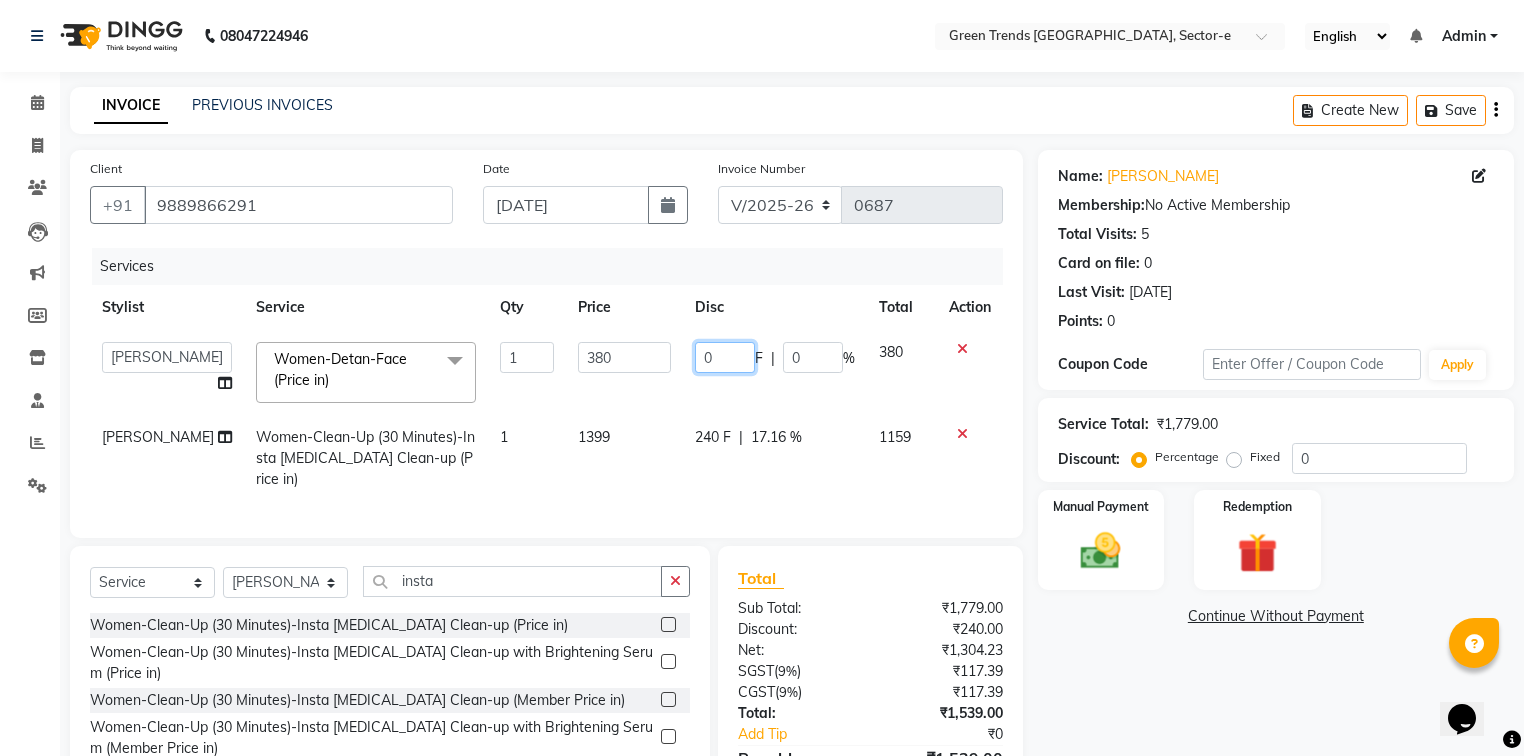 click on "0" 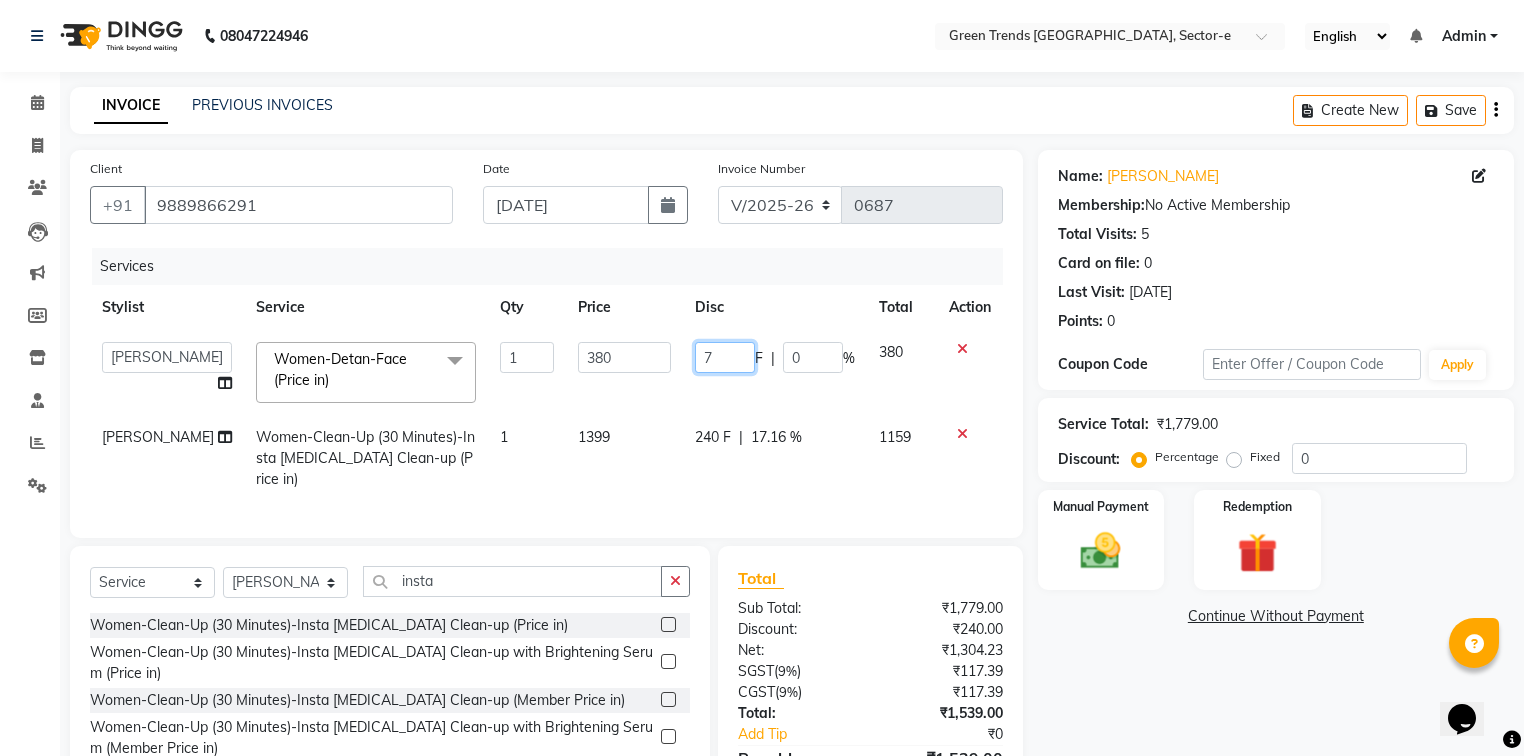 type on "70" 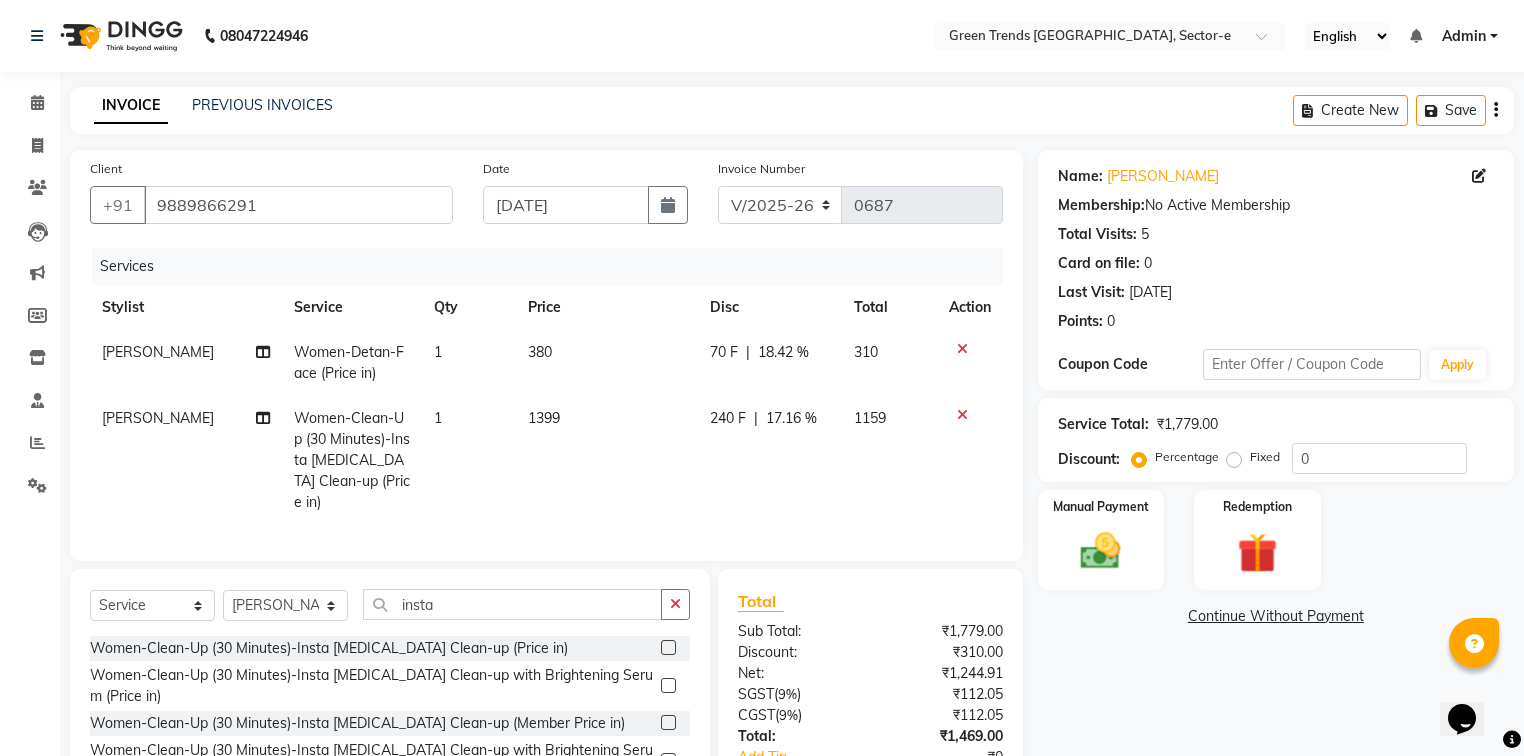 click on "Client [PHONE_NUMBER] Date [DATE] Invoice Number V/2025 V/[PHONE_NUMBER] Services Stylist Service Qty Price Disc Total Action [PERSON_NAME] Women-Detan-Face (Price in) 1 380 70 F | 18.42 % 310 [PERSON_NAME] Women-Clean-Up (30 Minutes)-Insta [MEDICAL_DATA] Clean-up (Price in) 1 1399 240 F | 17.16 % 1159" 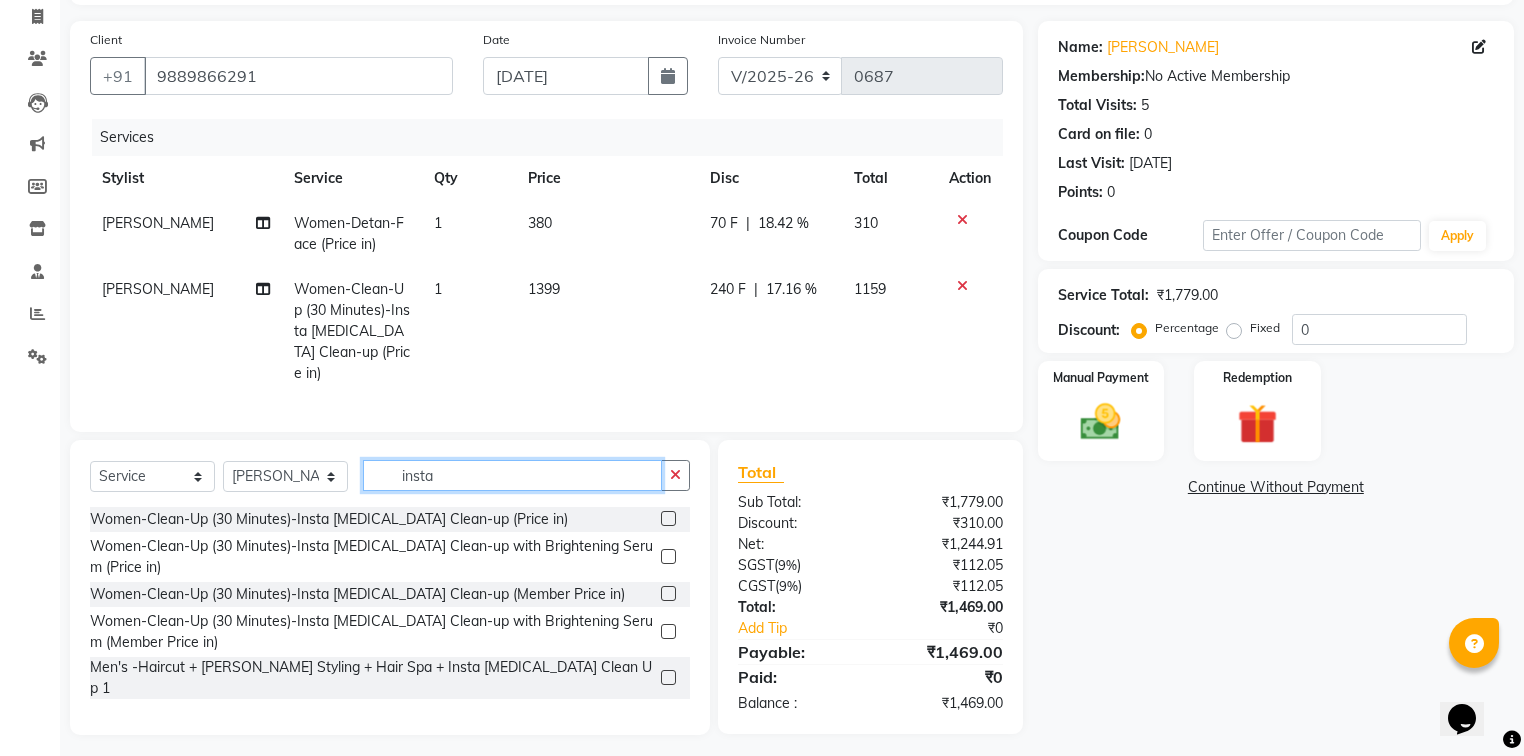 click on "insta" 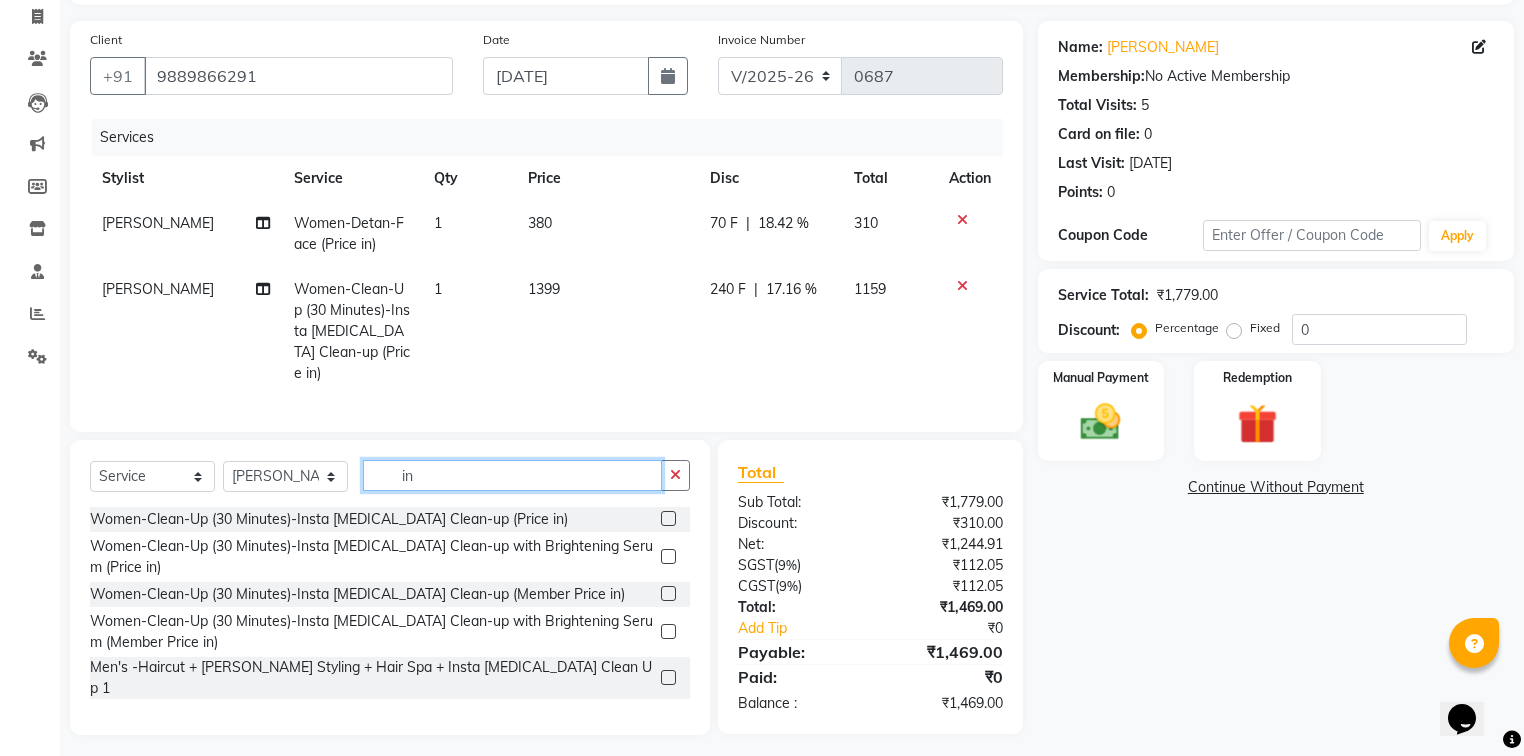 type on "i" 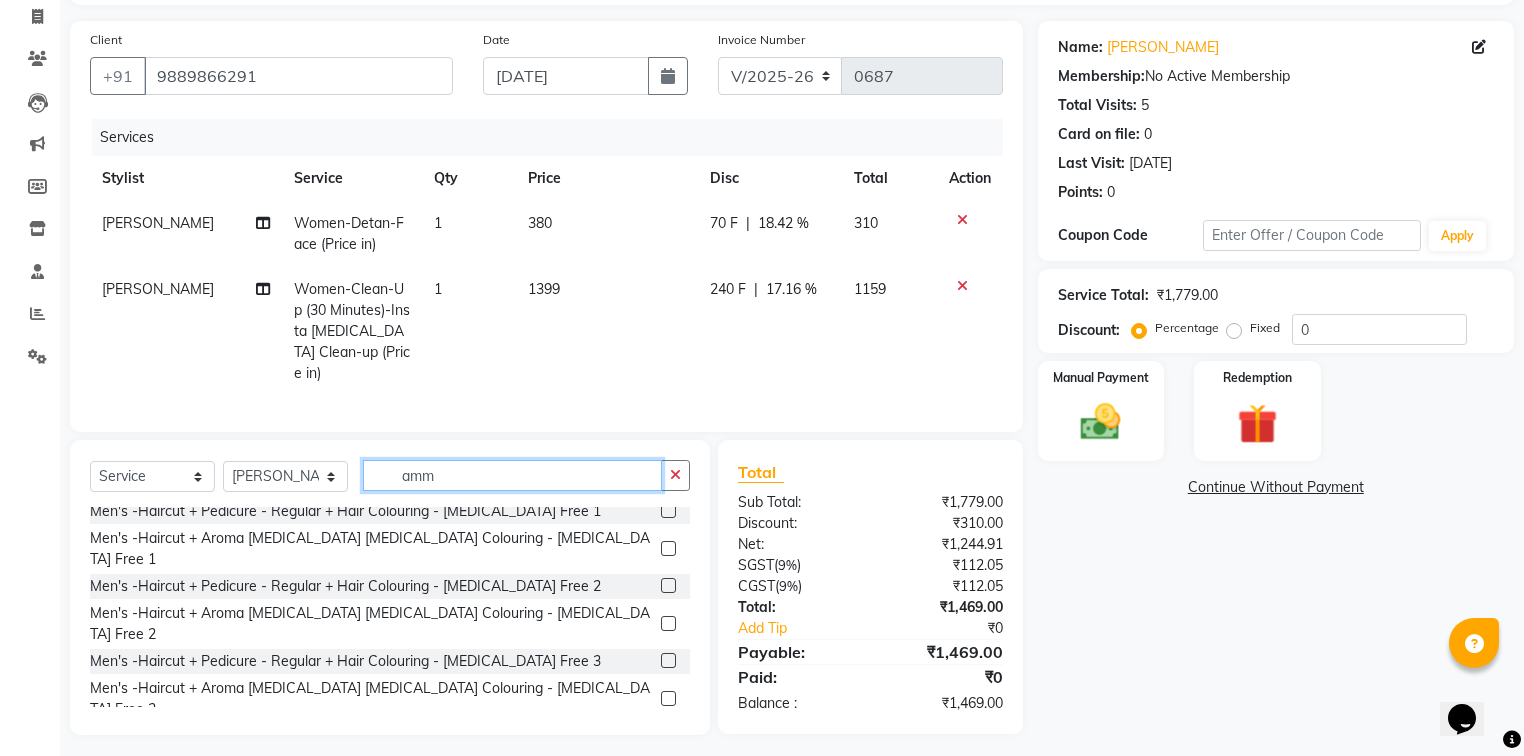 scroll, scrollTop: 786, scrollLeft: 0, axis: vertical 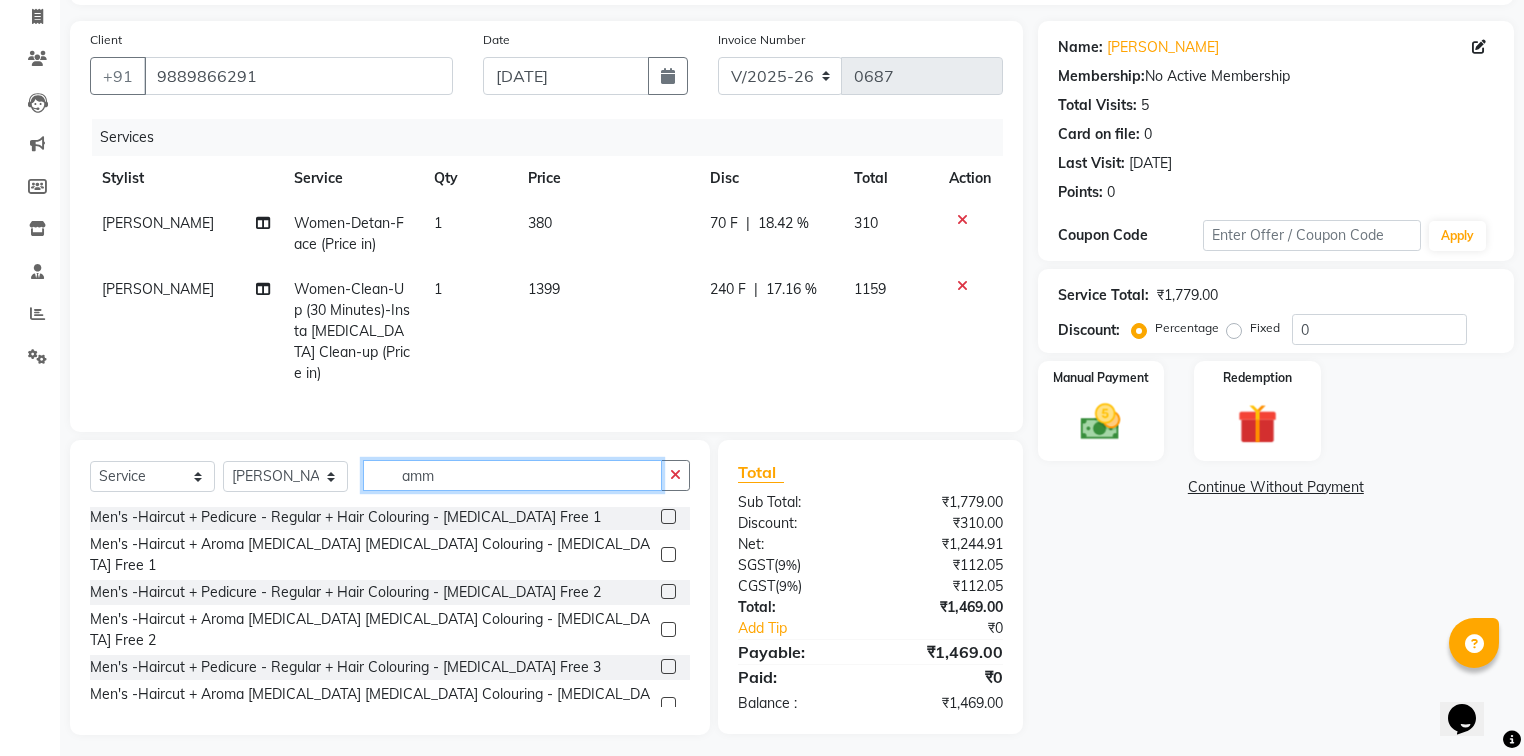 type on "amm" 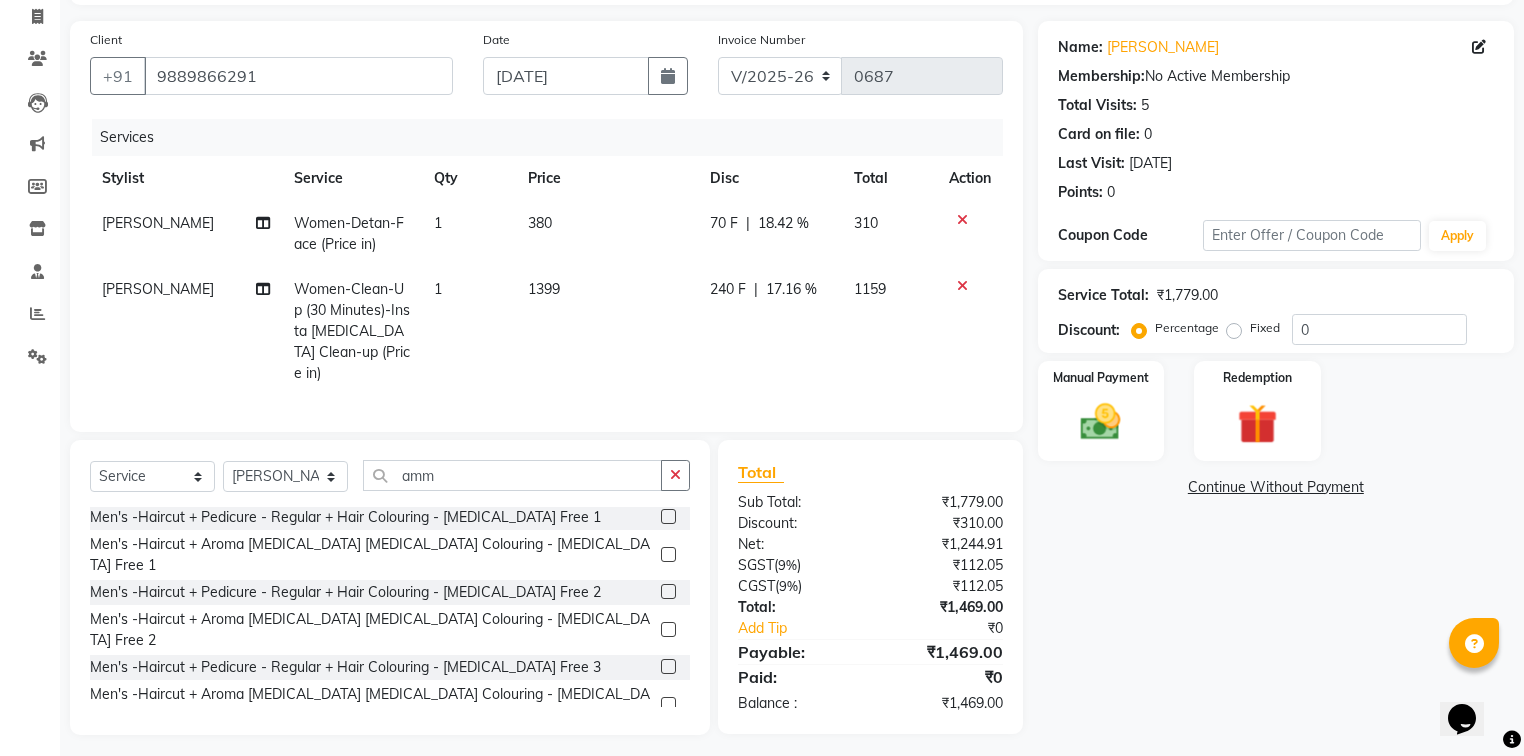 click on "Men's -Hair Colouring - [MEDICAL_DATA] Free (Price in)" 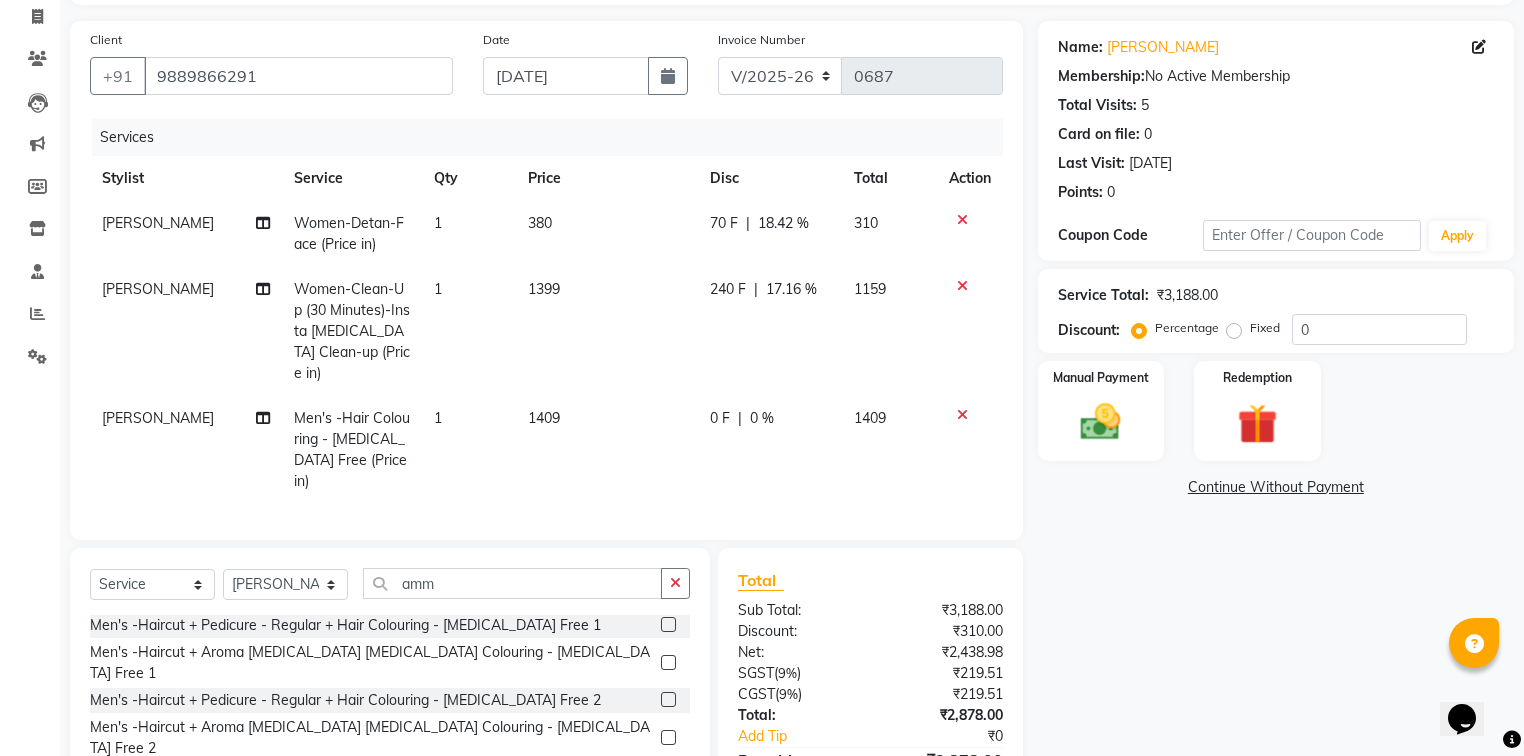 checkbox on "false" 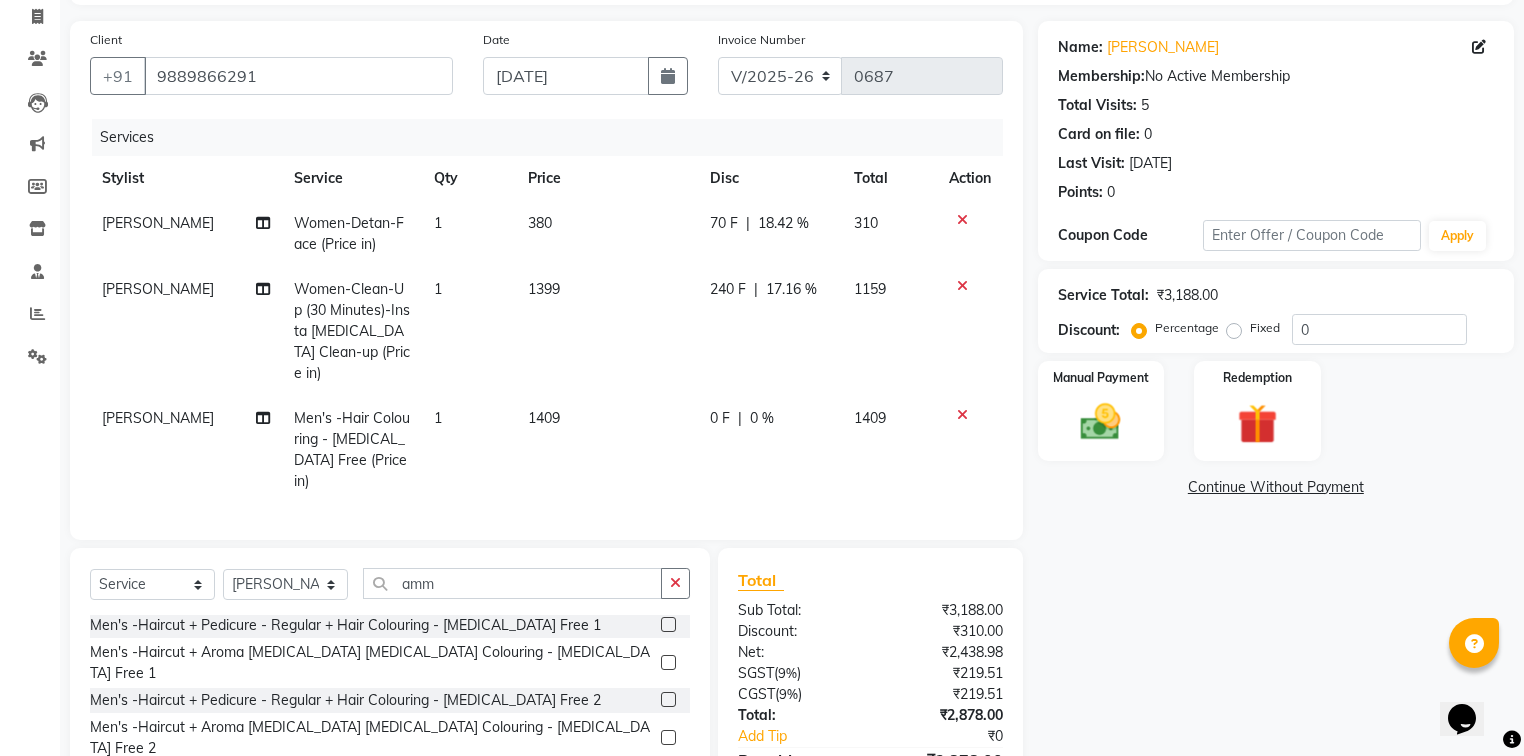 click on "0 F | 0 %" 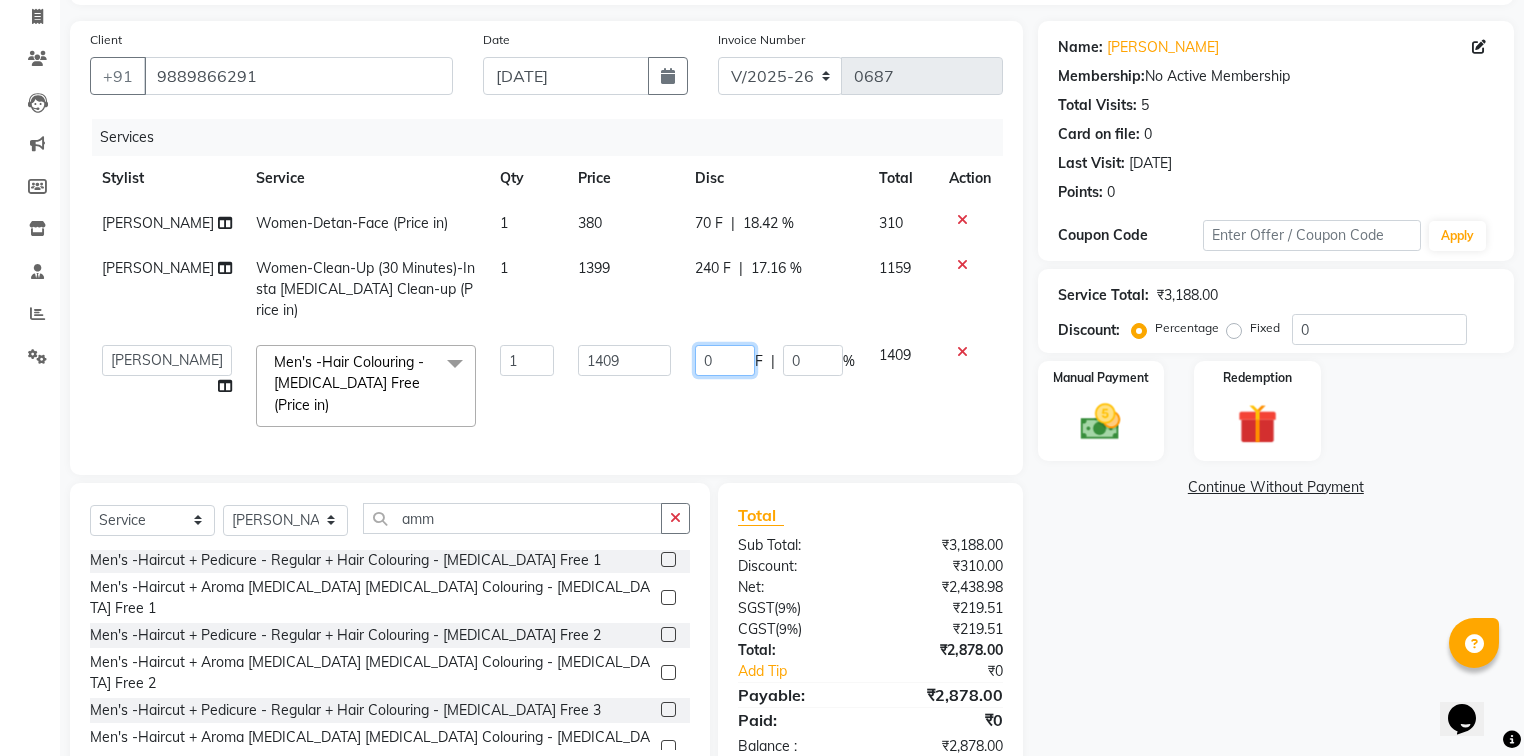 click on "0" 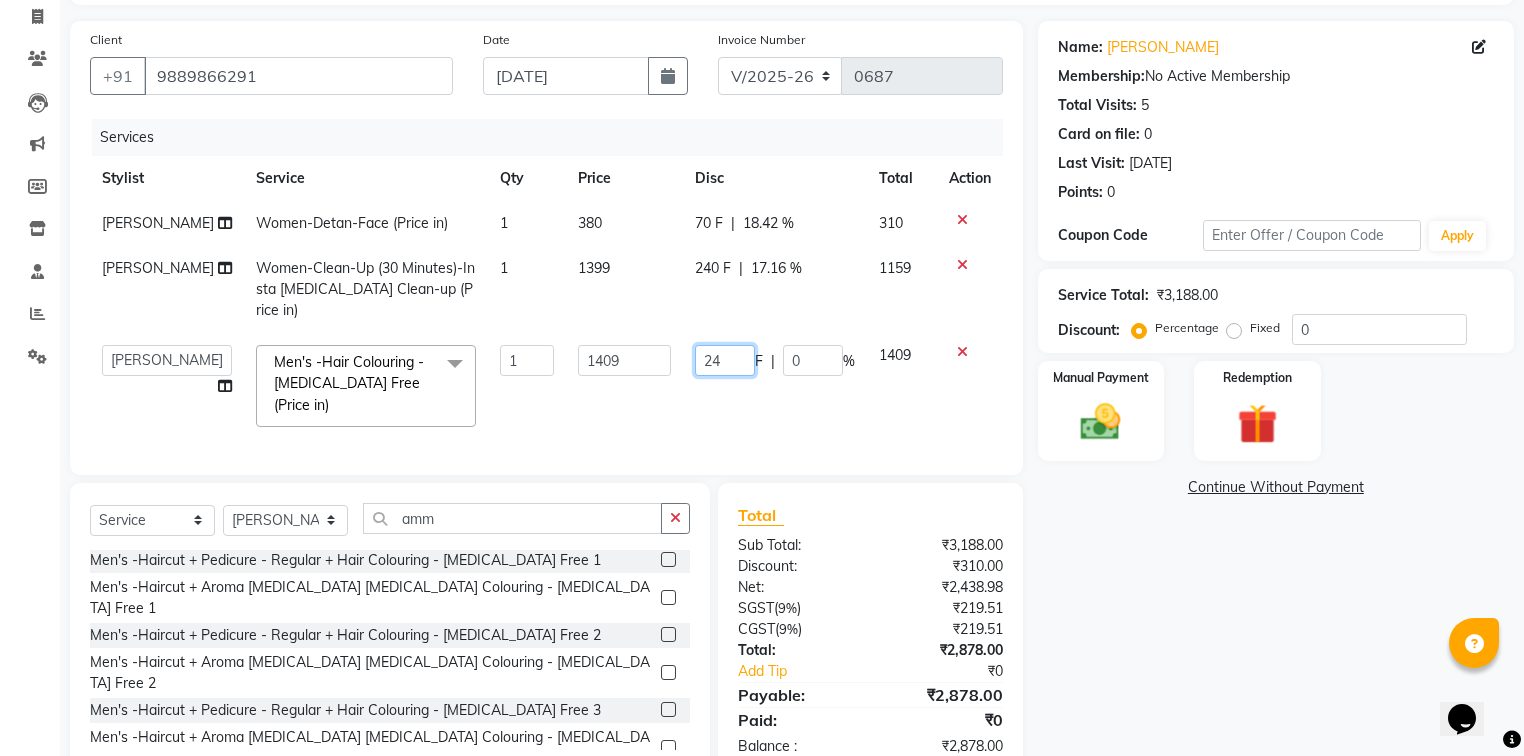 type on "240" 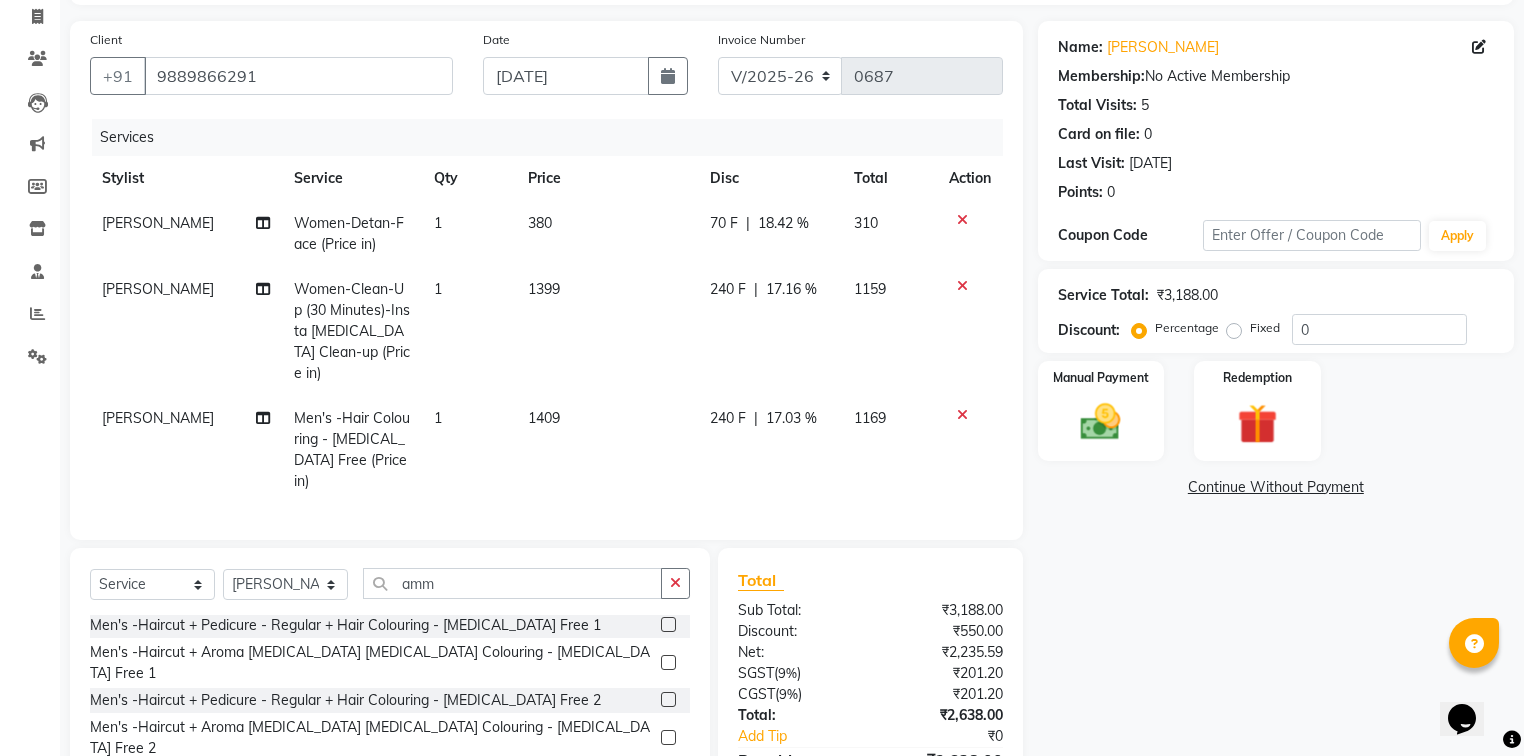 click on "Total Sub Total: ₹3,188.00 Discount: ₹550.00 Net: ₹2,235.59 SGST  ( 9% ) ₹201.20 CGST  ( 9% ) ₹201.20 Total: ₹2,638.00 Add Tip ₹0 Payable: ₹2,638.00 Paid: ₹0 Balance   : ₹2,638.00" 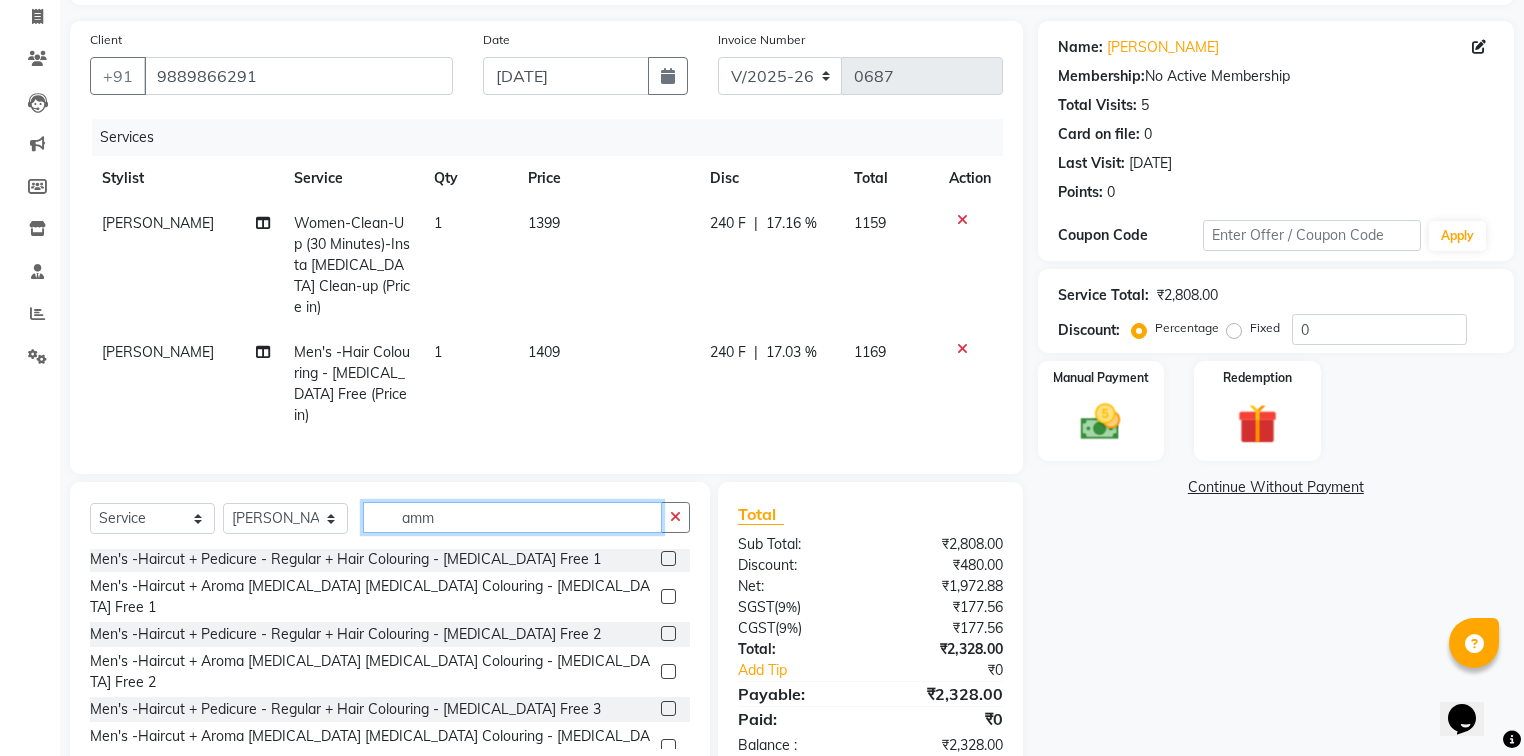 click on "amm" 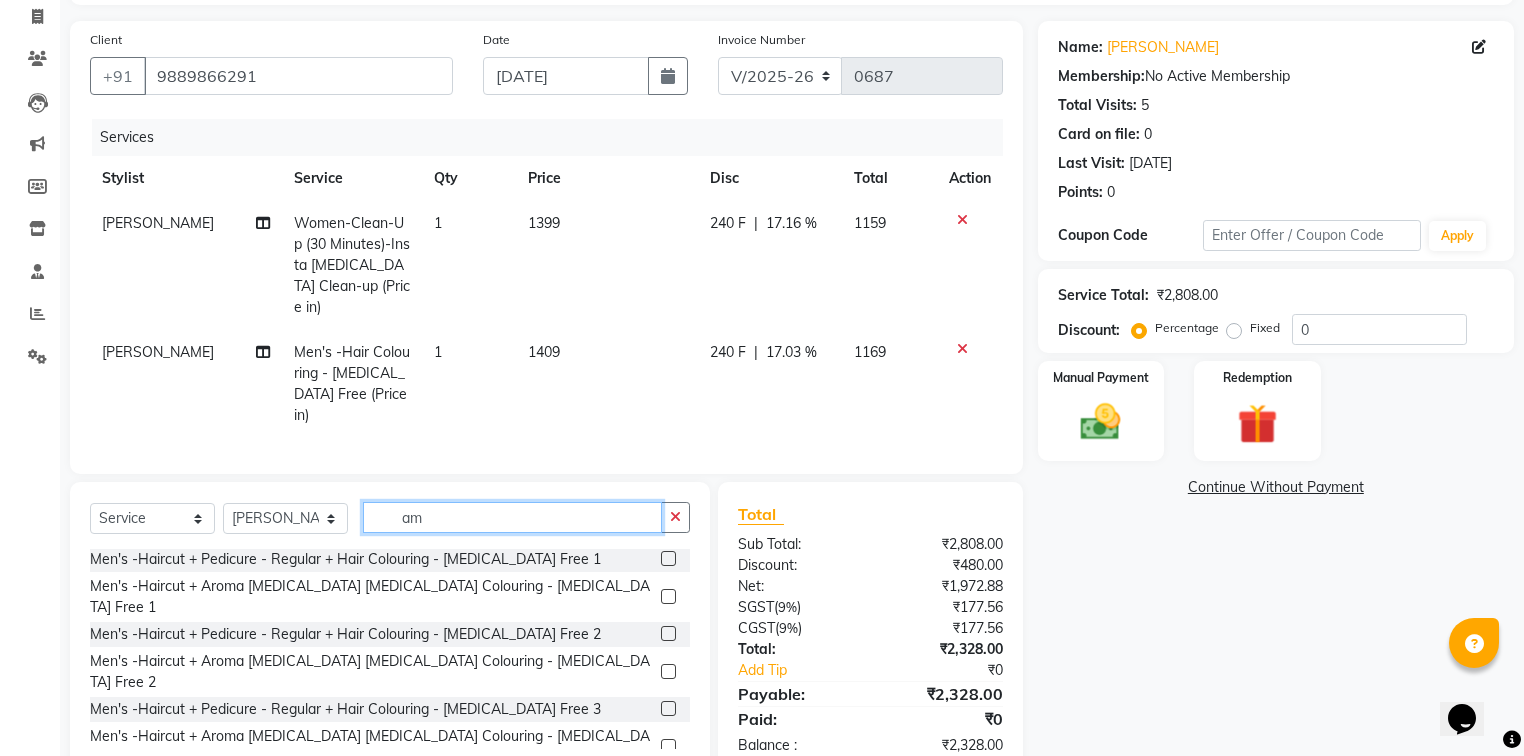type on "a" 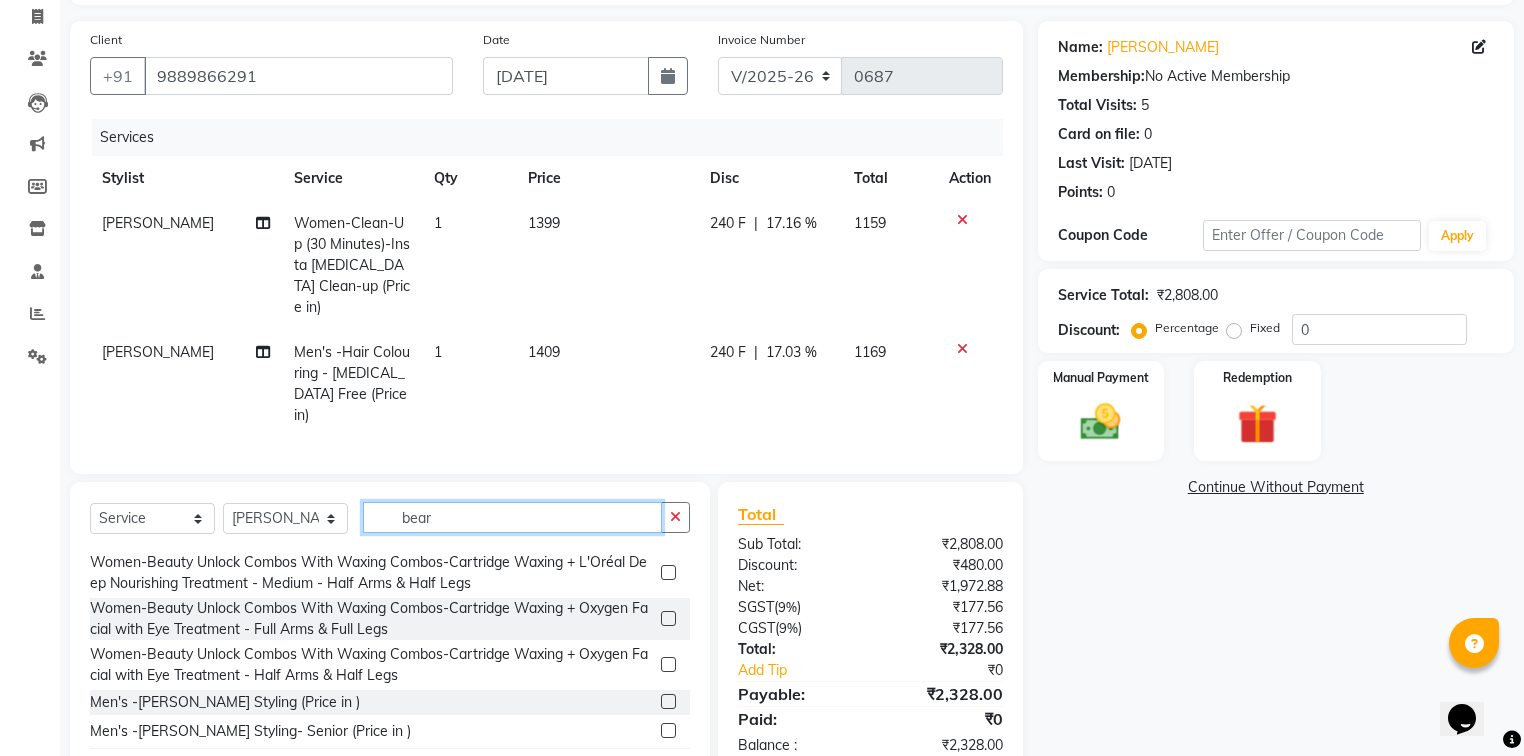 scroll, scrollTop: 0, scrollLeft: 0, axis: both 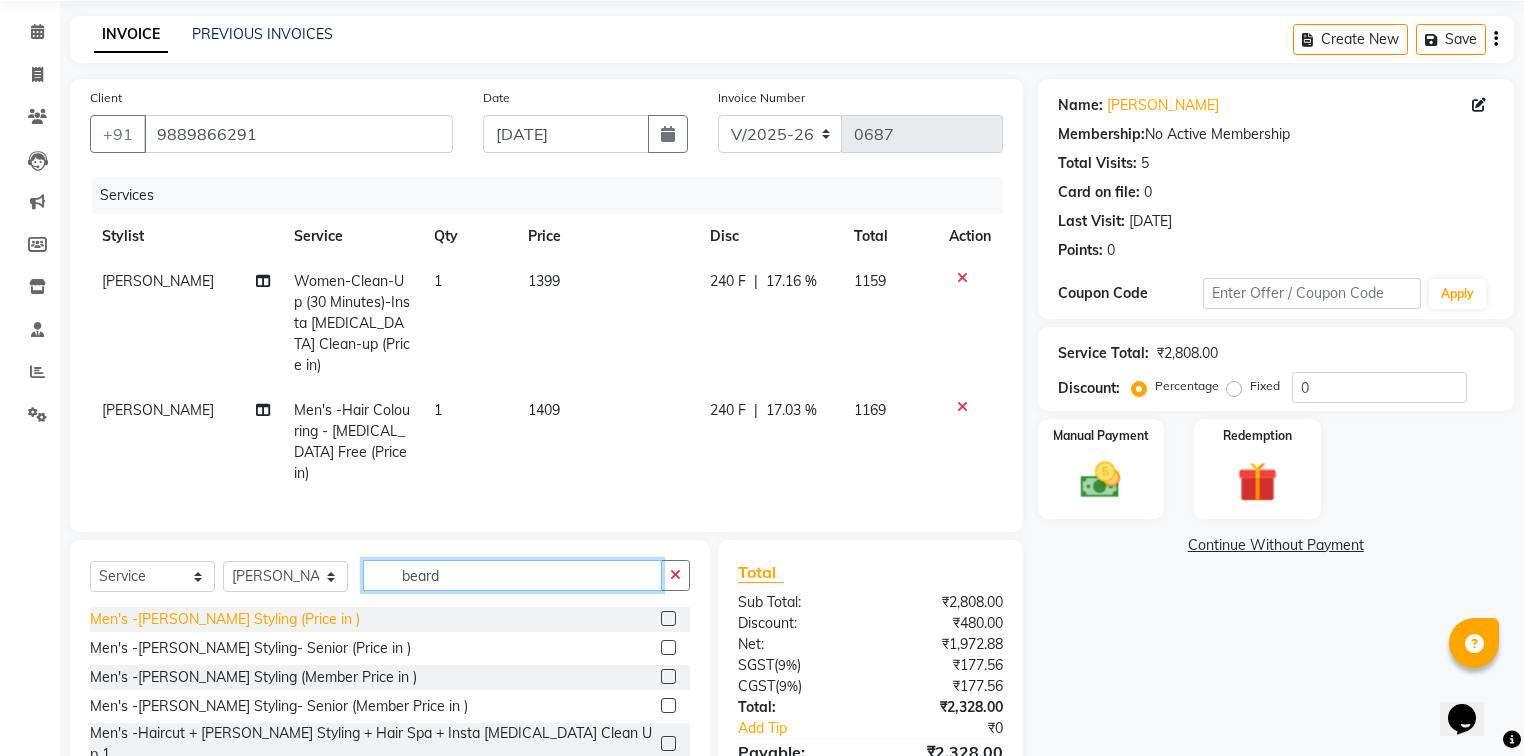 type on "beard" 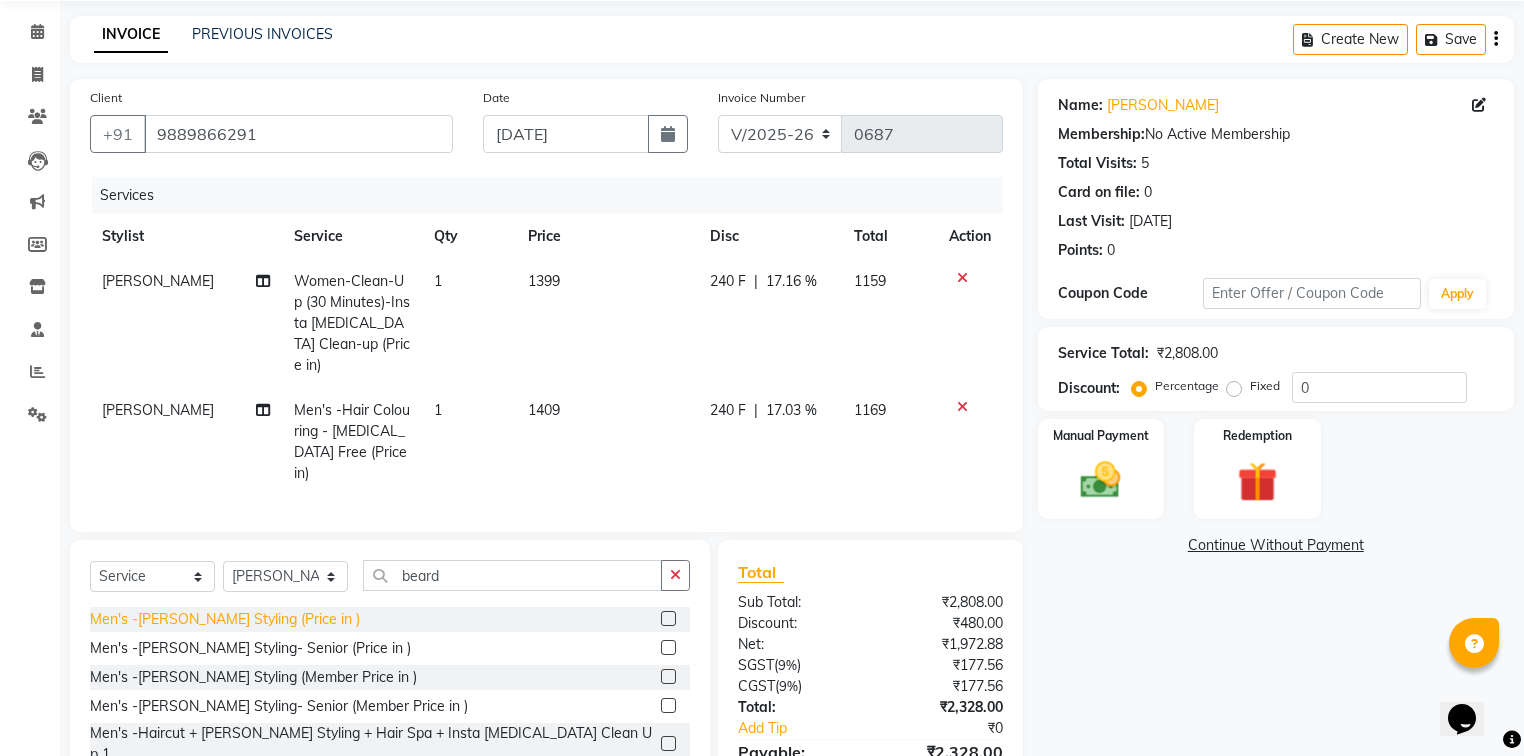 click on "Men's -[PERSON_NAME] Styling  (Price in )" 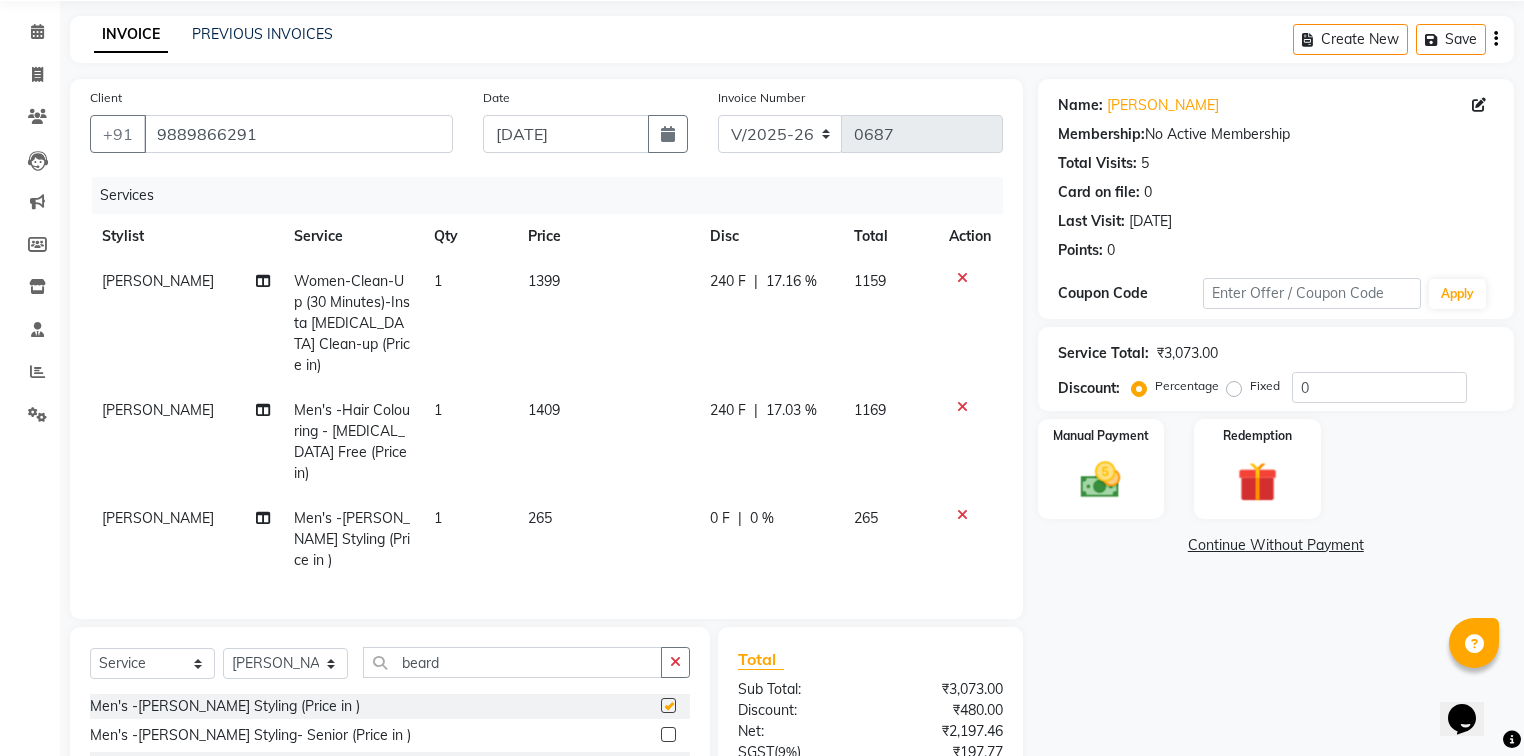checkbox on "false" 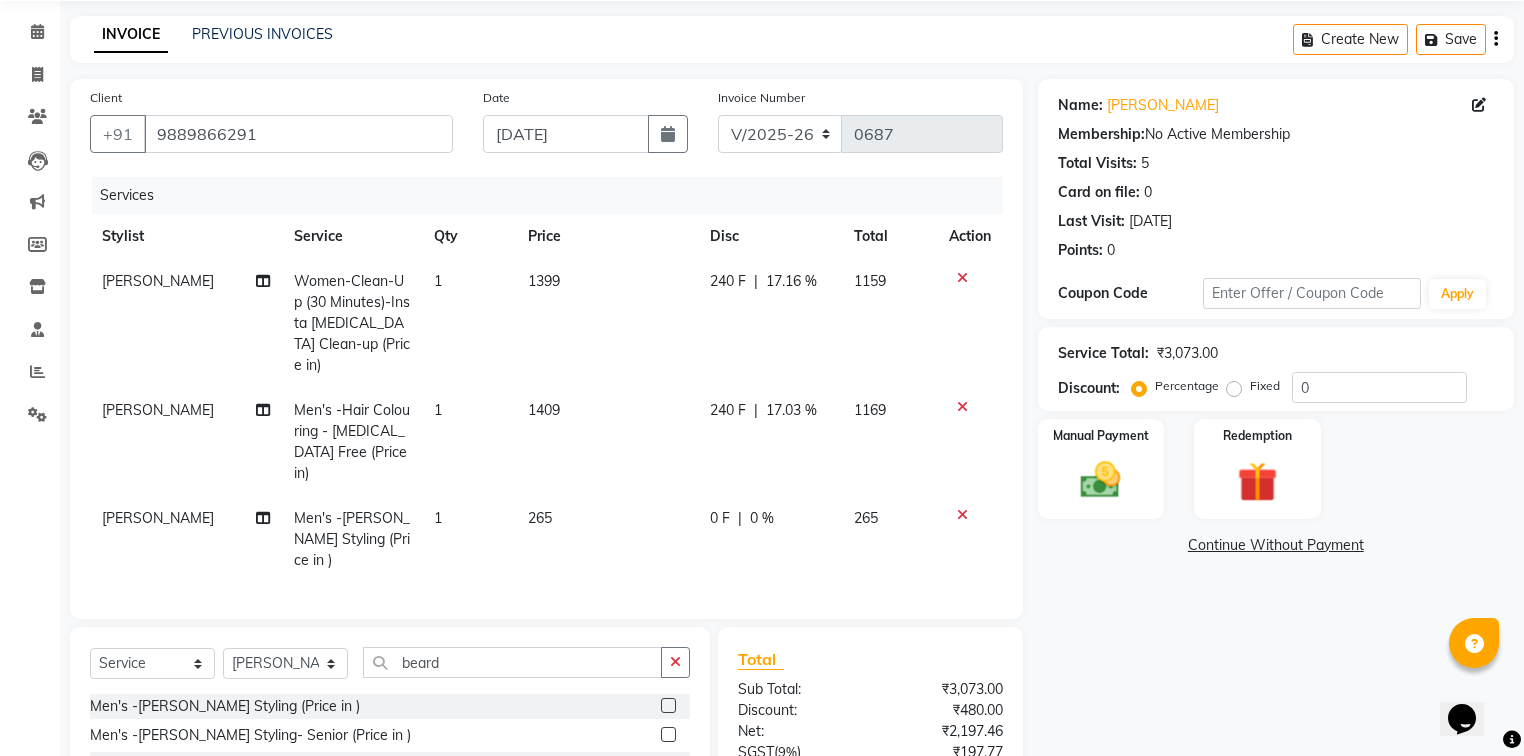 click on "0 F" 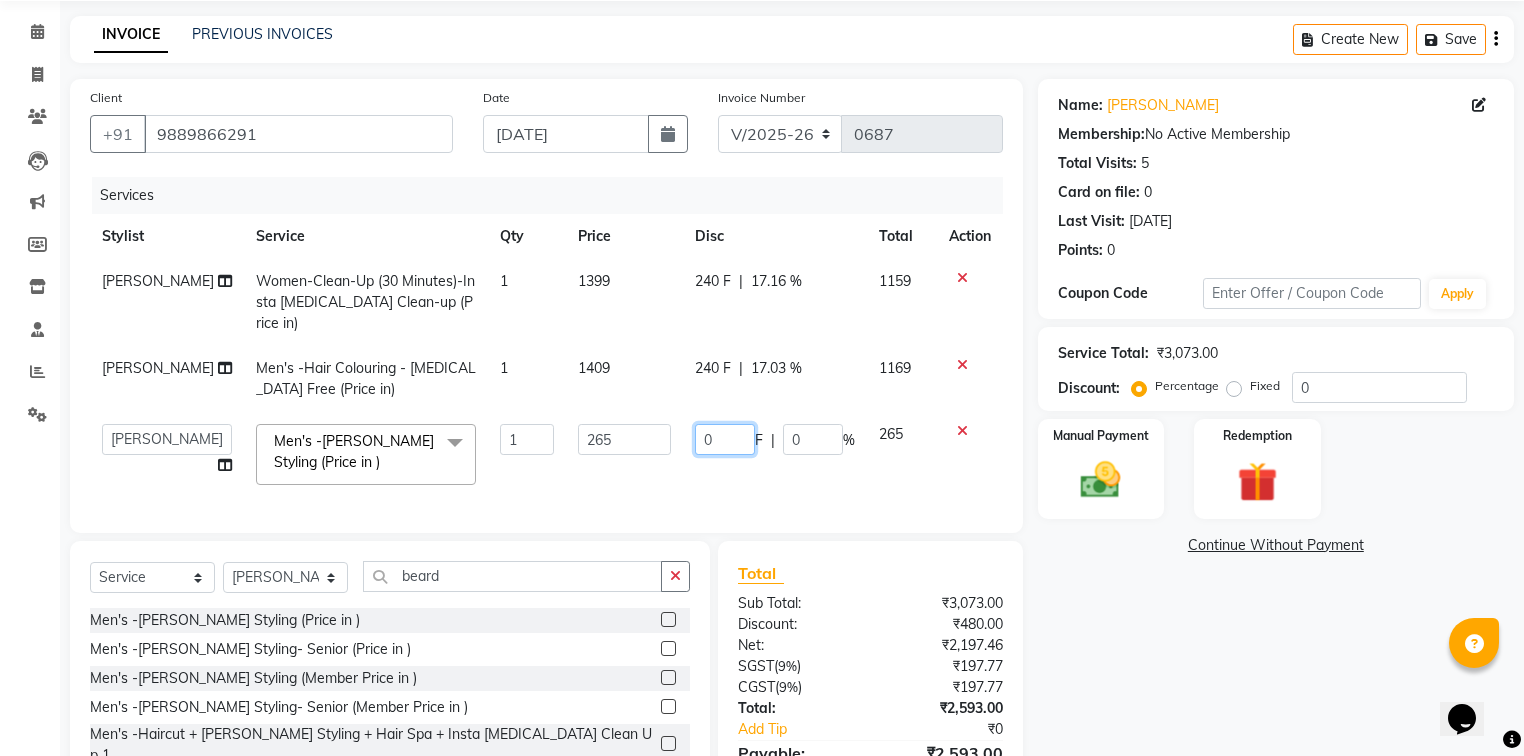click on "0" 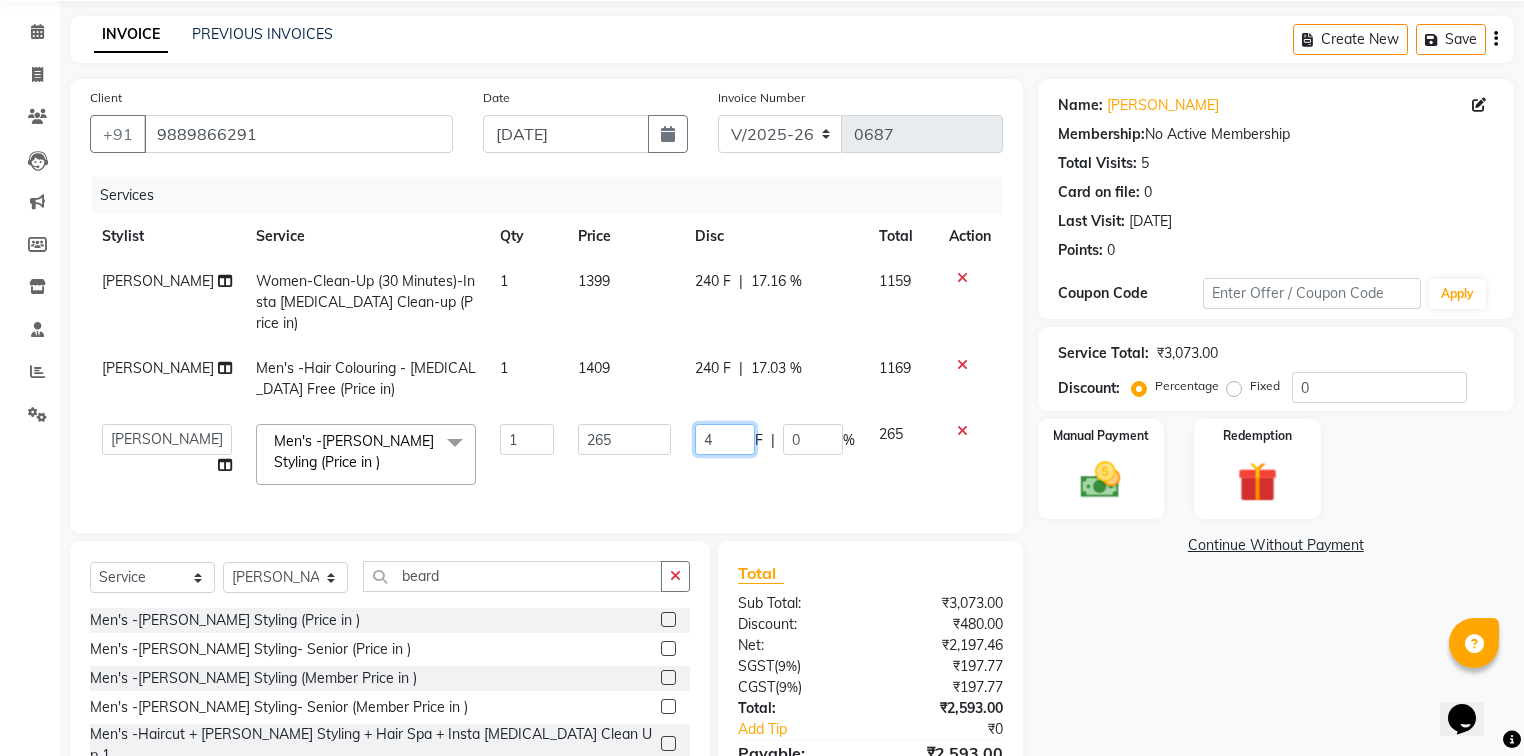 type on "45" 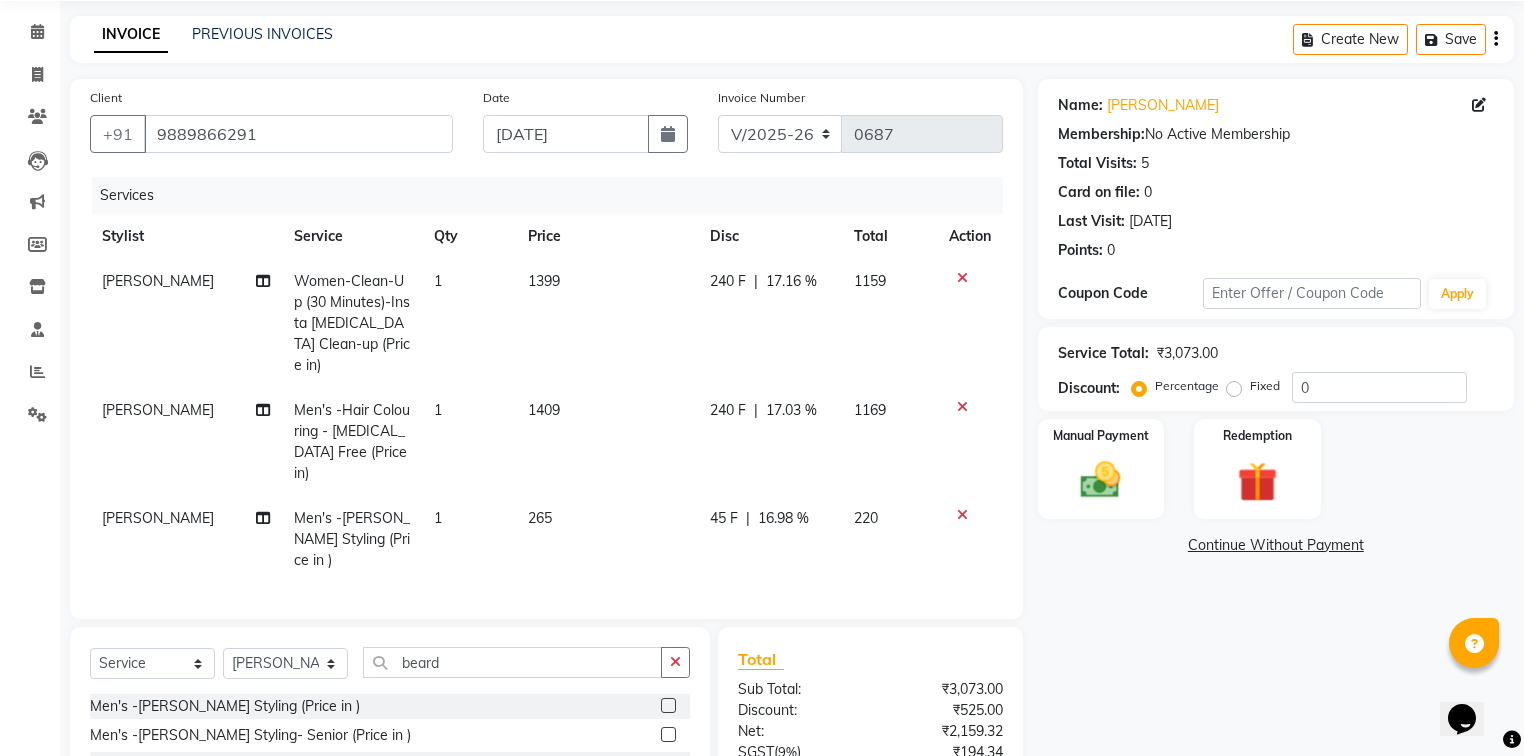 click on "Total Sub Total: ₹3,073.00 Discount: ₹525.00 Net: ₹2,159.32 SGST  ( 9% ) ₹194.34 CGST  ( 9% ) ₹194.34 Total: ₹2,548.00 Add Tip ₹0 Payable: ₹2,548.00 Paid: ₹0 Balance   : ₹2,548.00" 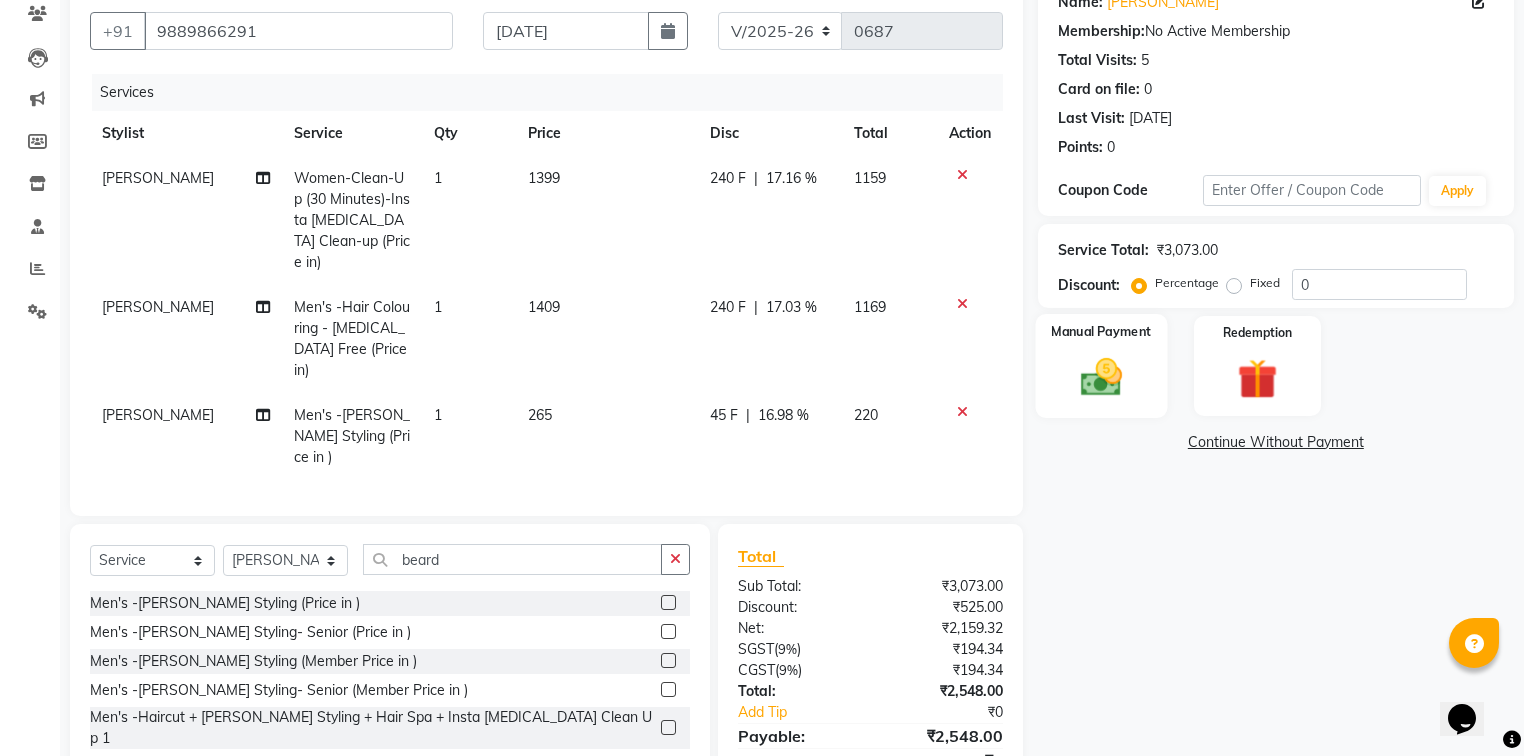 click 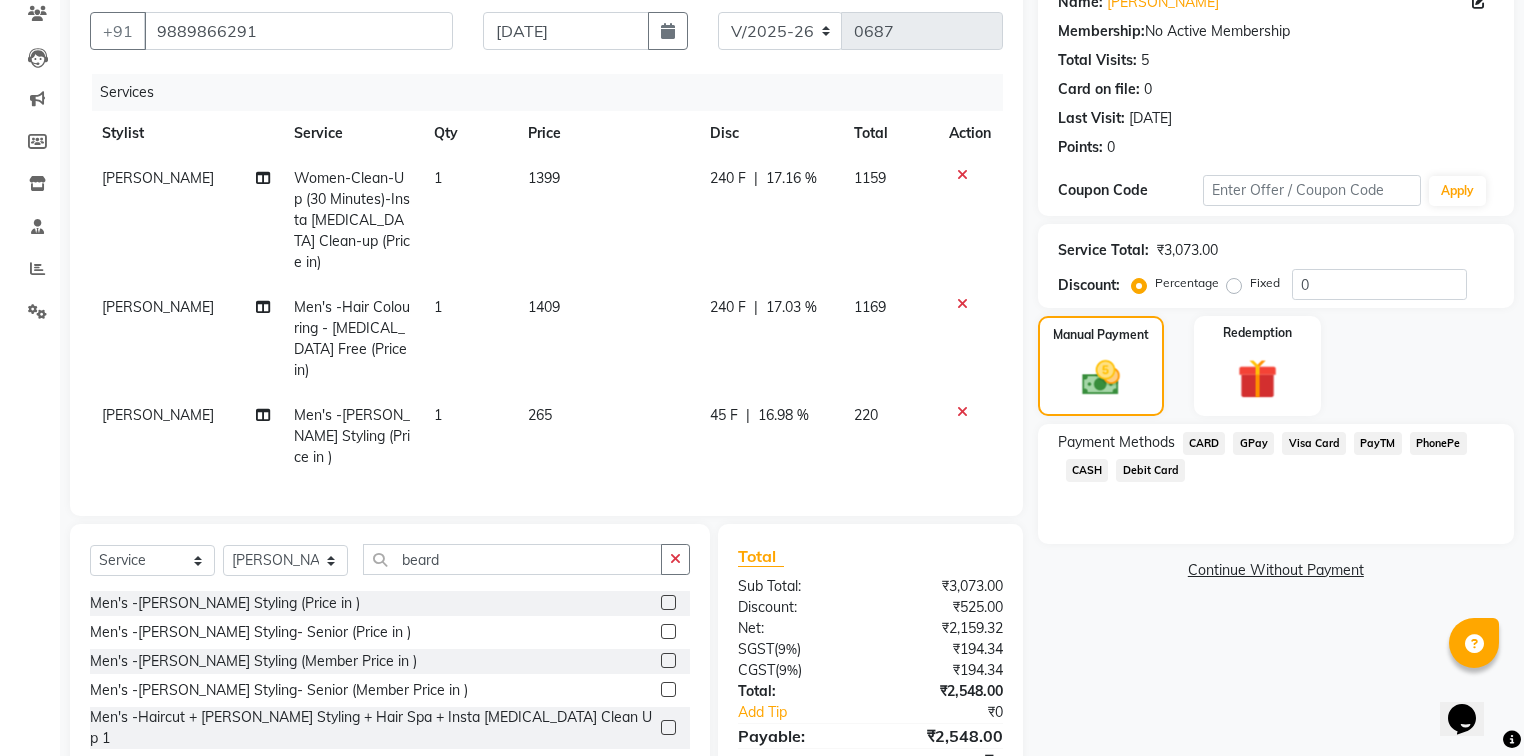click on "CASH" 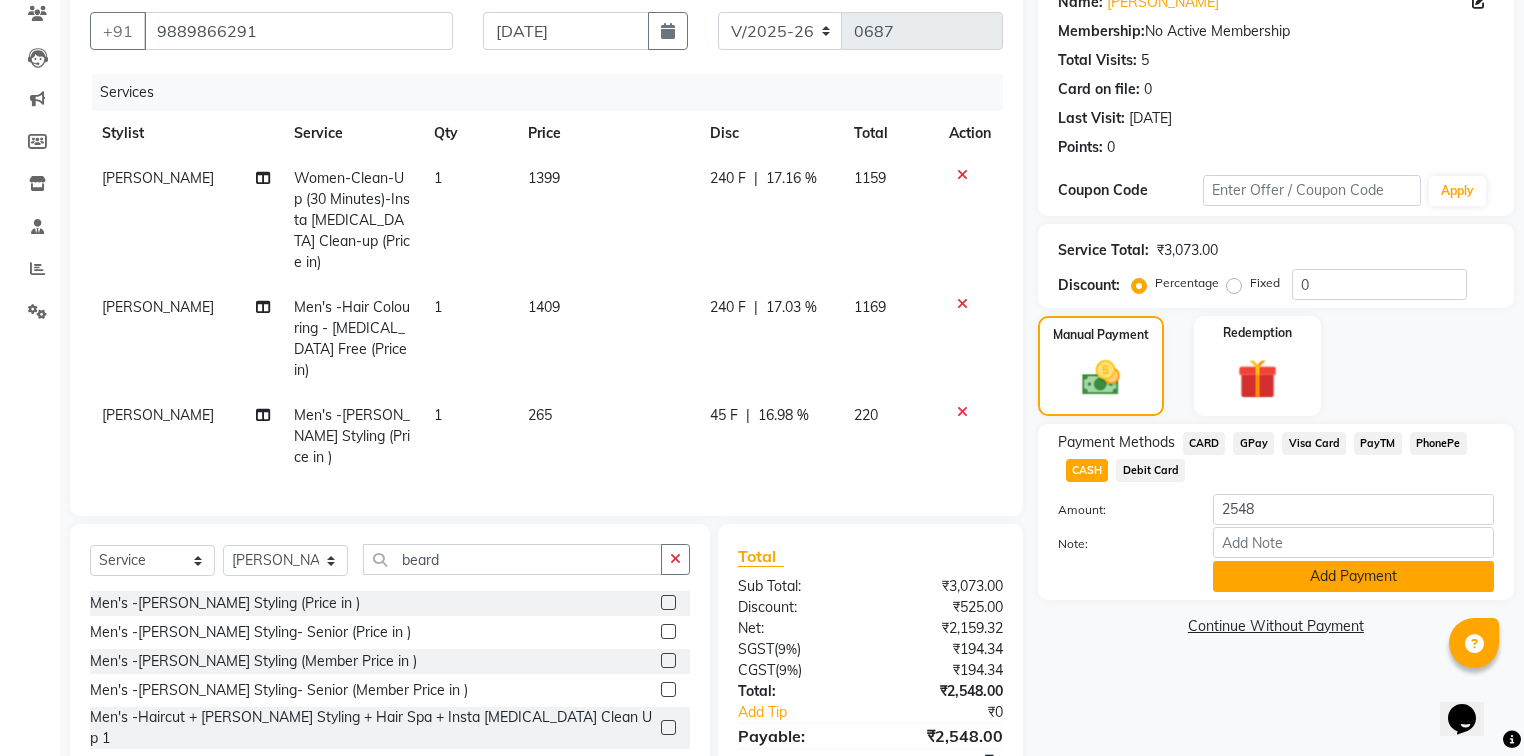 click on "Add Payment" 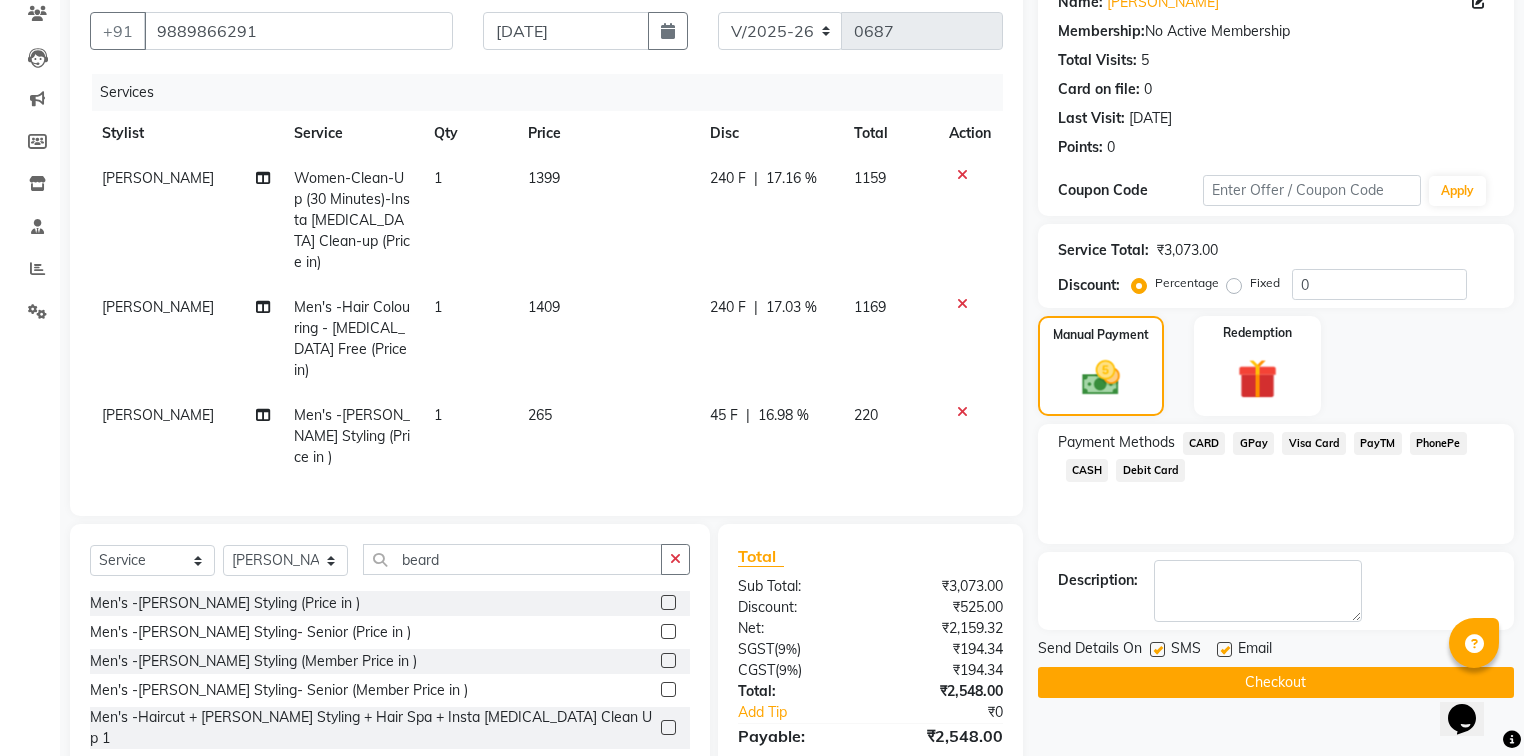 click 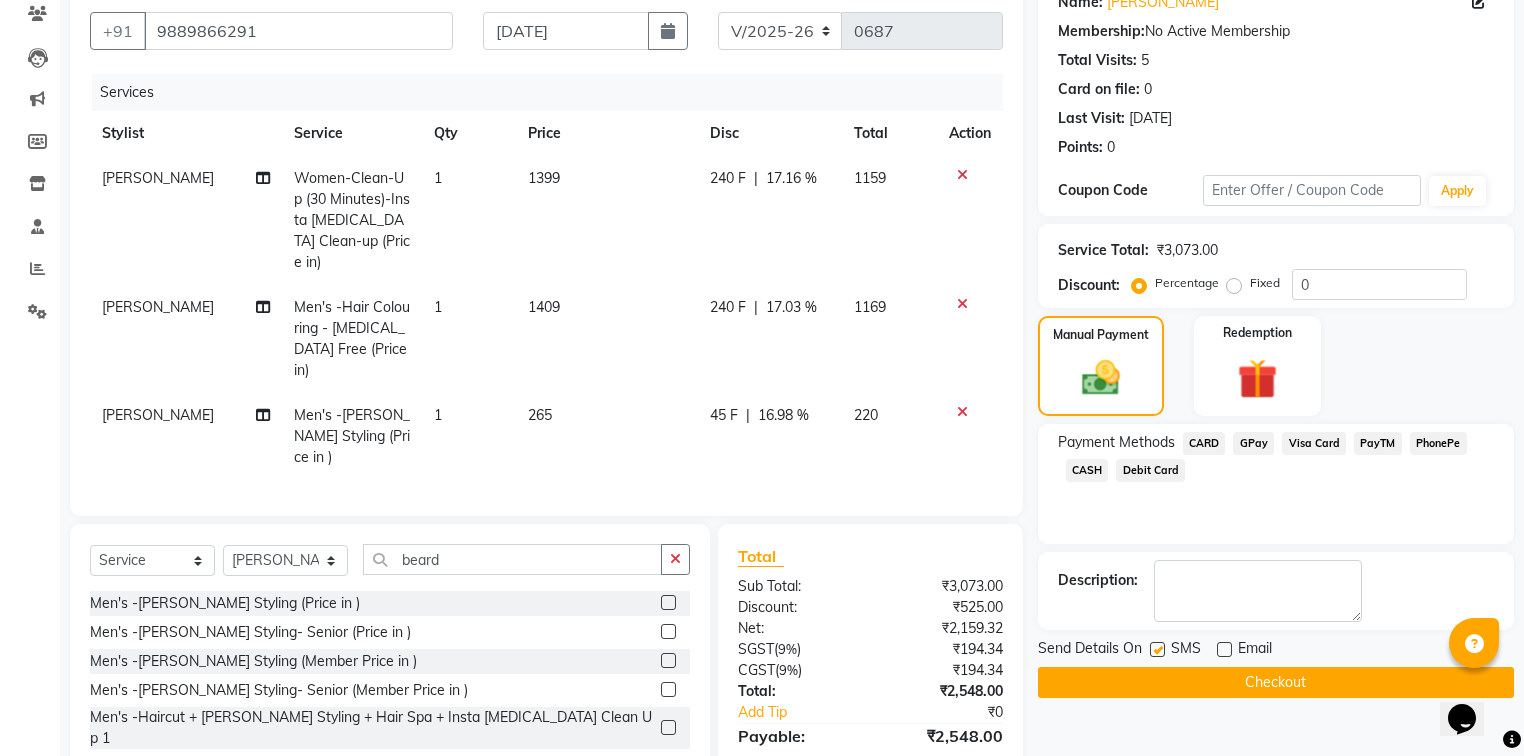 click 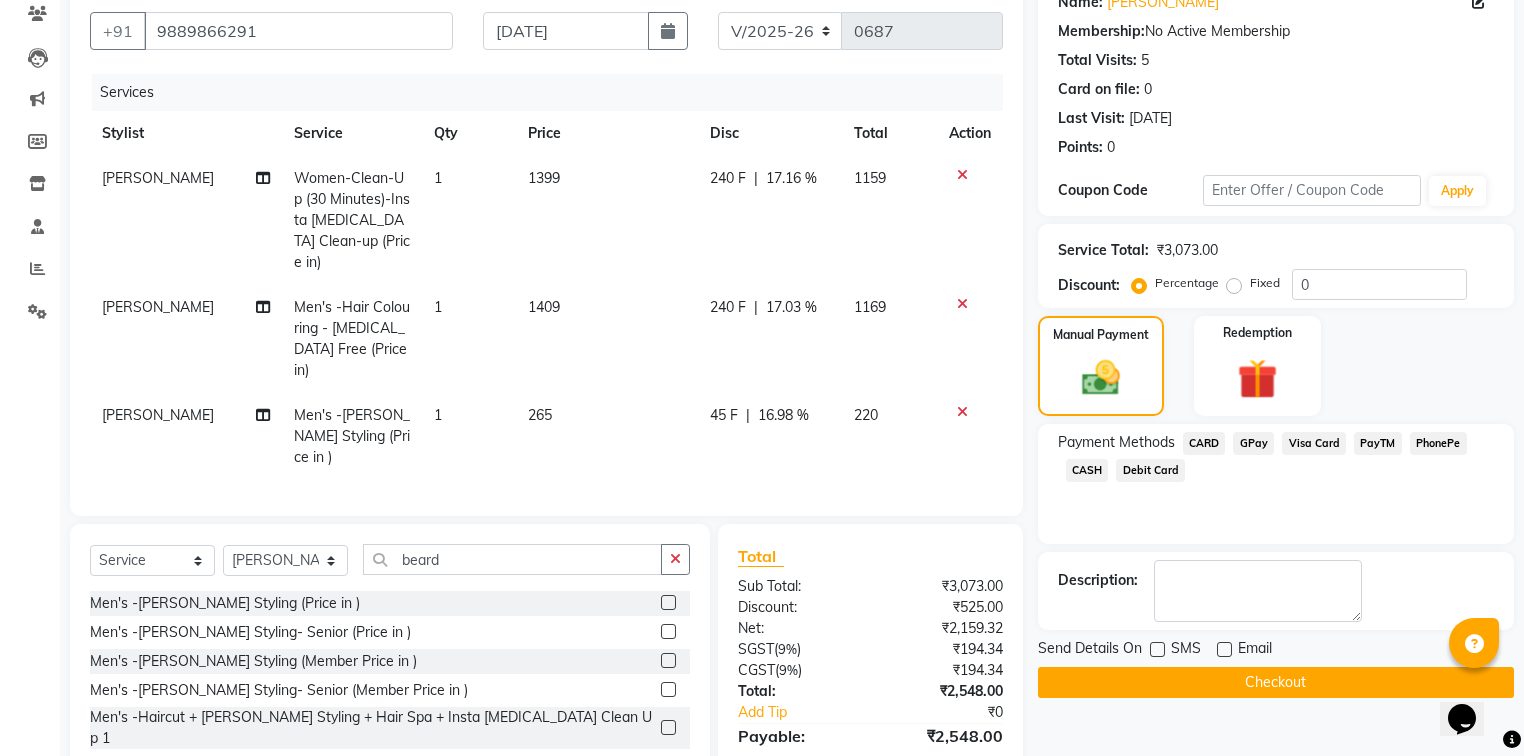 click on "Checkout" 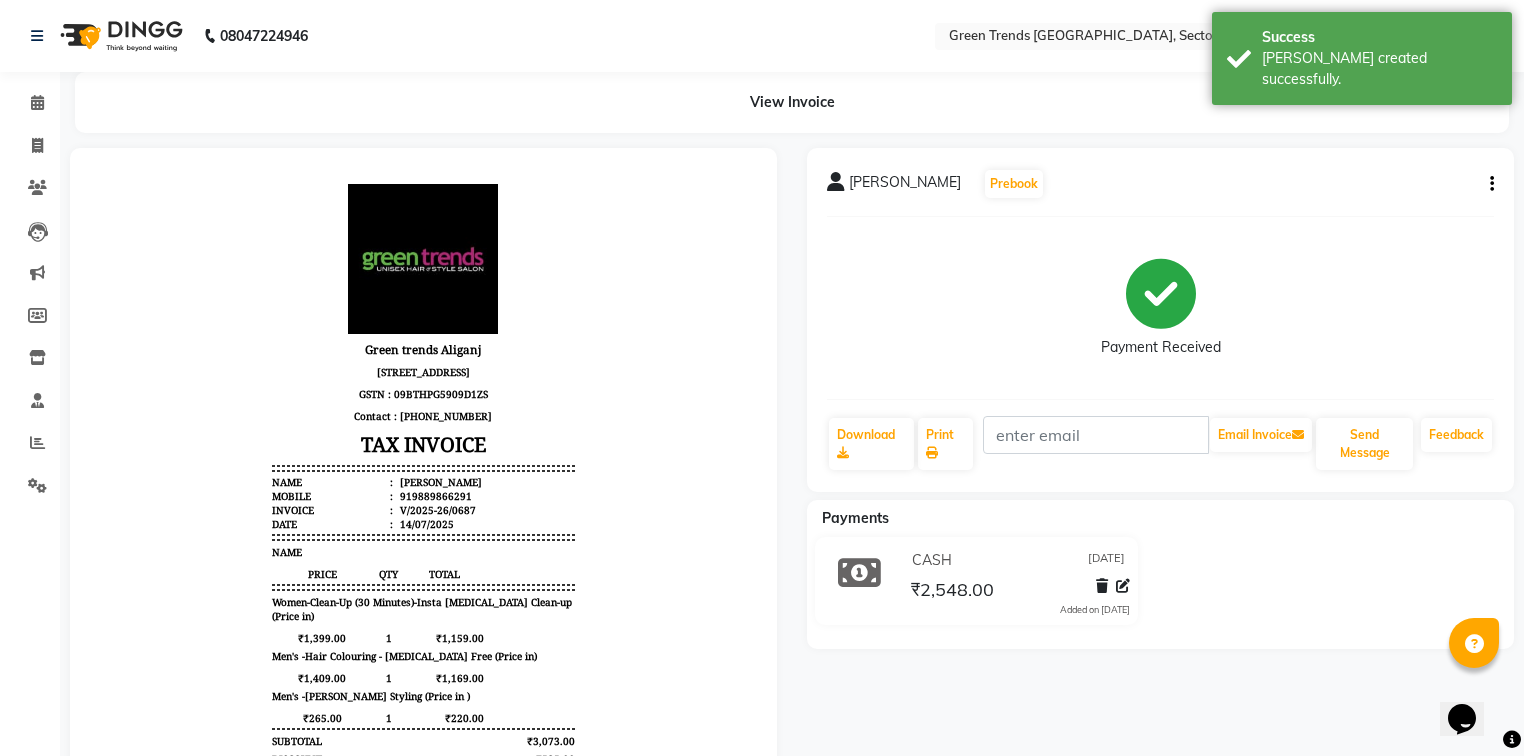 scroll, scrollTop: 0, scrollLeft: 0, axis: both 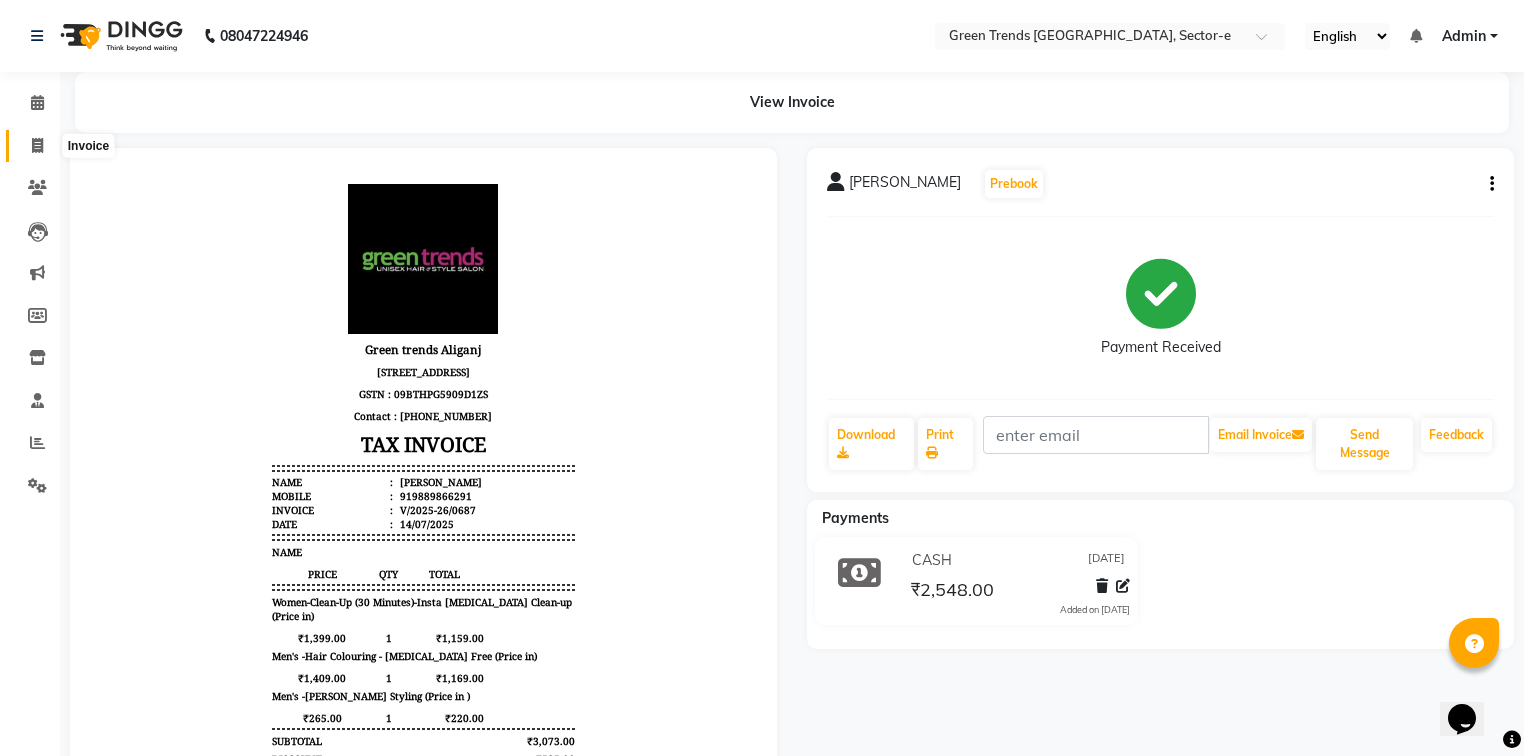 click 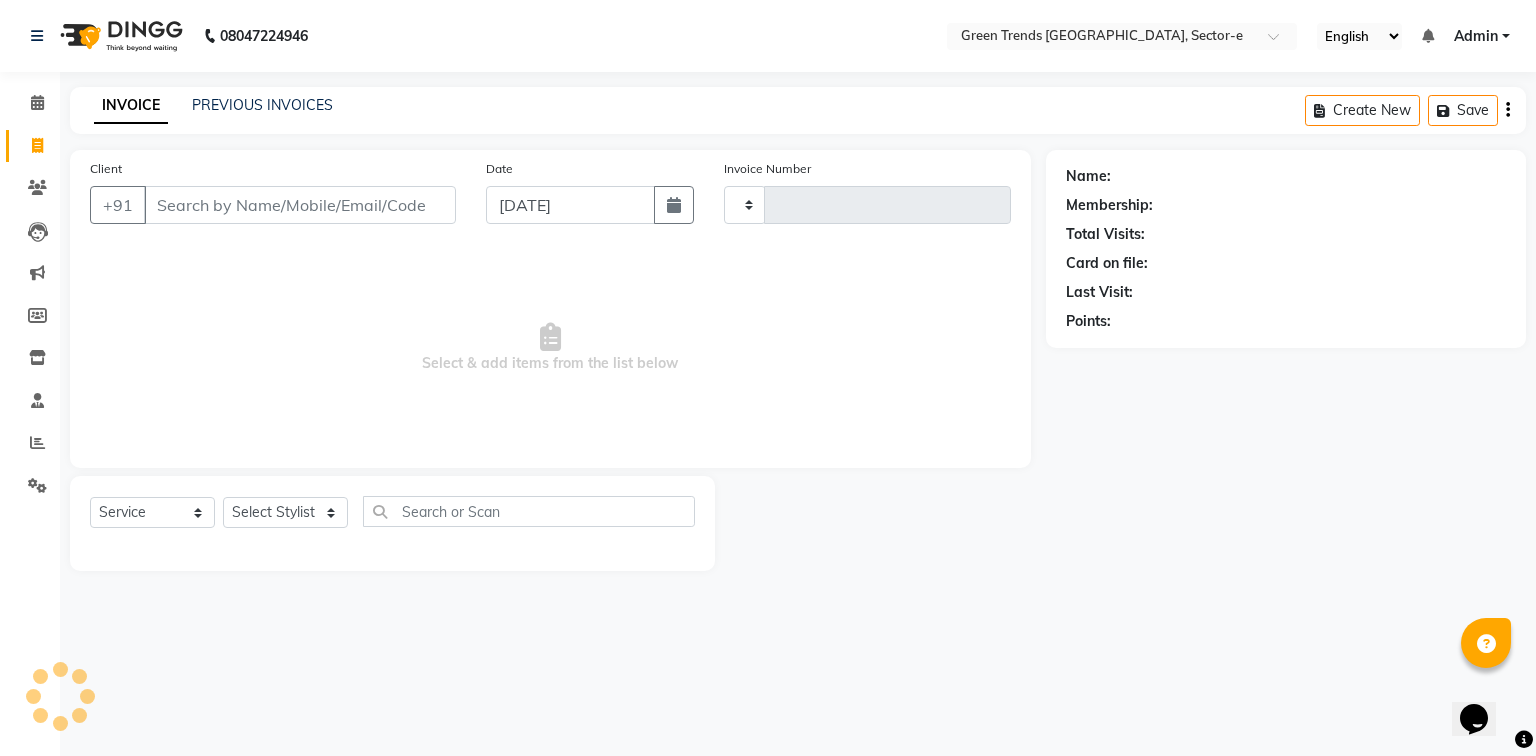 type on "0688" 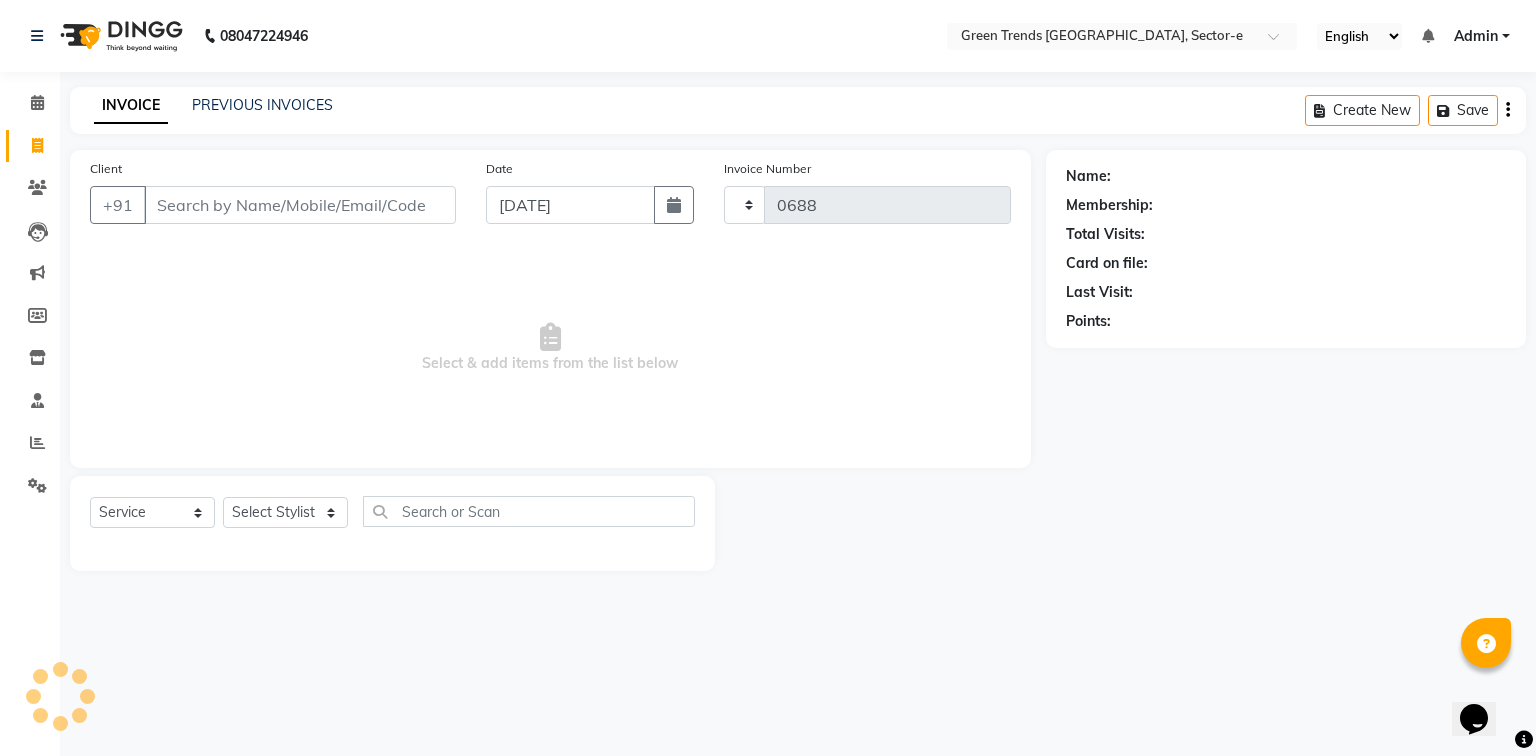 select on "7023" 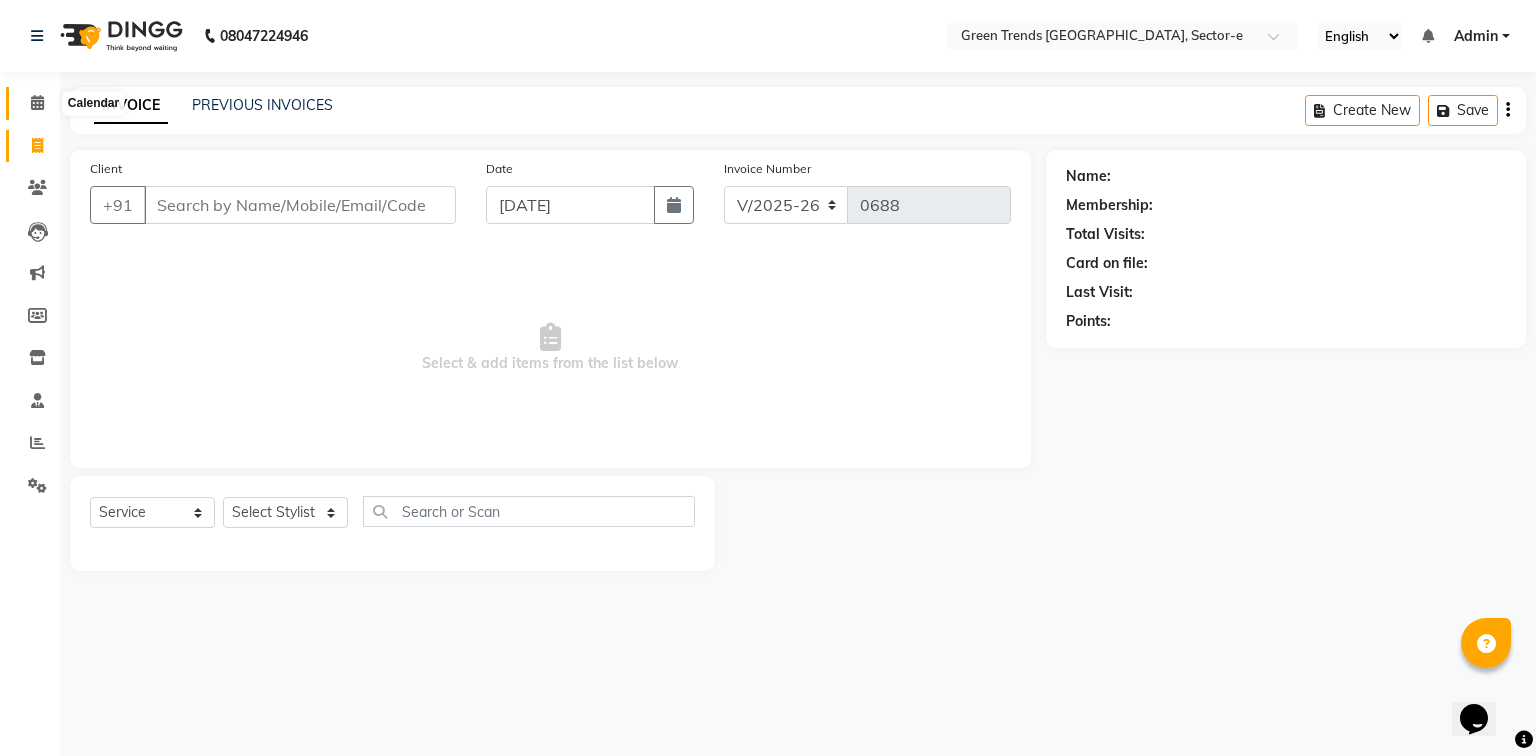 click 